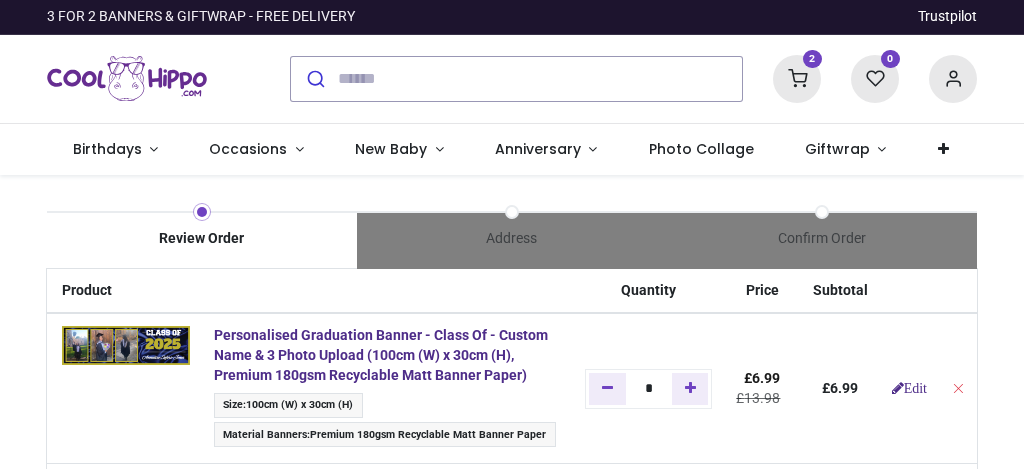 scroll, scrollTop: 0, scrollLeft: 0, axis: both 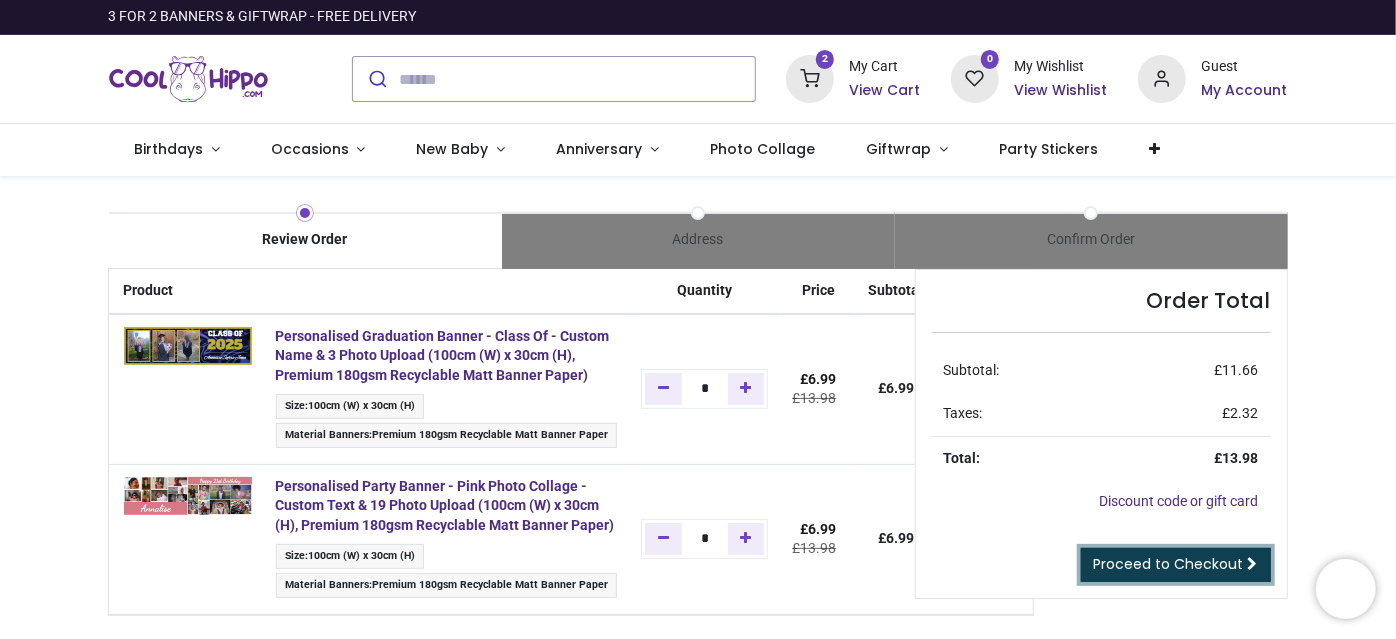 click on "Proceed to Checkout" at bounding box center (1169, 564) 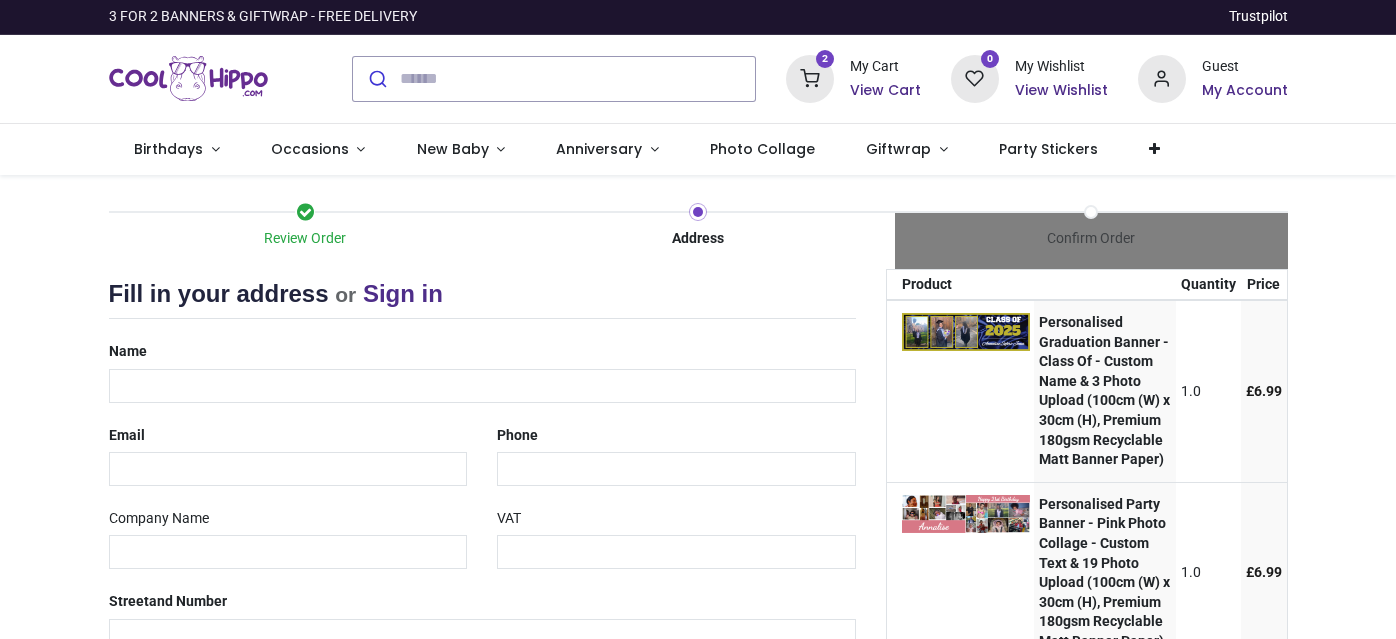 scroll, scrollTop: 0, scrollLeft: 0, axis: both 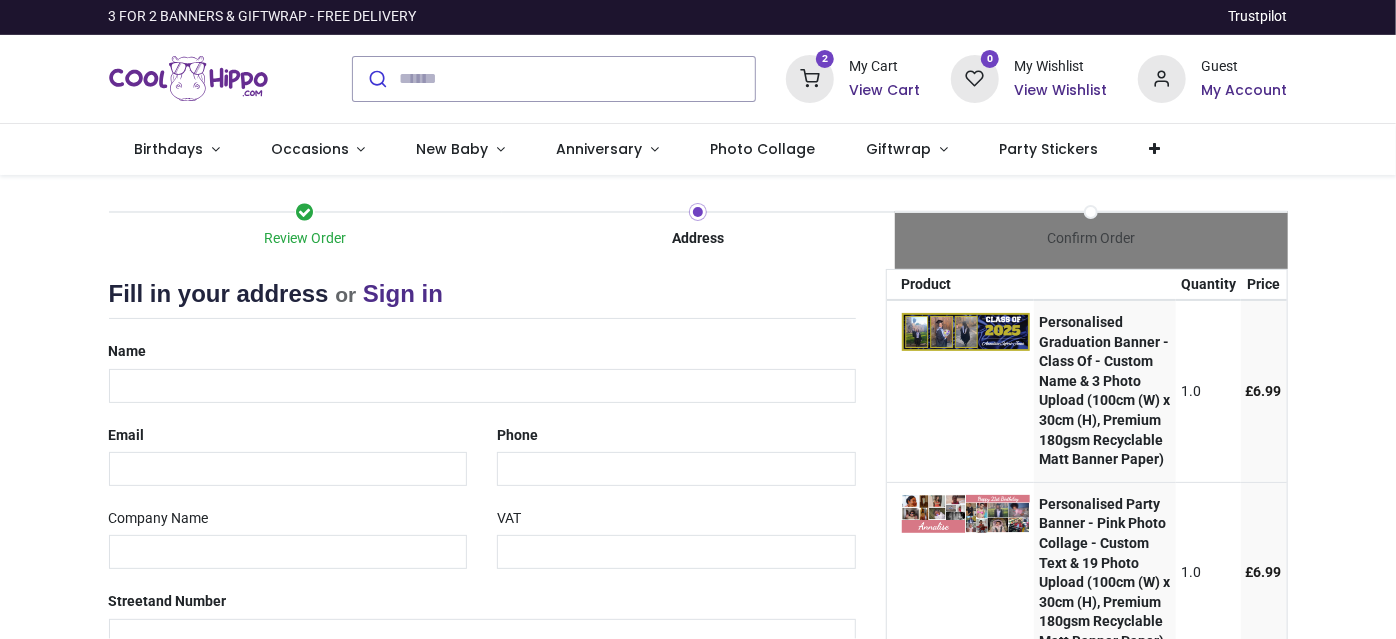 select on "***" 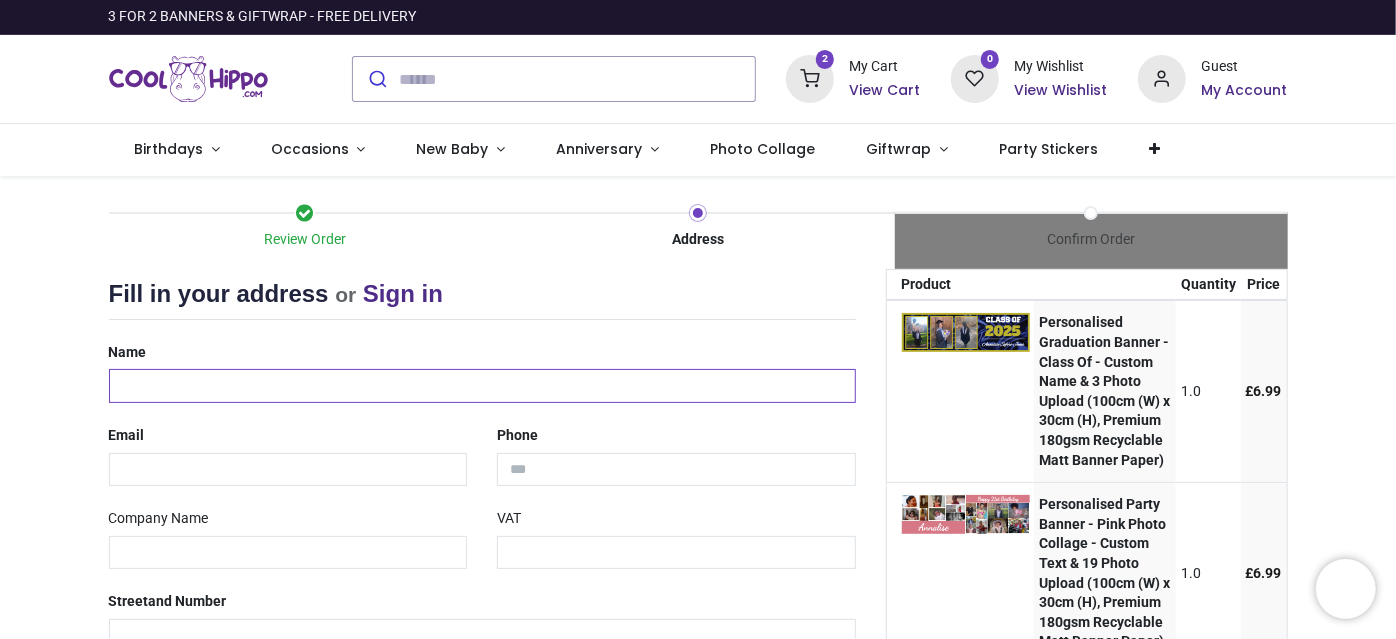 click at bounding box center [482, 386] 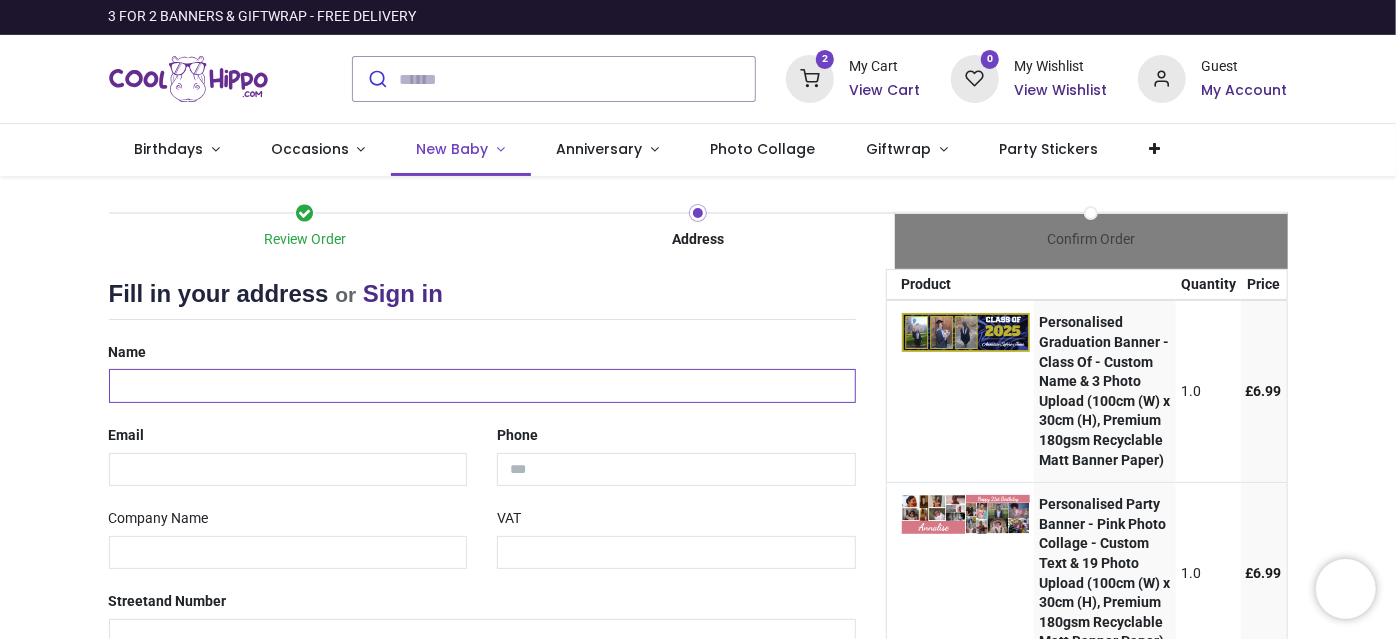 type on "**********" 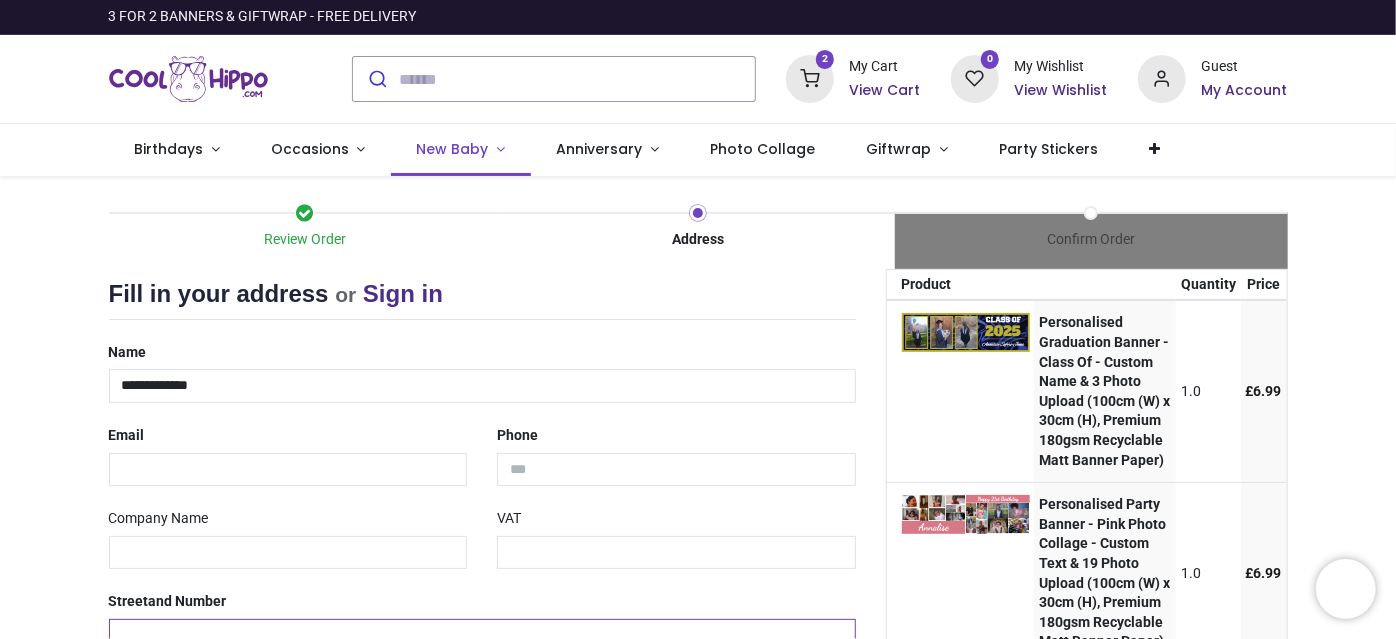 type on "**********" 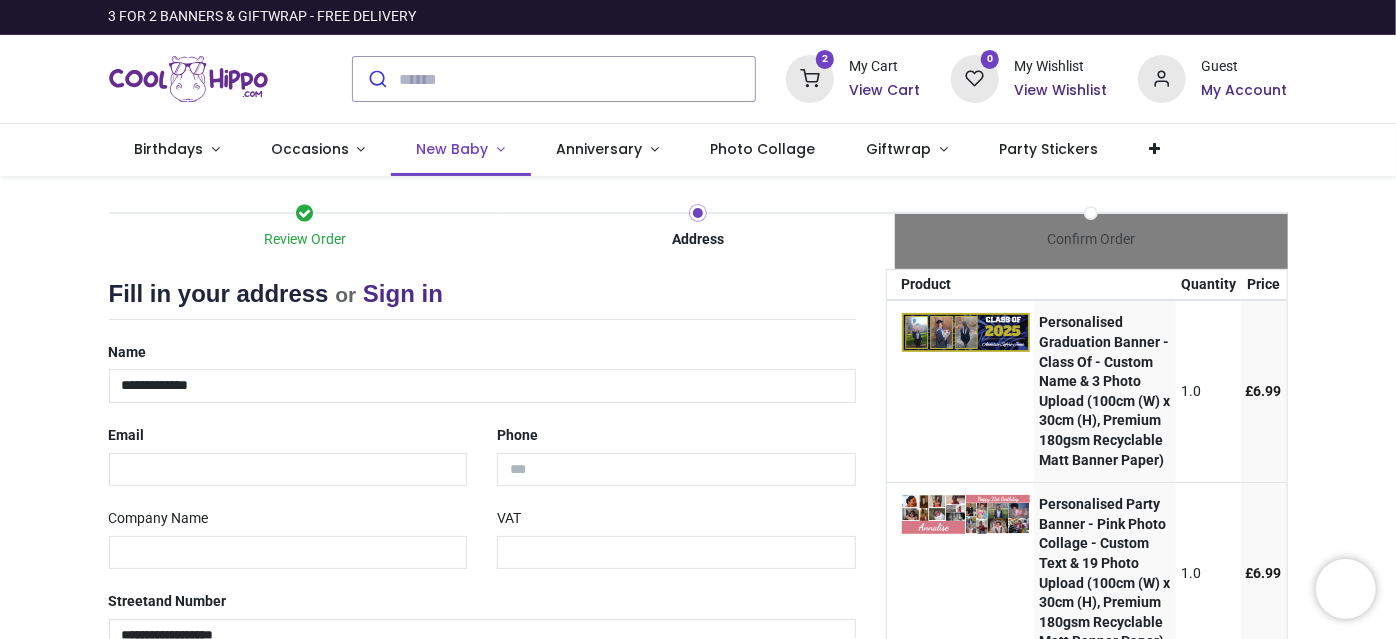 type on "**********" 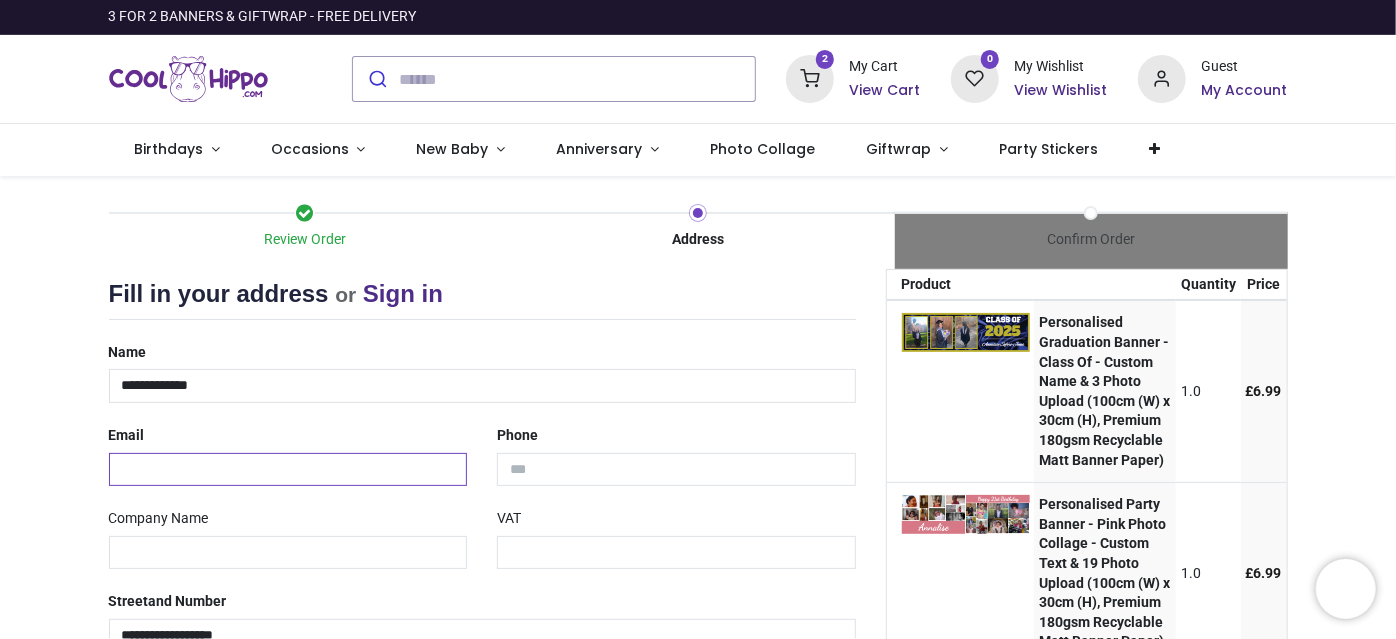 click at bounding box center [288, 470] 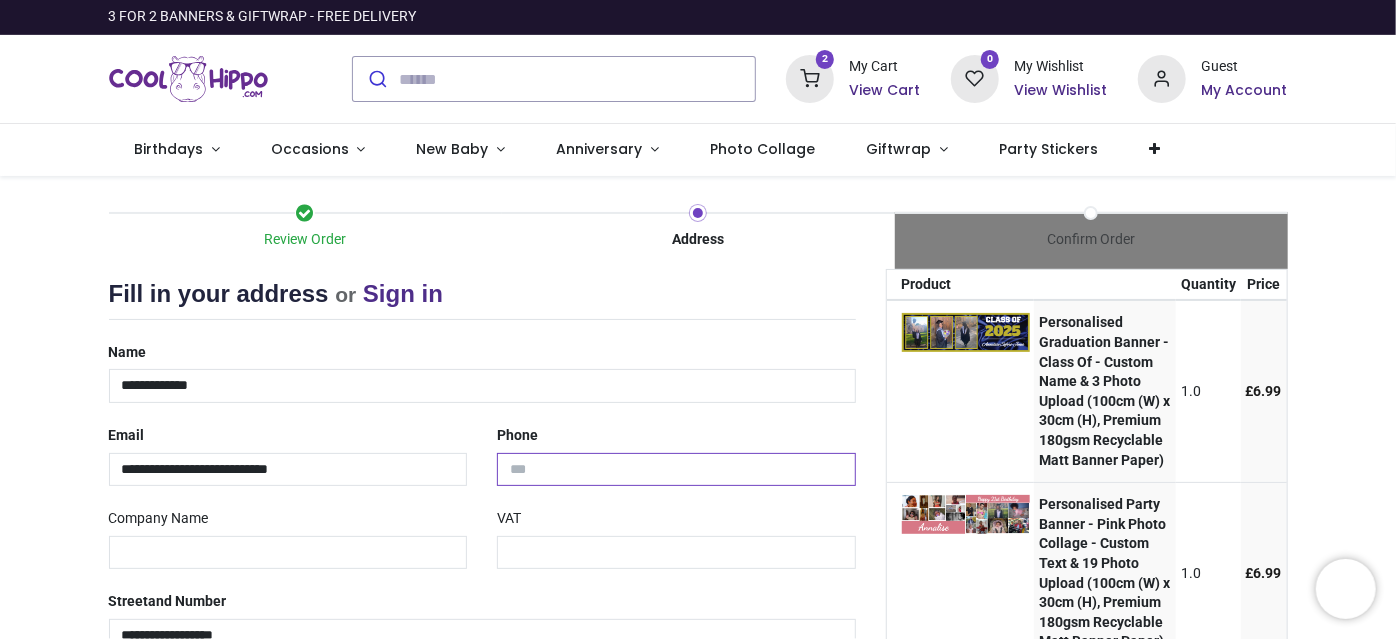 type on "**********" 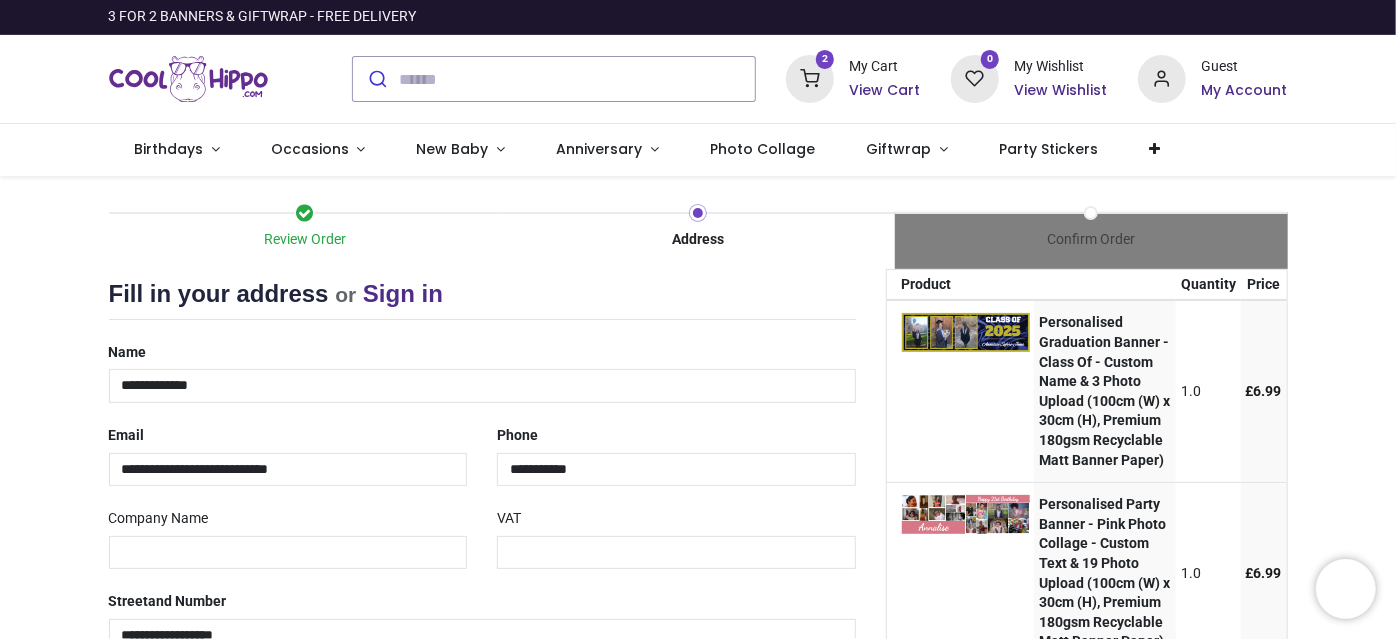 select on "****" 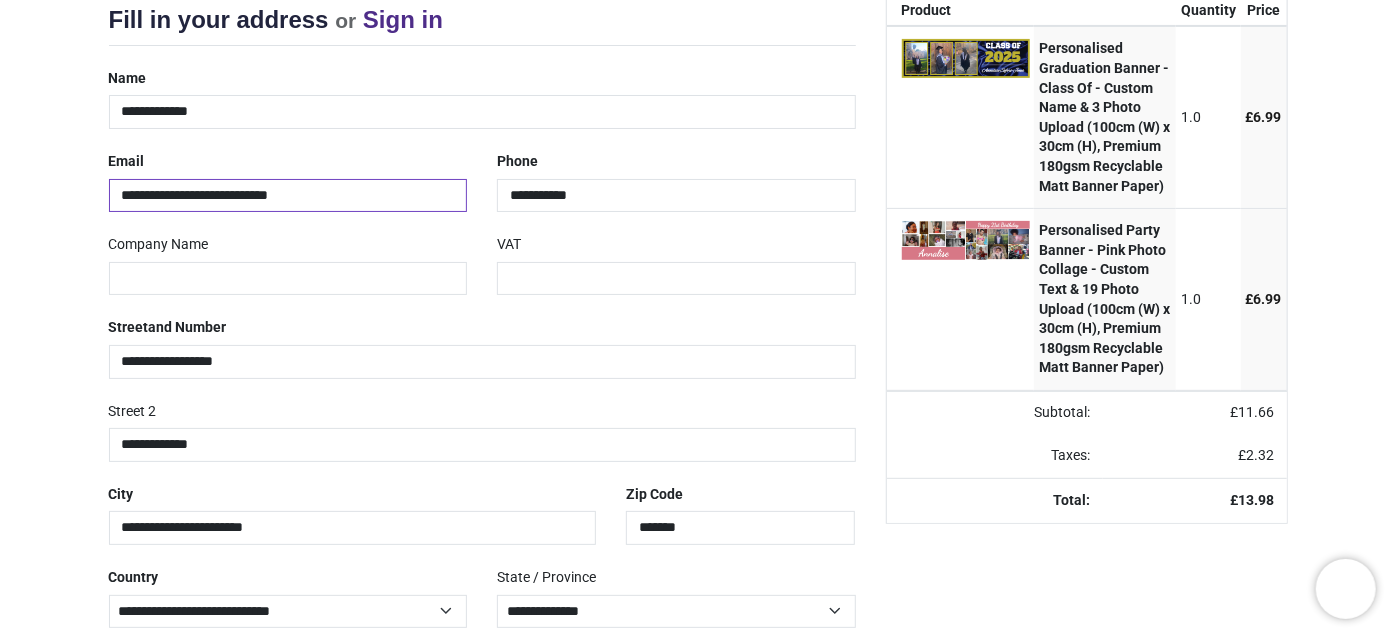scroll, scrollTop: 371, scrollLeft: 0, axis: vertical 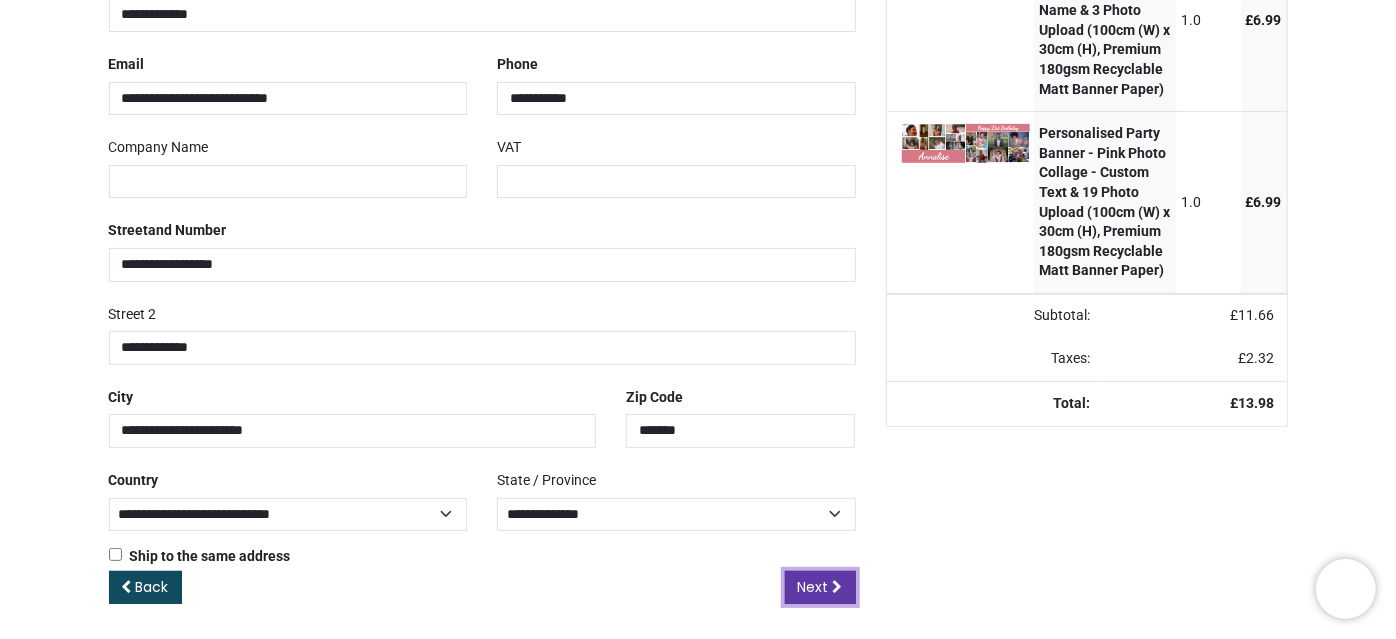click on "Next" at bounding box center [820, 588] 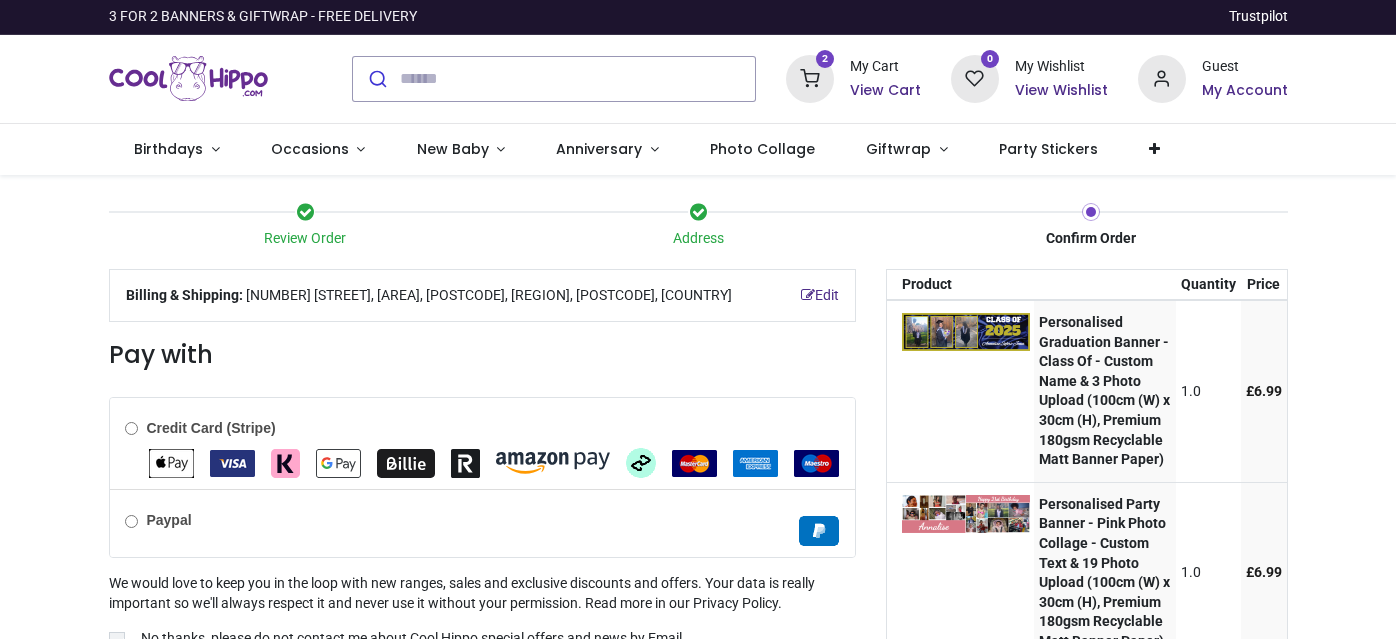 scroll, scrollTop: 0, scrollLeft: 0, axis: both 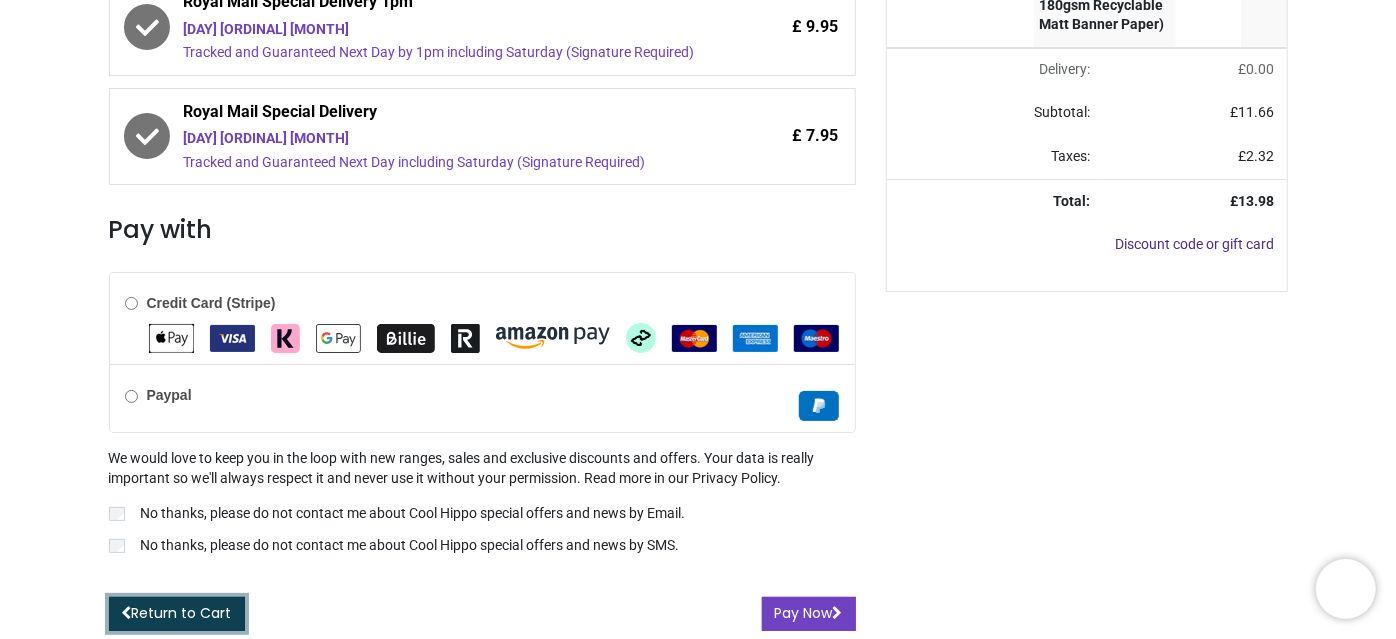 click on "Return to Cart" at bounding box center (177, 614) 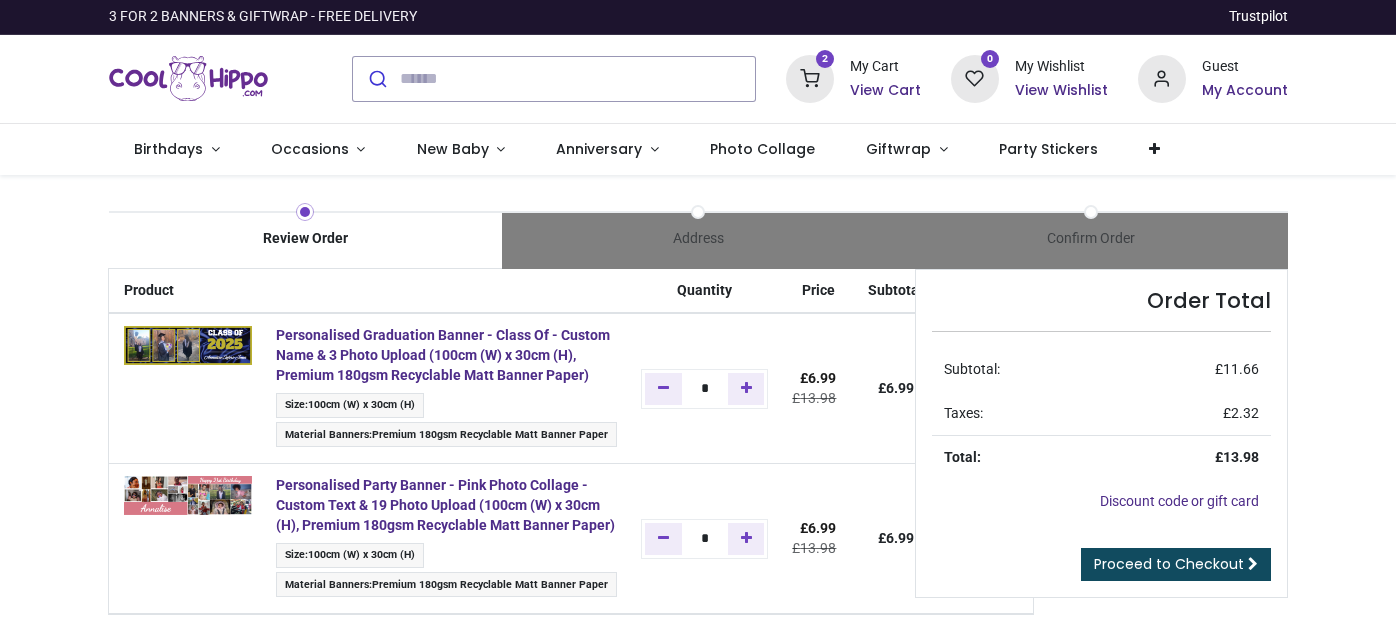 scroll, scrollTop: 0, scrollLeft: 0, axis: both 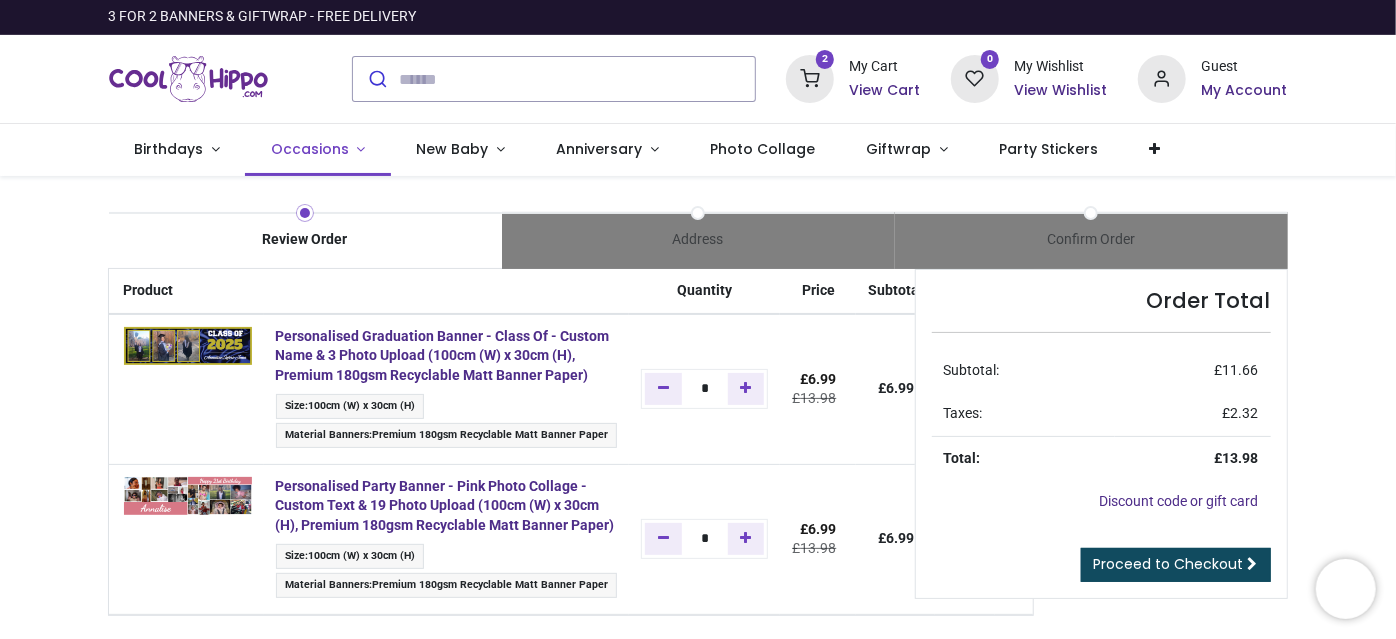 click on "Occasions" at bounding box center [310, 149] 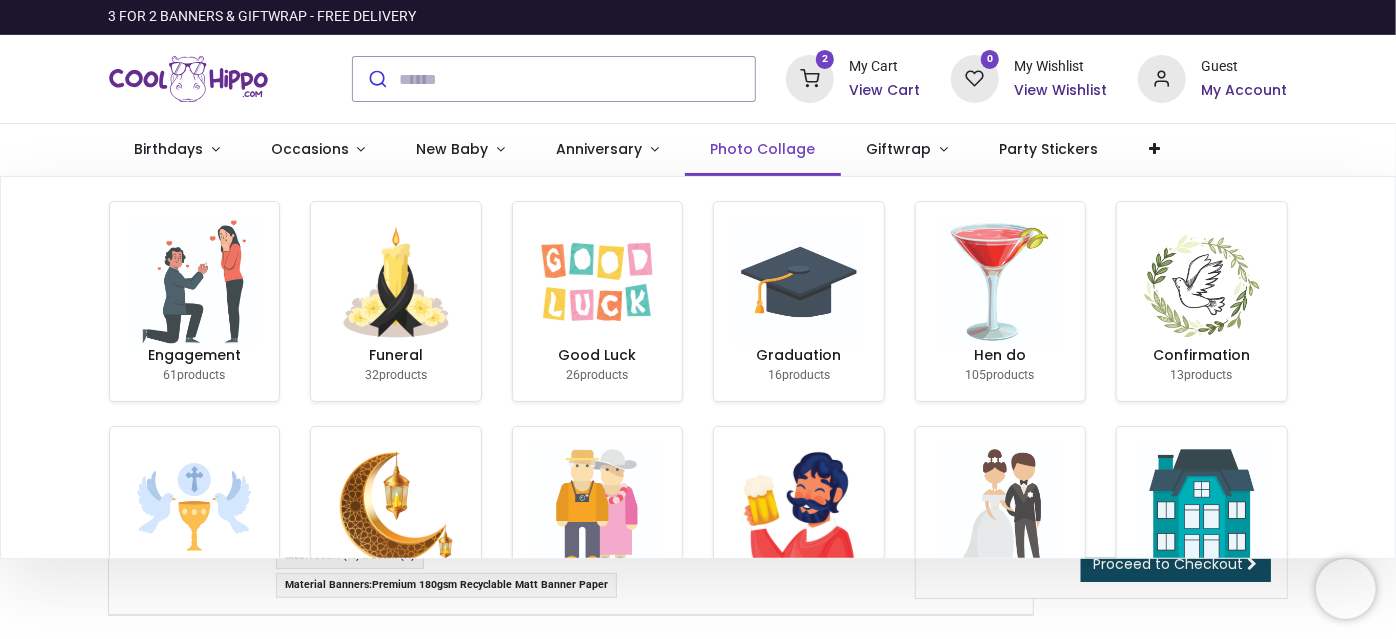 click on "Photo Collage" at bounding box center [763, 150] 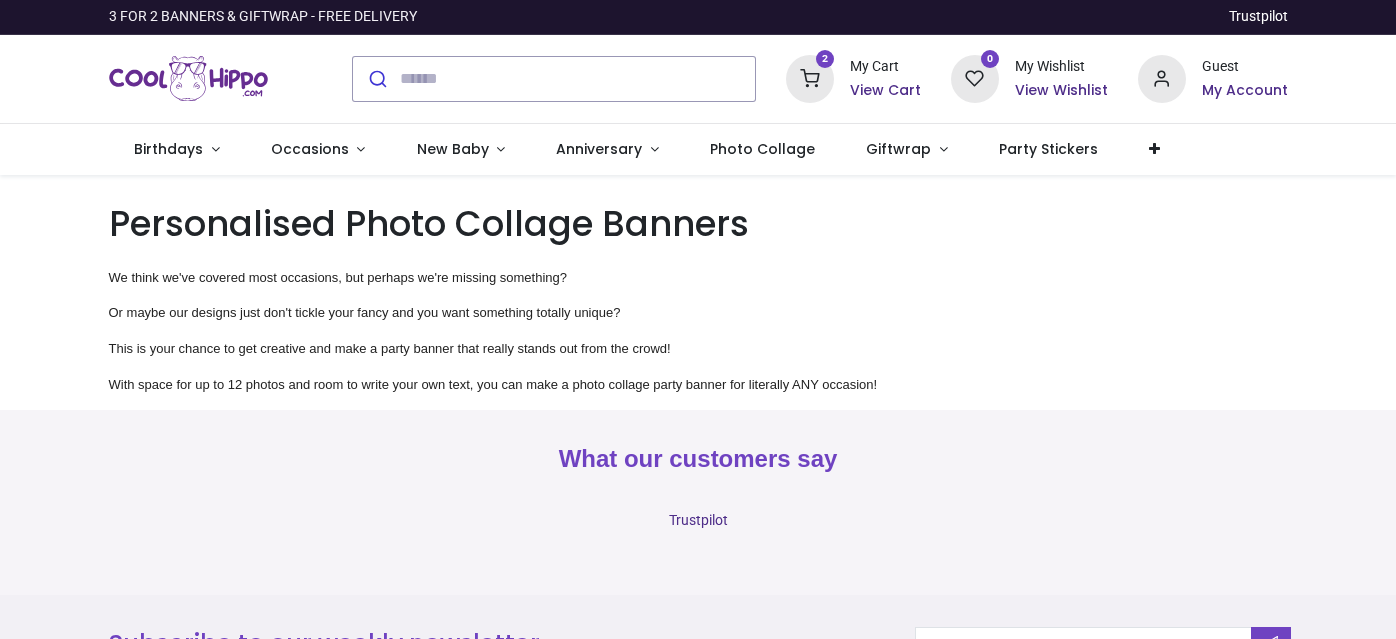 scroll, scrollTop: 0, scrollLeft: 0, axis: both 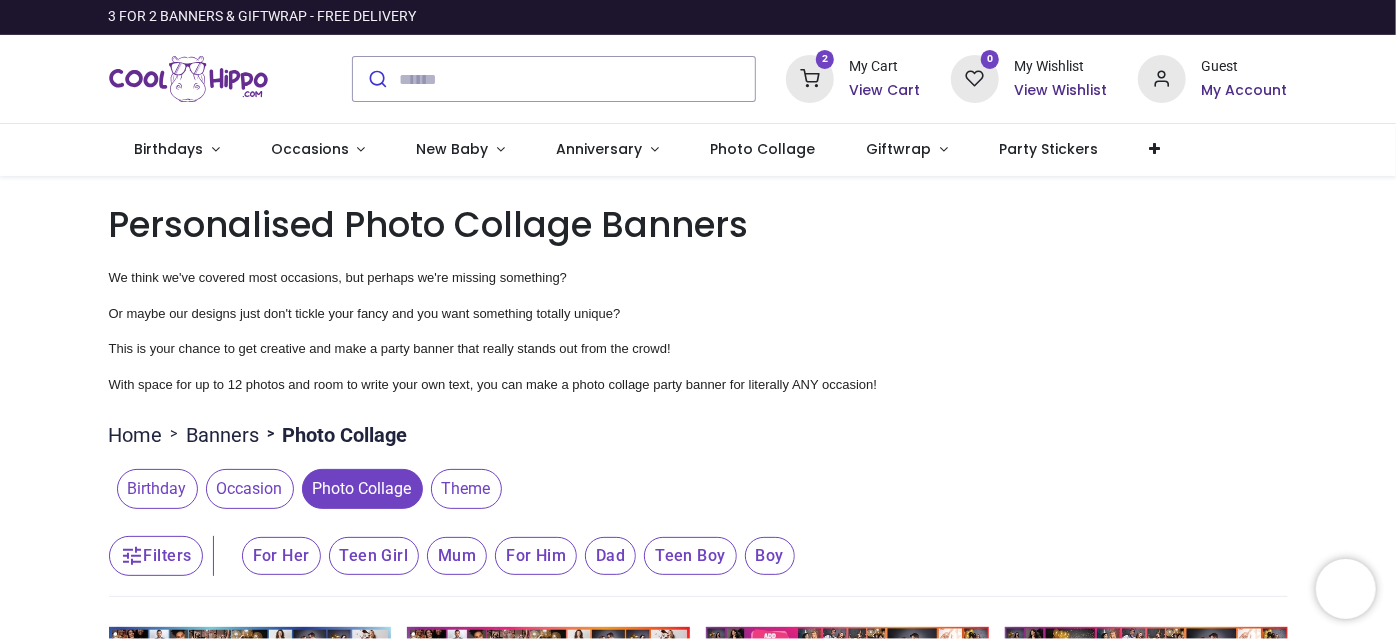 click on "Mum" at bounding box center [281, 556] 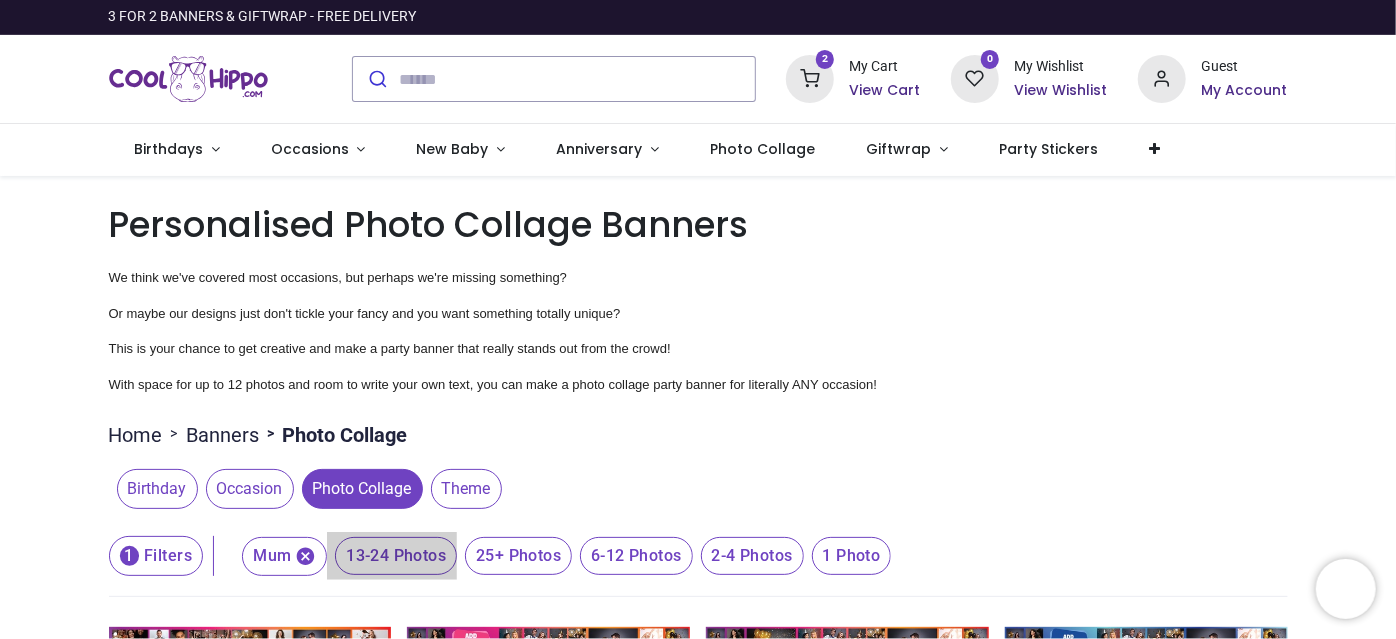 click on "13-24 Photos" at bounding box center (396, 556) 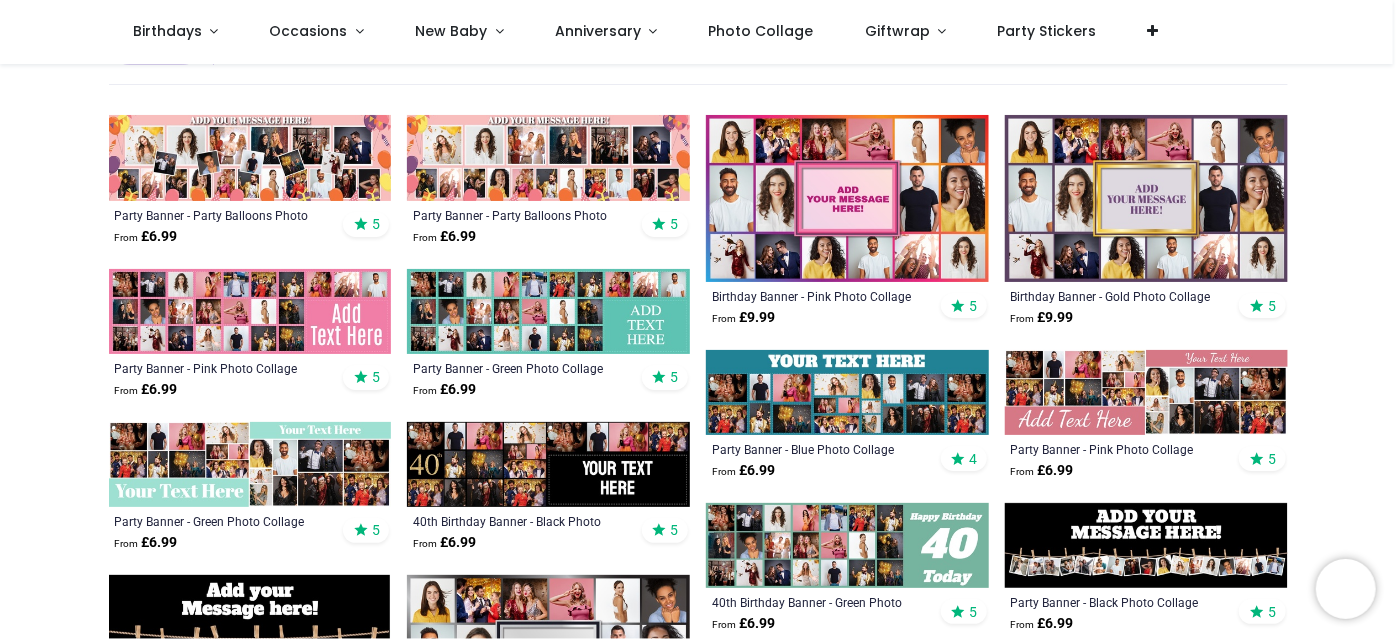 scroll, scrollTop: 384, scrollLeft: 0, axis: vertical 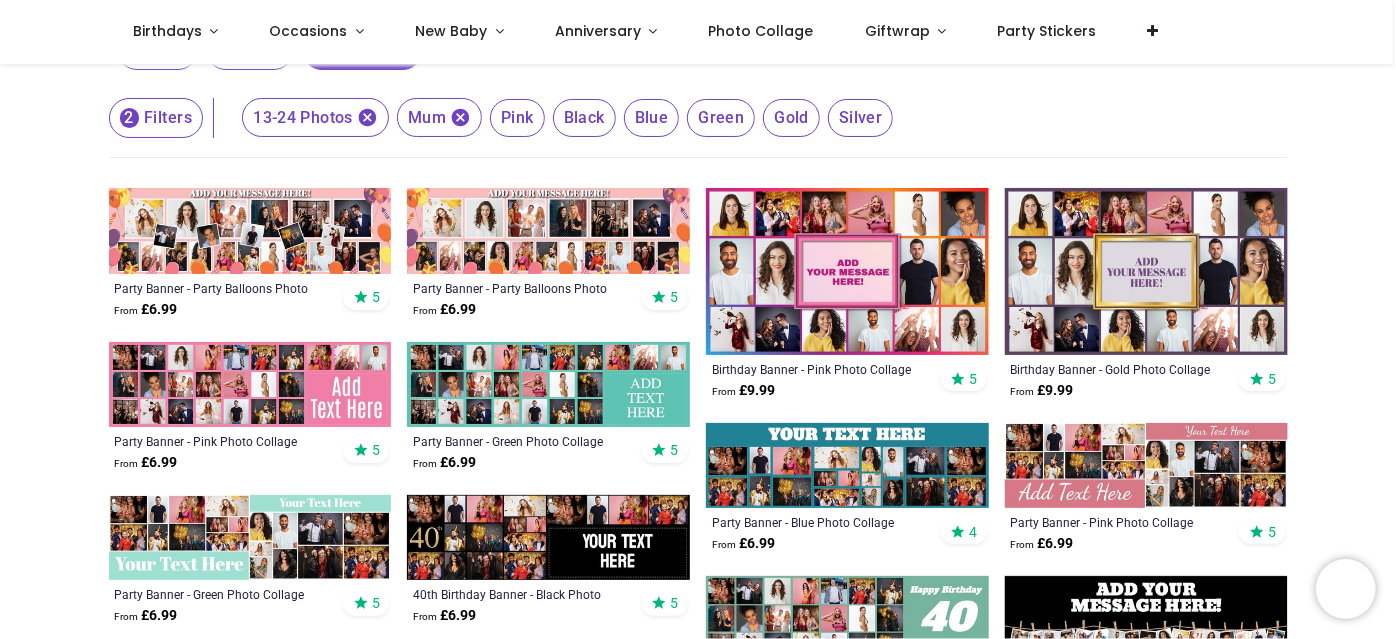 click at bounding box center [548, 384] 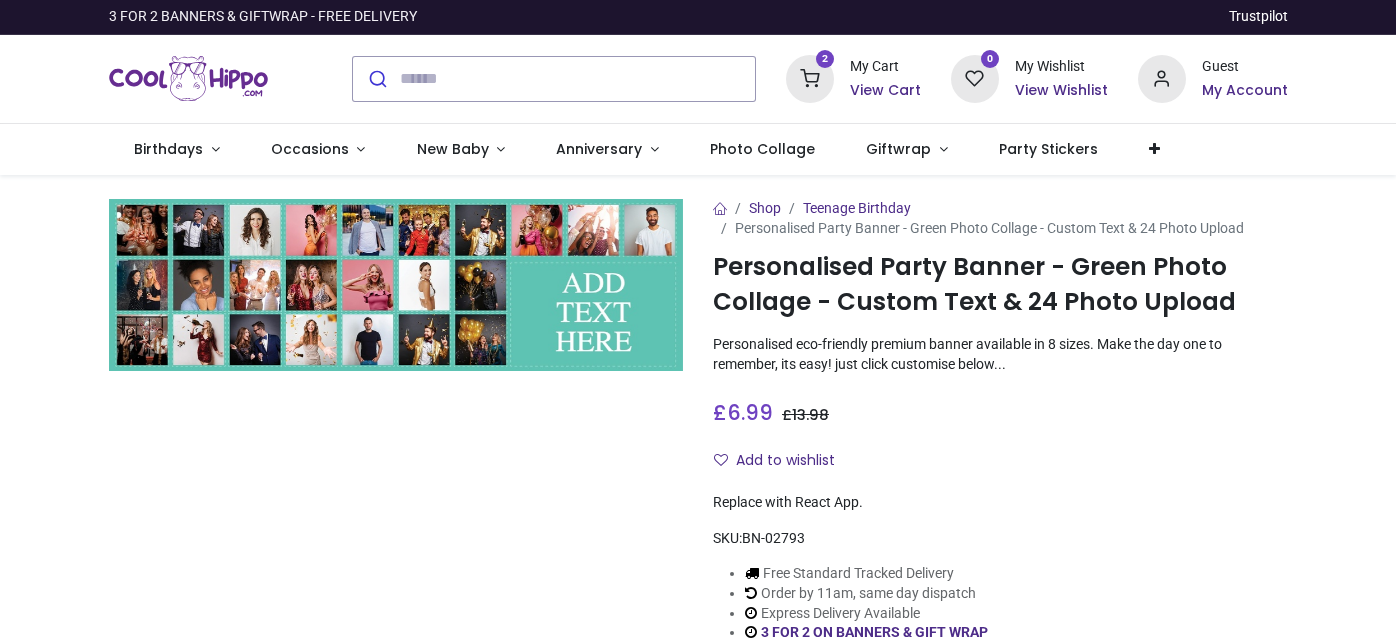 scroll, scrollTop: 0, scrollLeft: 0, axis: both 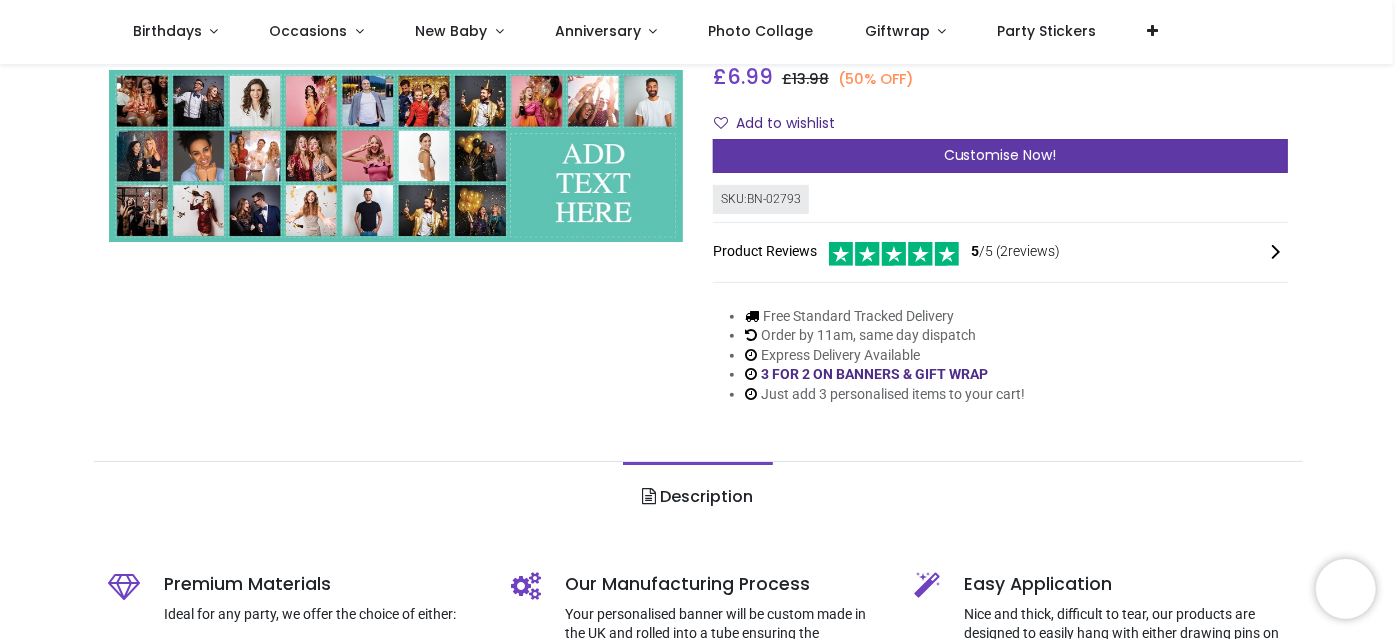 click on "Customise Now!" at bounding box center (1000, 156) 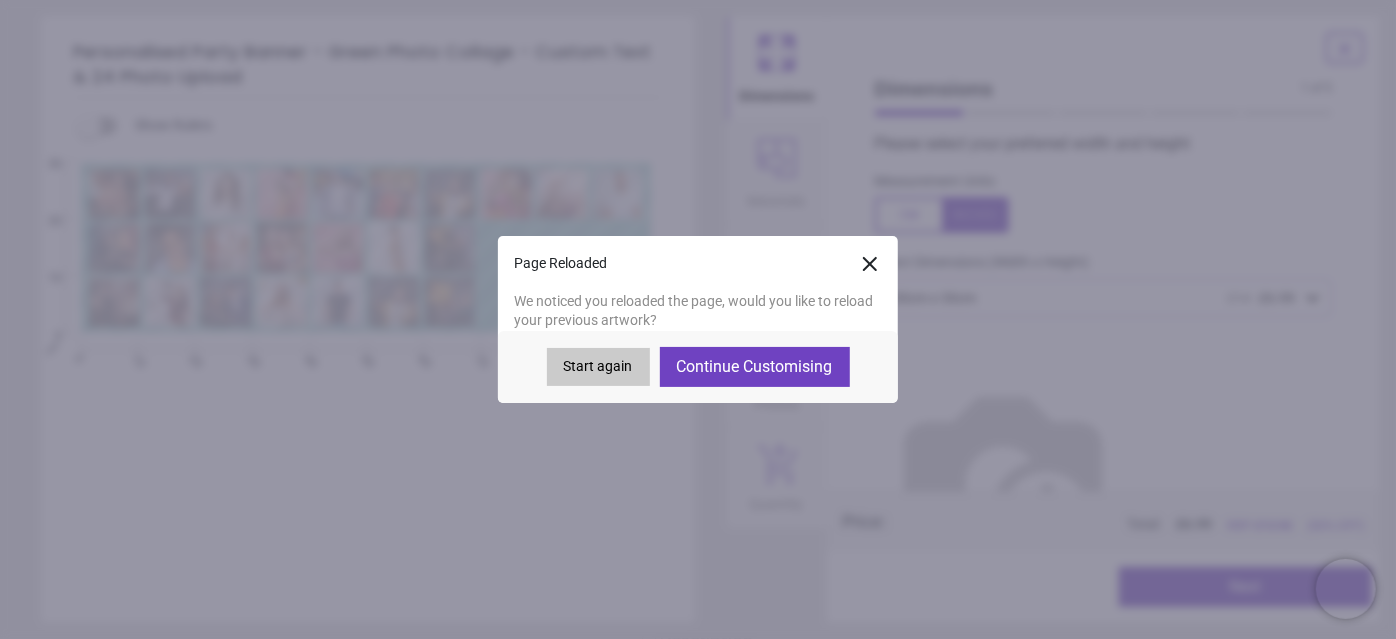 click on "Continue Customising" at bounding box center (755, 367) 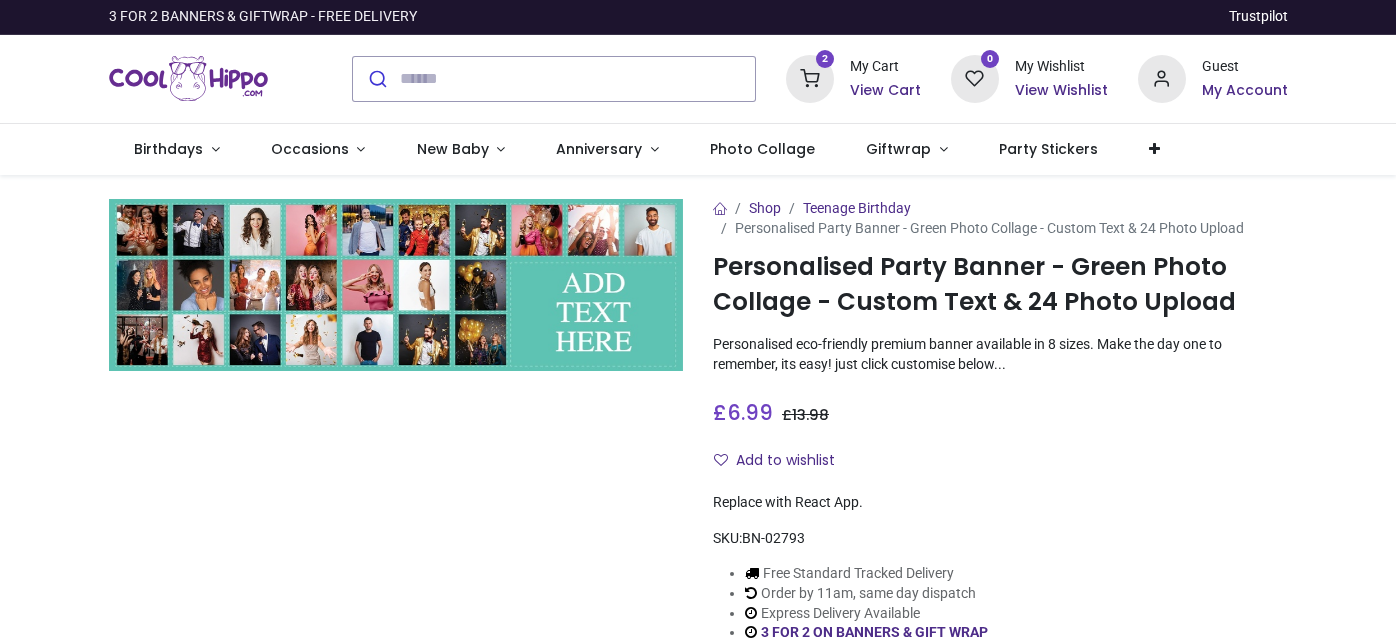 scroll, scrollTop: 0, scrollLeft: 0, axis: both 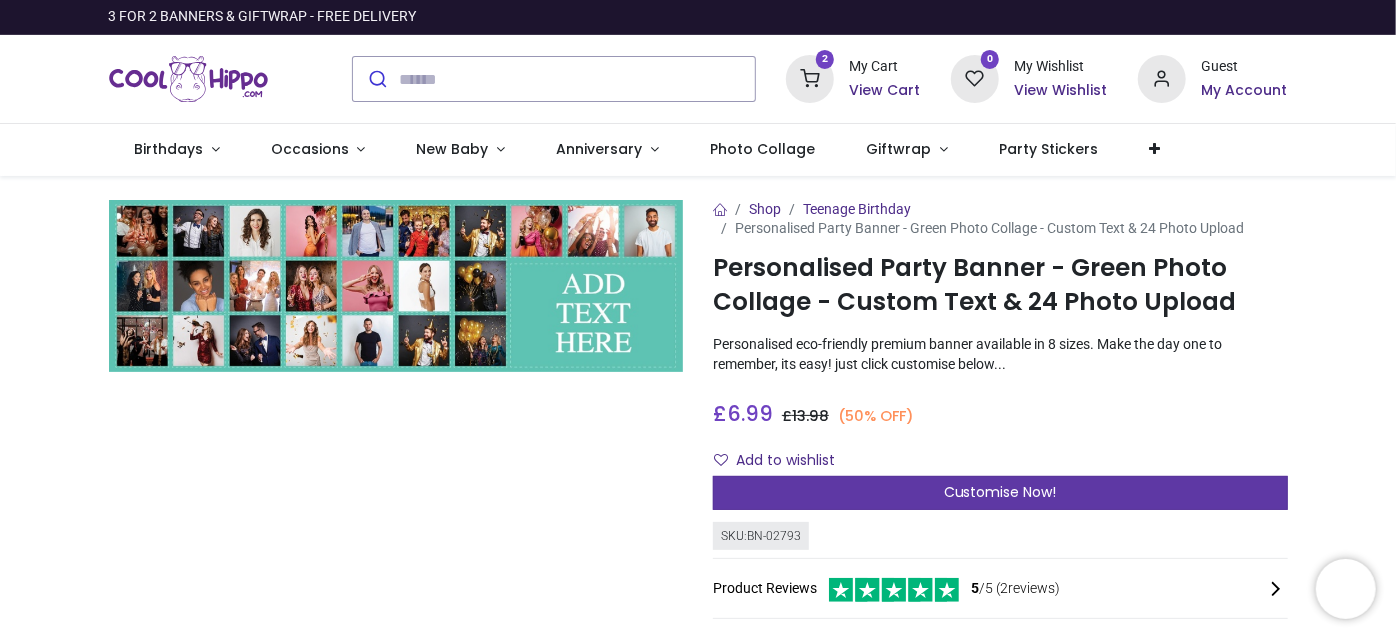 click on "Customise Now!" at bounding box center (1000, 493) 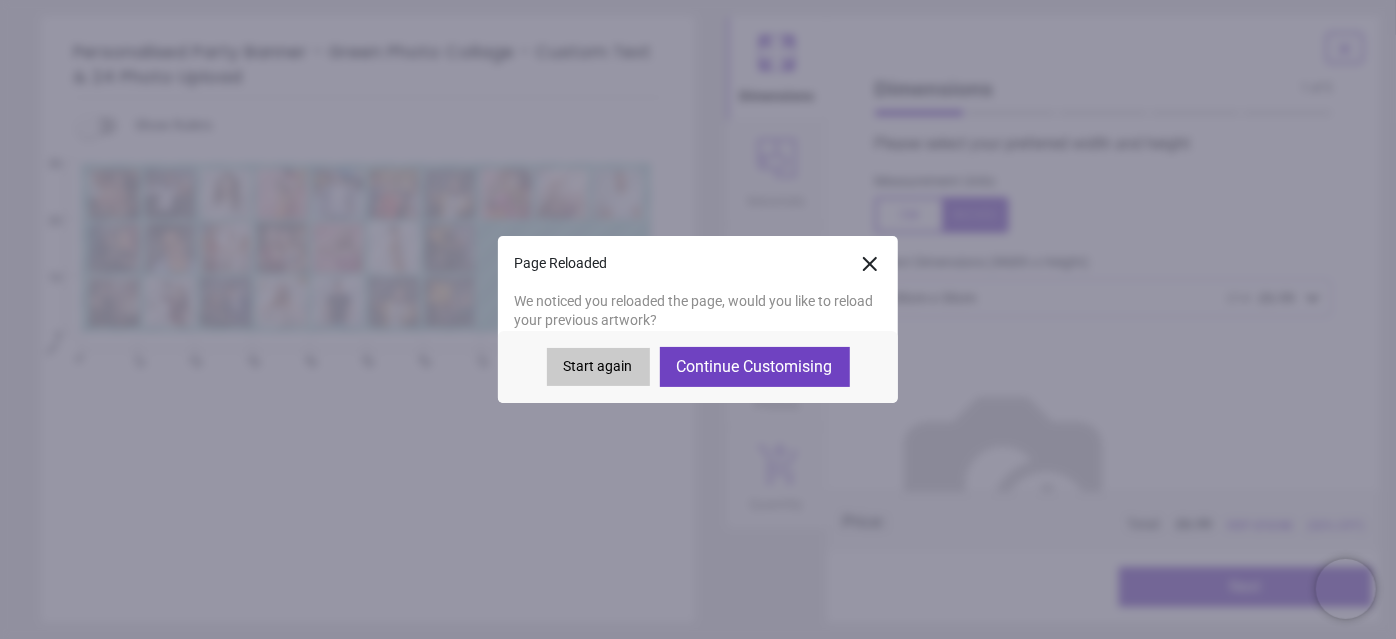 click on "Continue Customising" at bounding box center (755, 367) 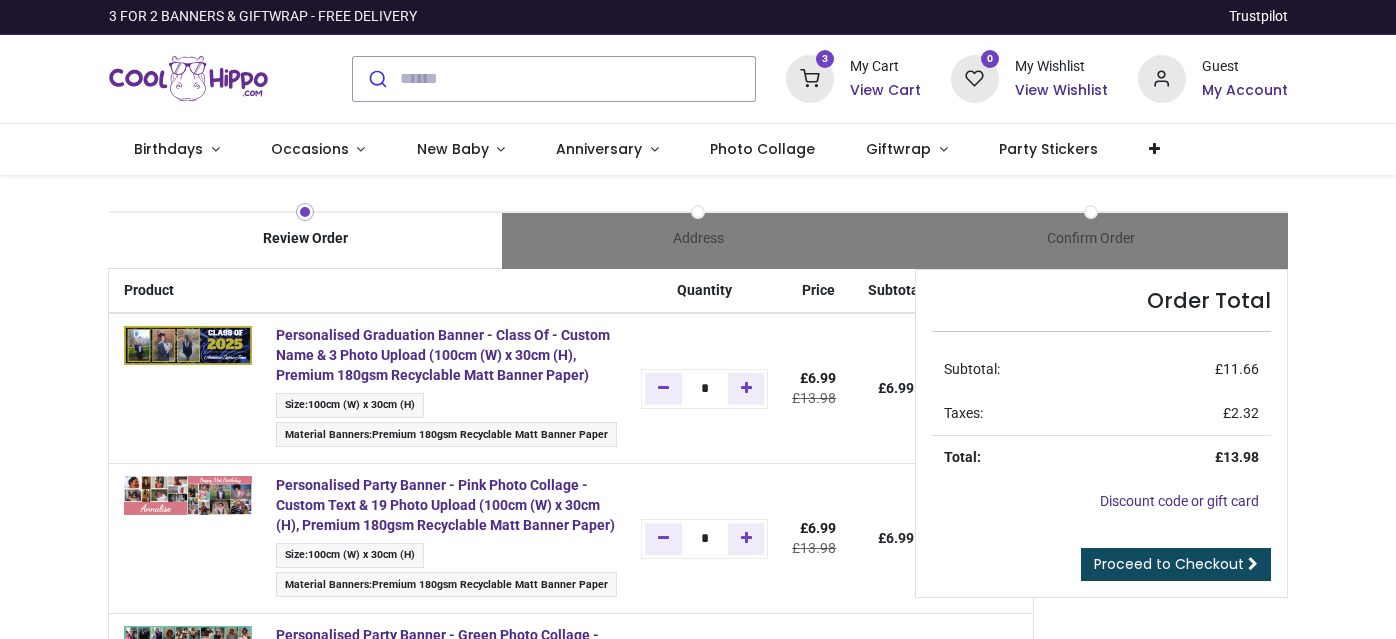 scroll, scrollTop: 0, scrollLeft: 0, axis: both 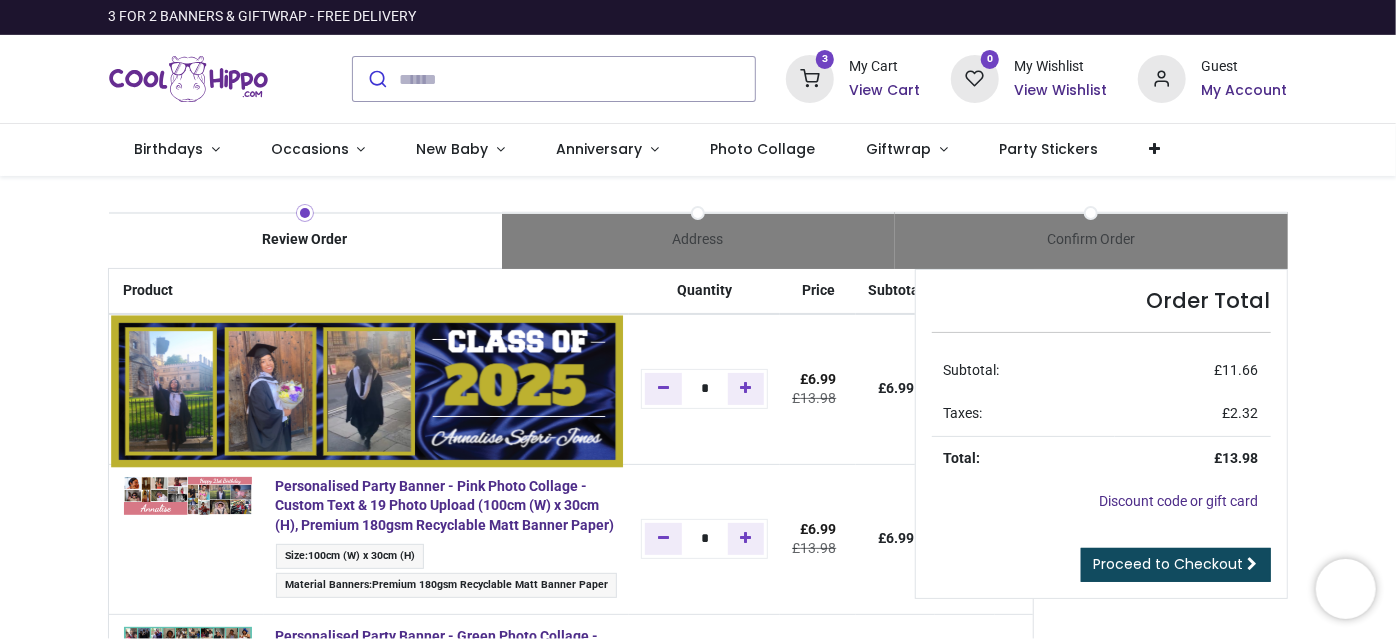 click at bounding box center (367, 392) 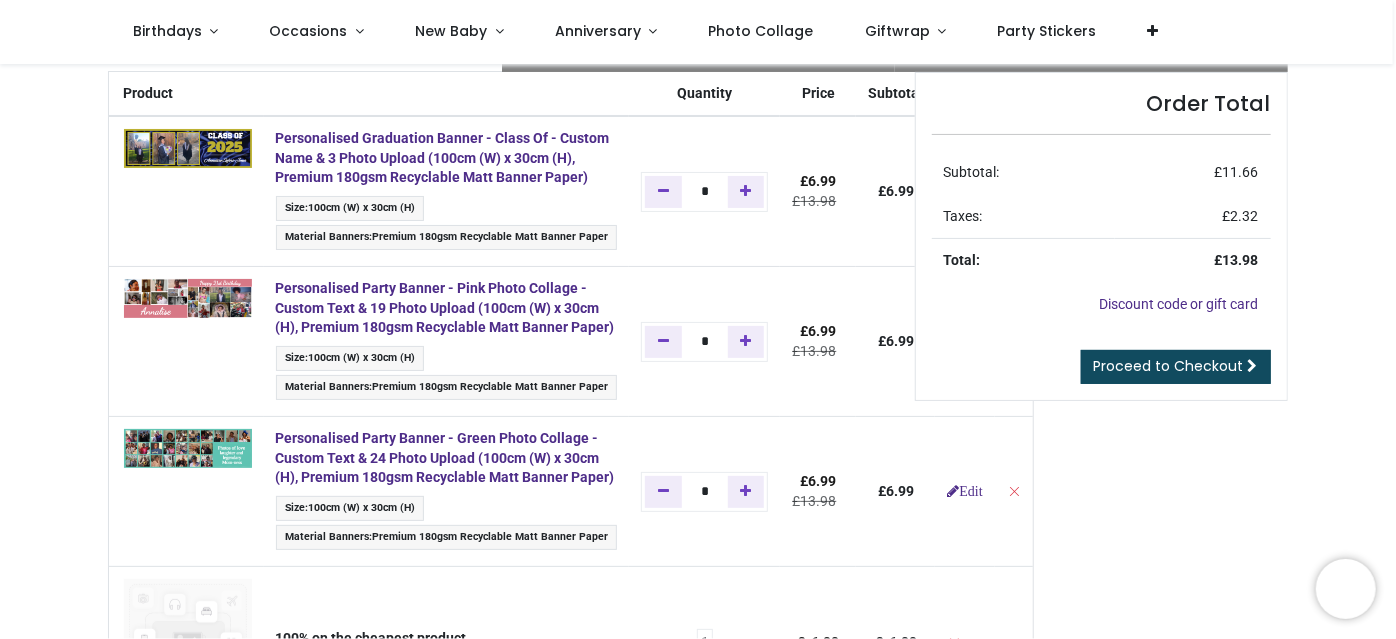 scroll, scrollTop: 90, scrollLeft: 0, axis: vertical 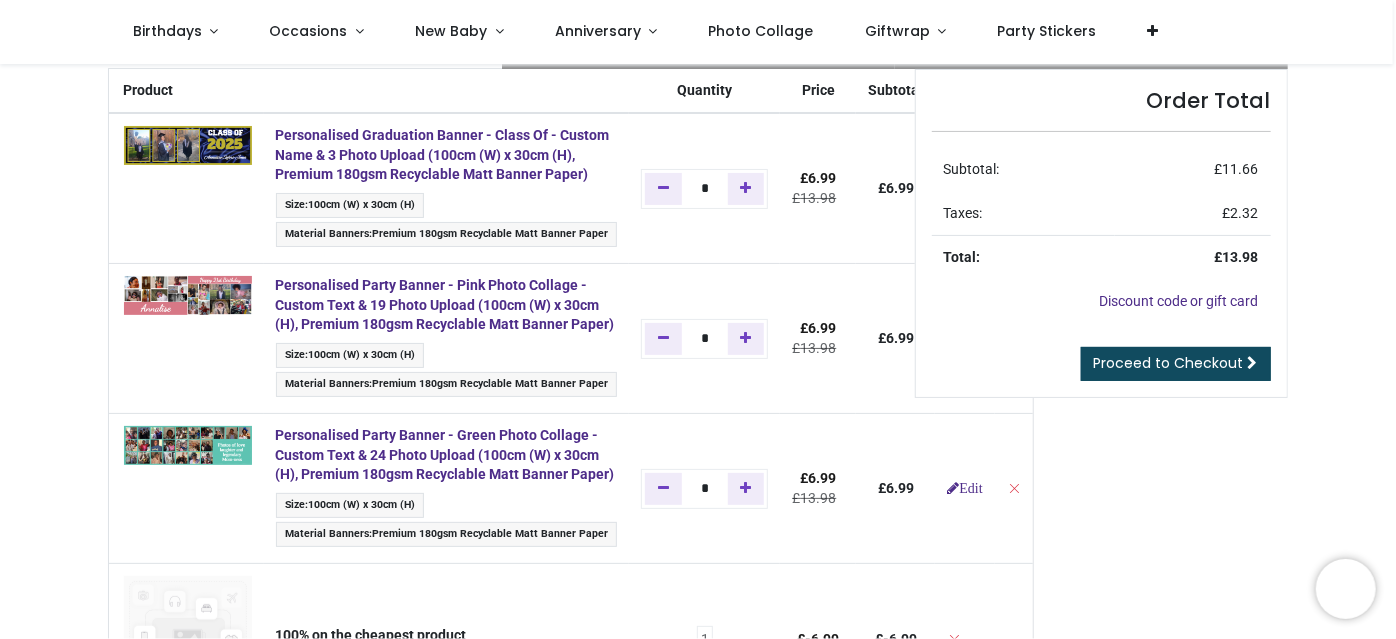 click at bounding box center (186, 339) 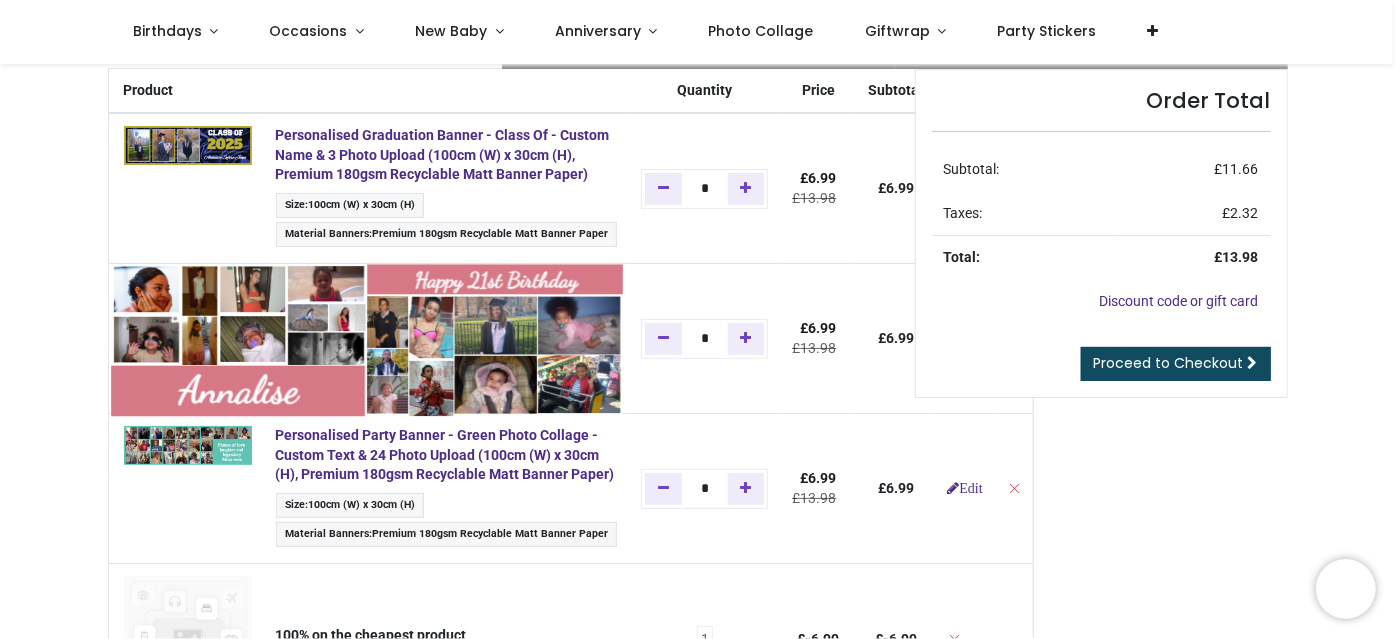 click at bounding box center (367, 342) 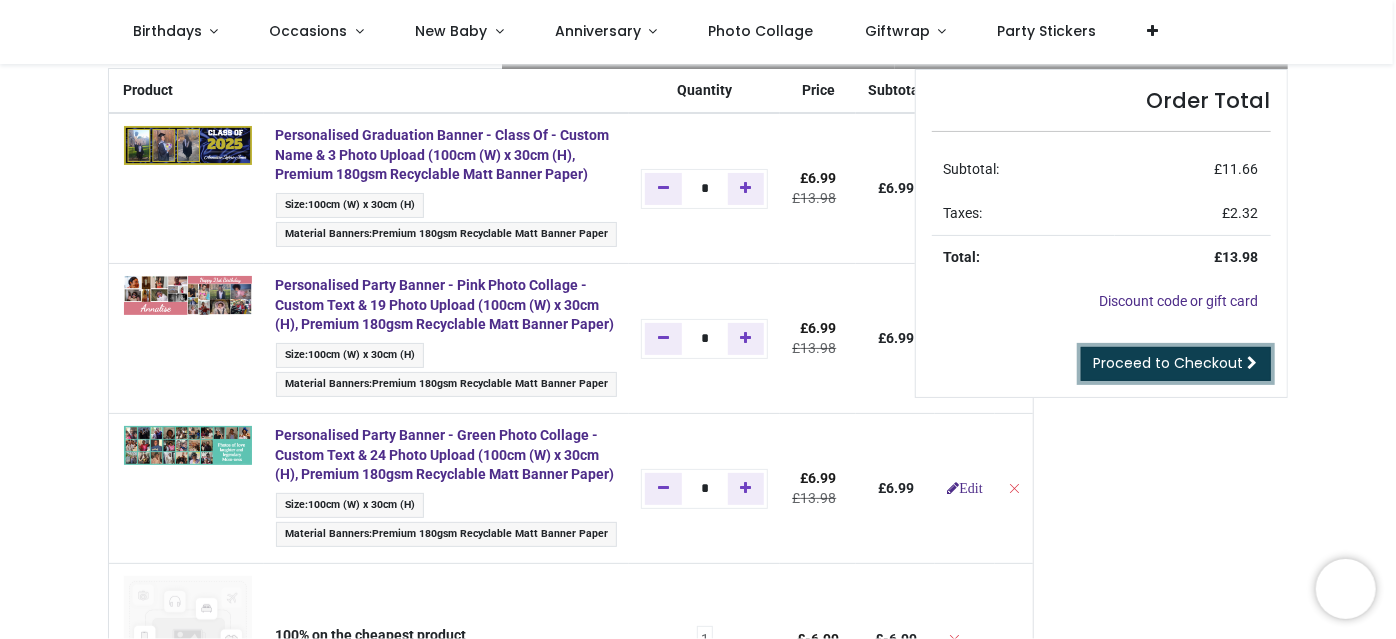 click on "Proceed to Checkout" at bounding box center [1169, 363] 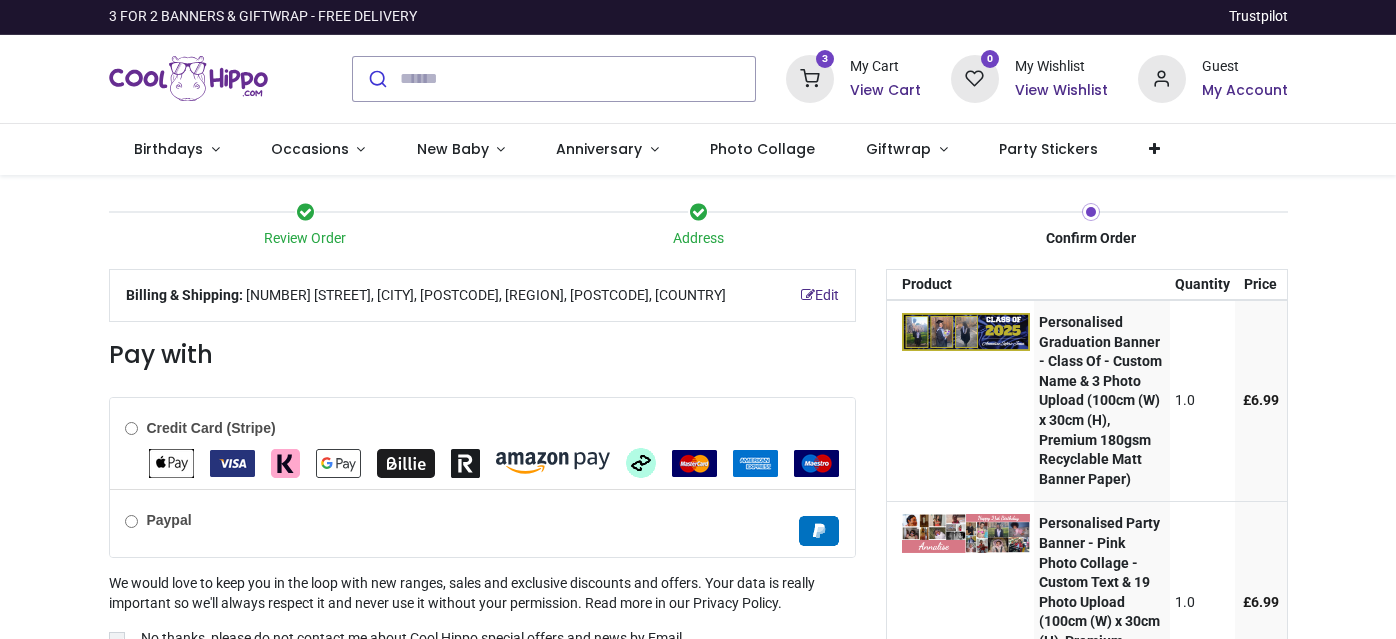 scroll, scrollTop: 0, scrollLeft: 0, axis: both 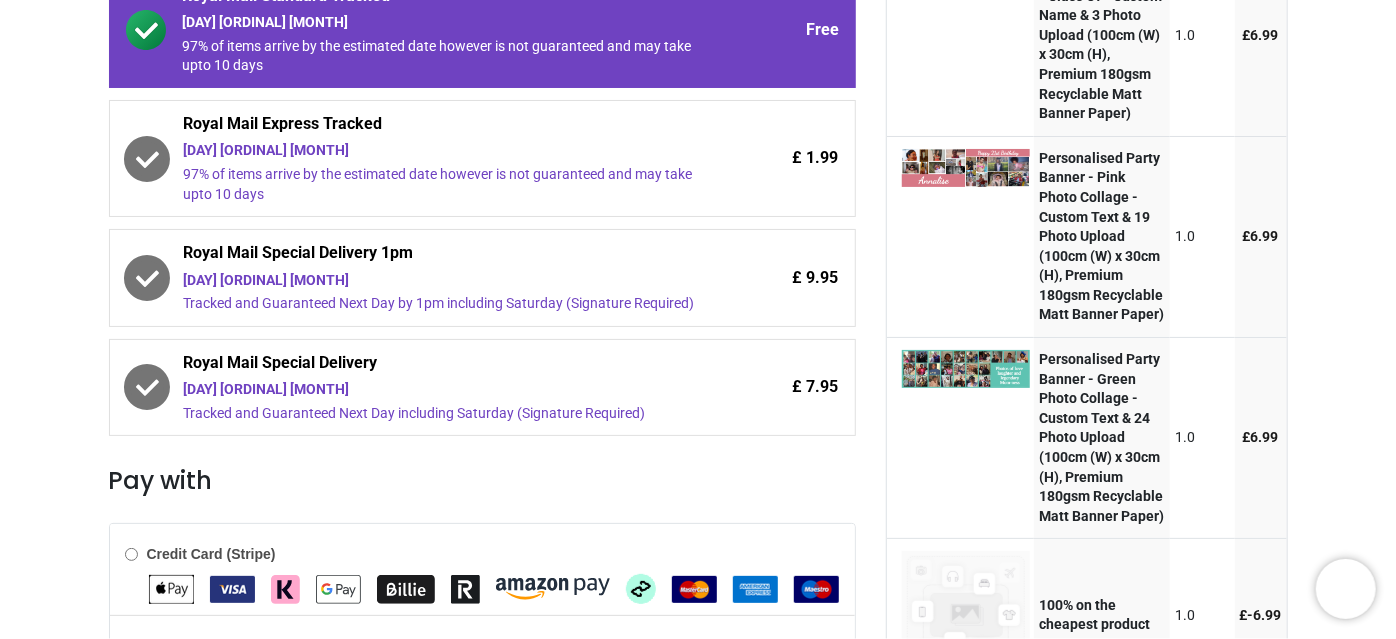 click on "Personalised Party Banner - Pink Photo Collage - Custom Text & 19 Photo Upload (100cm (W) x 30cm (H), Premium 180gsm Recyclable Matt Banner Paper)" at bounding box center (1101, 236) 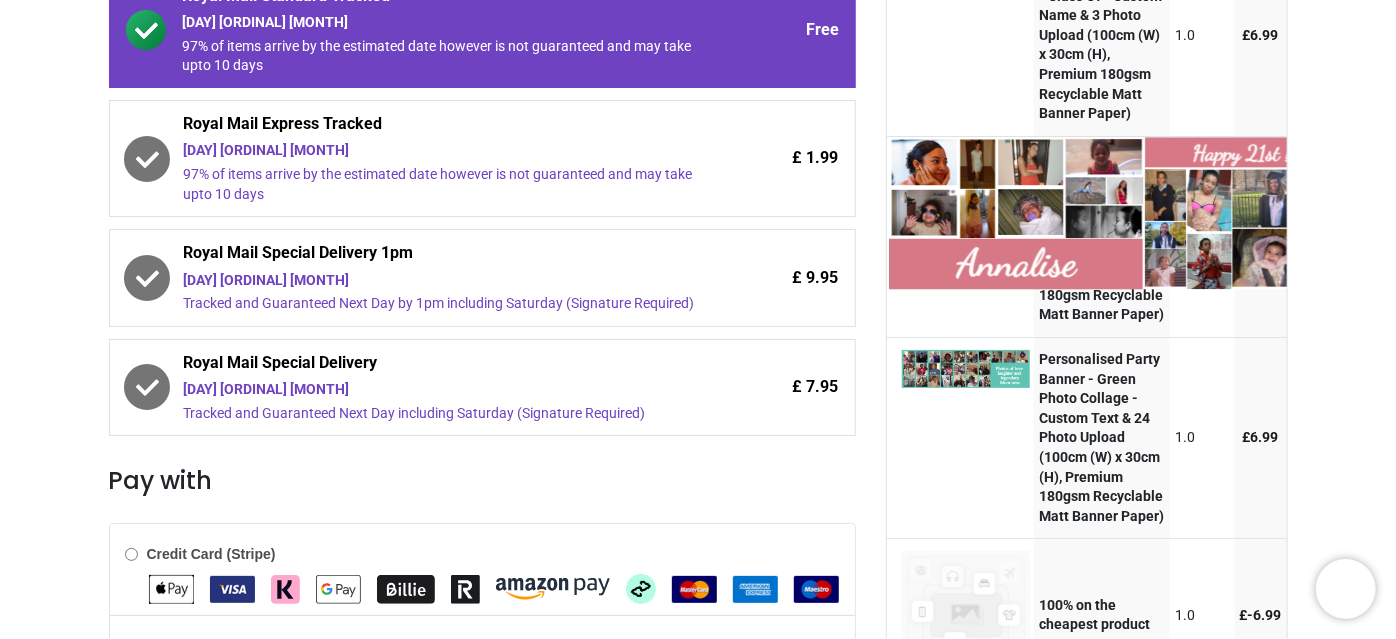 click at bounding box center [1145, 214] 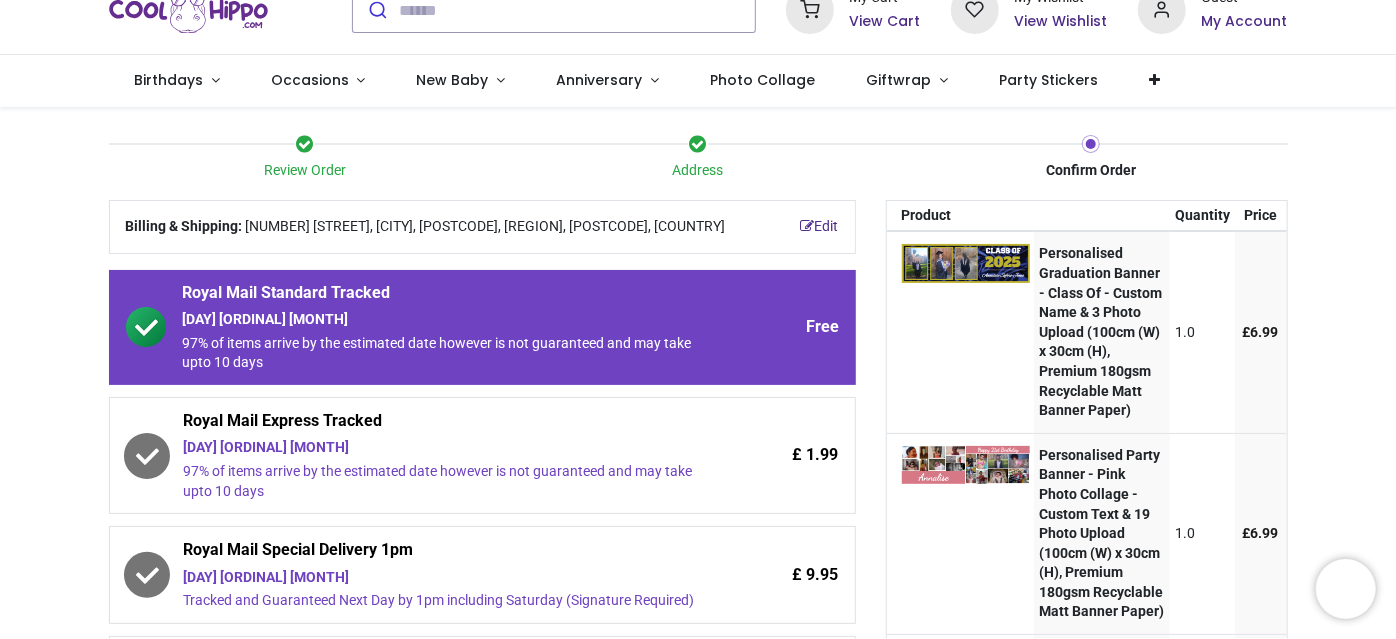 scroll, scrollTop: 0, scrollLeft: 0, axis: both 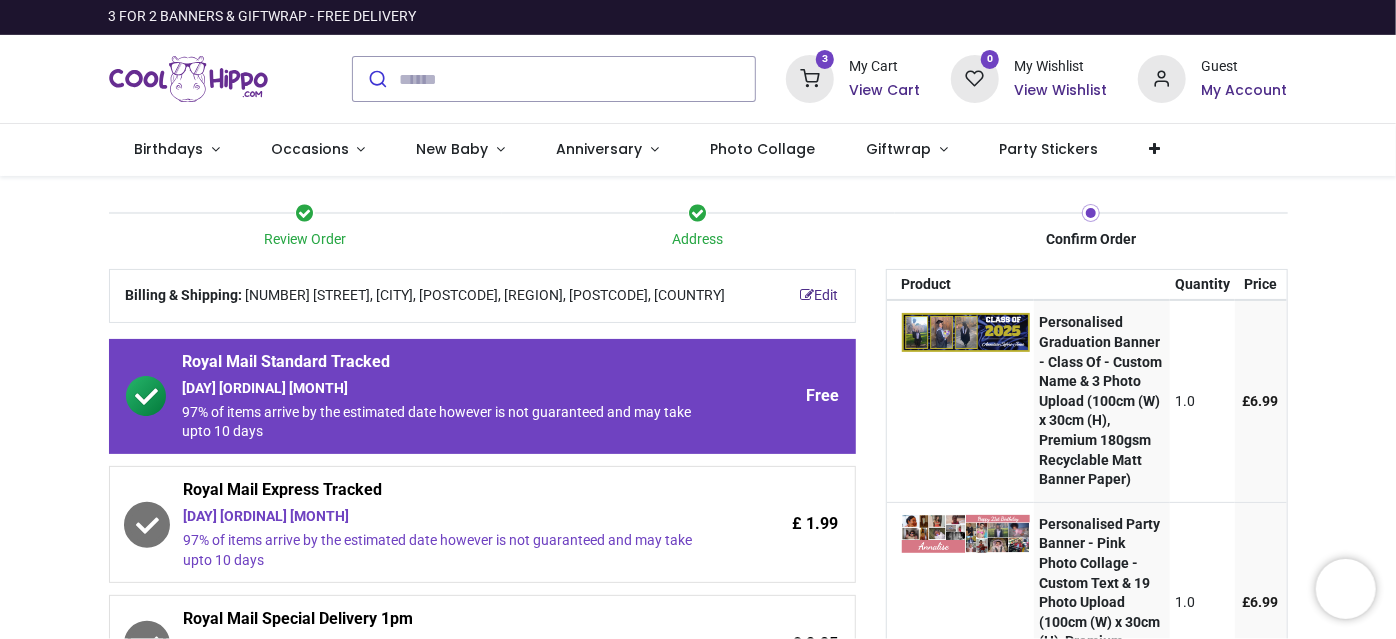 click on "3
My Cart
View Cart" at bounding box center [853, 79] 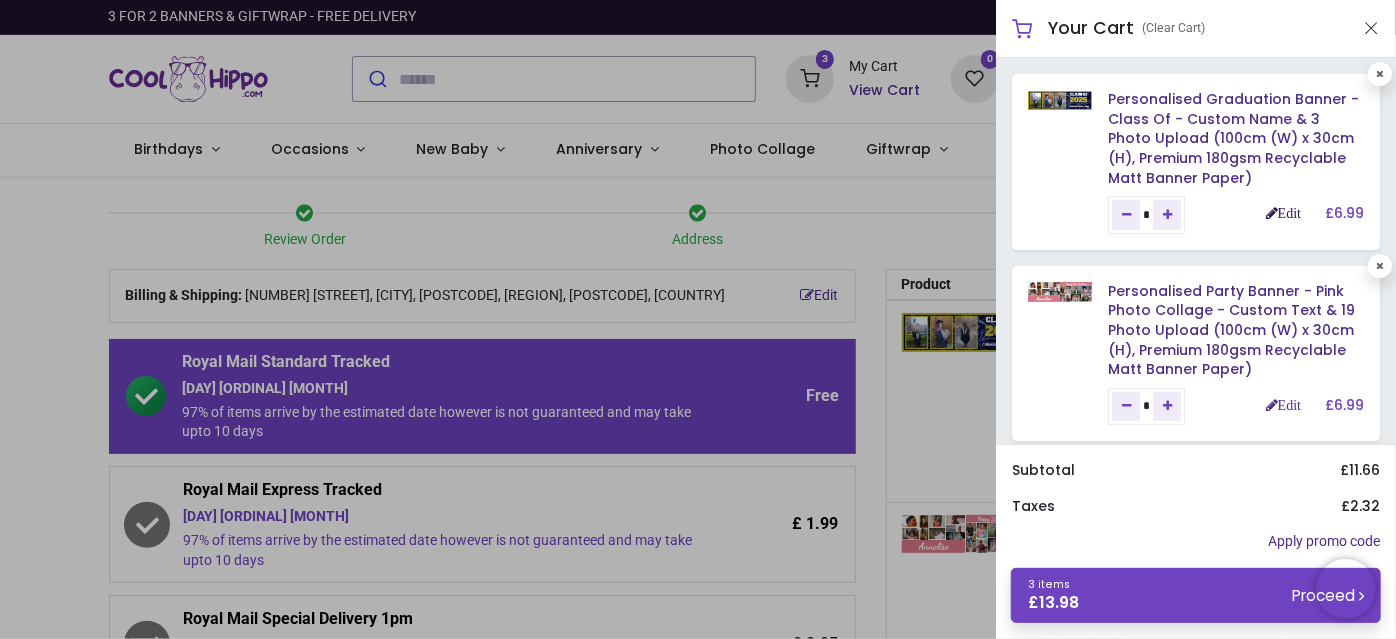click on "Edit" at bounding box center (1283, 213) 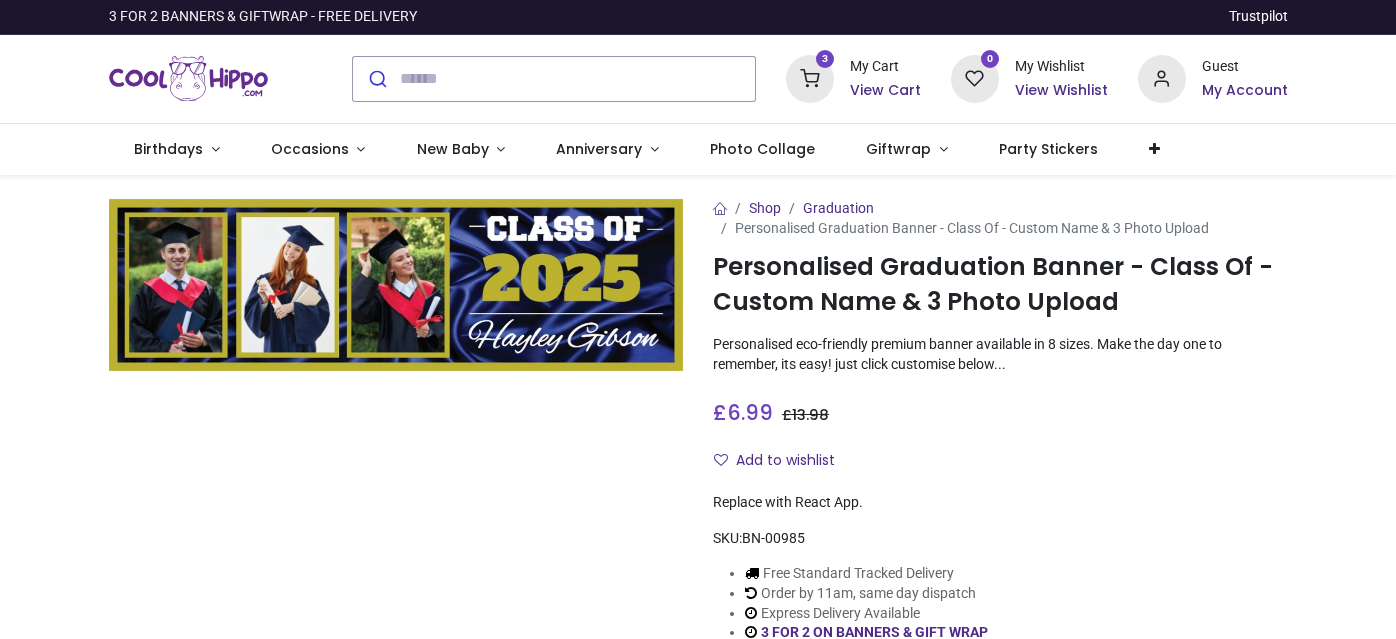 scroll, scrollTop: 0, scrollLeft: 0, axis: both 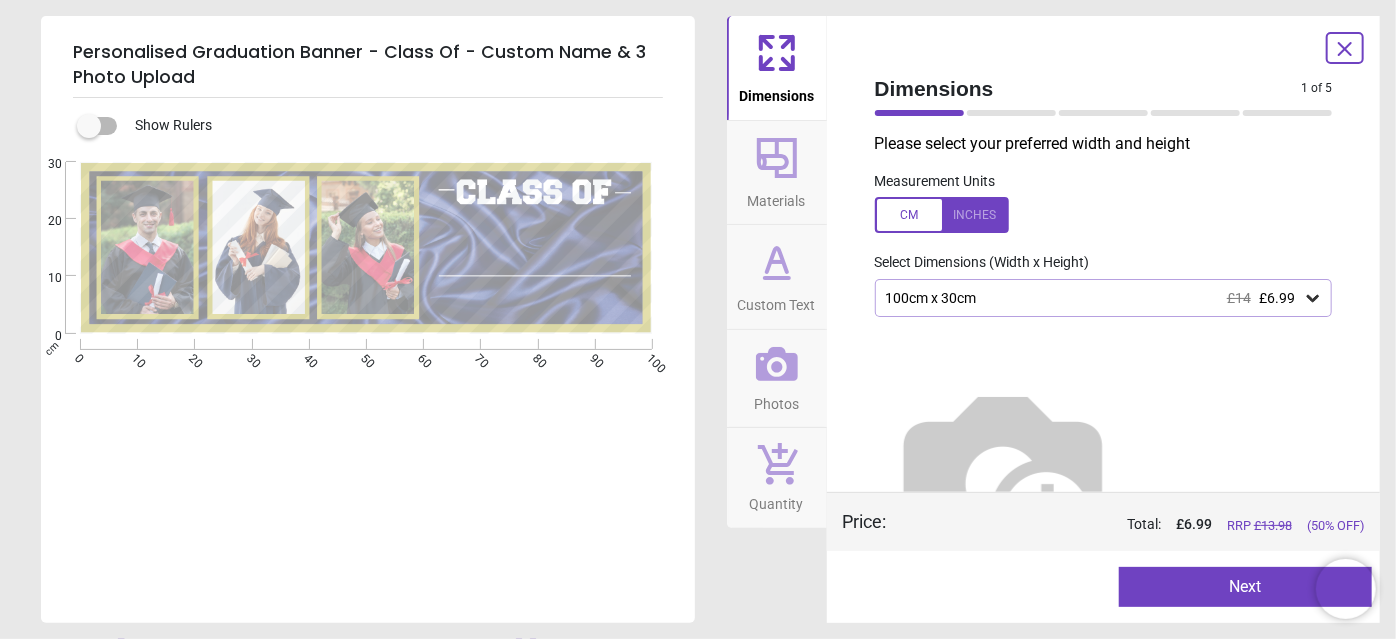 type on "****" 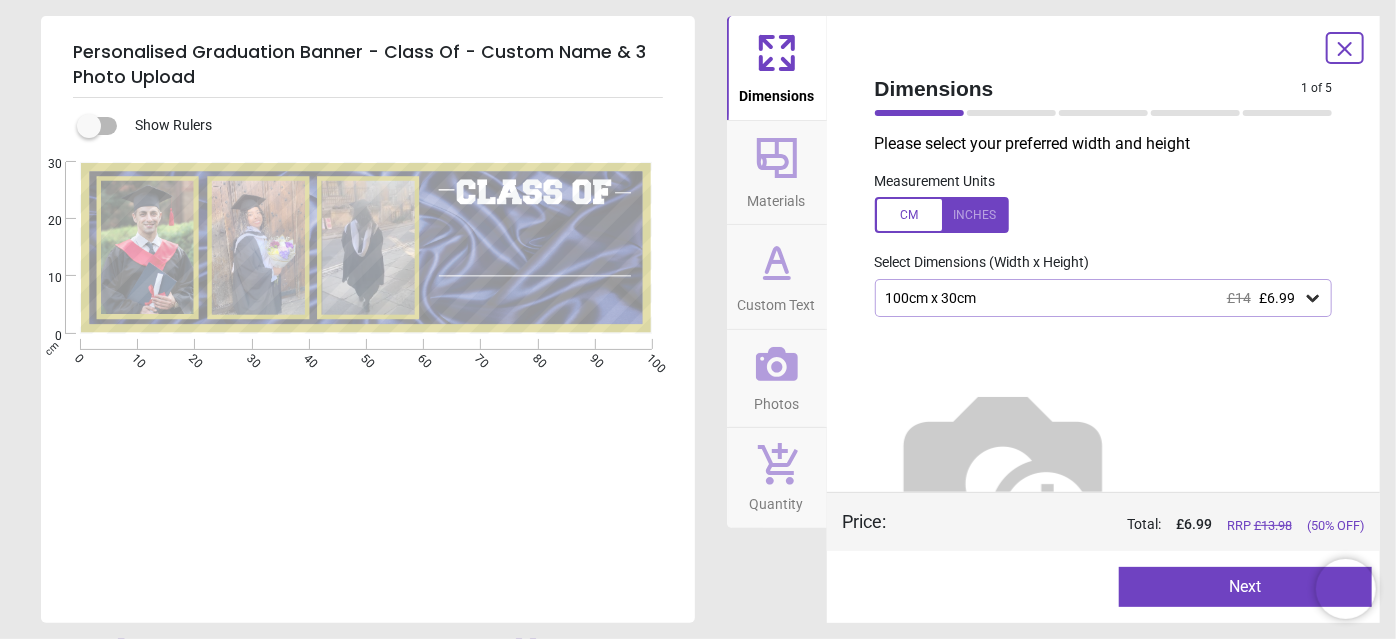 drag, startPoint x: 1395, startPoint y: 99, endPoint x: 1395, endPoint y: 76, distance: 23 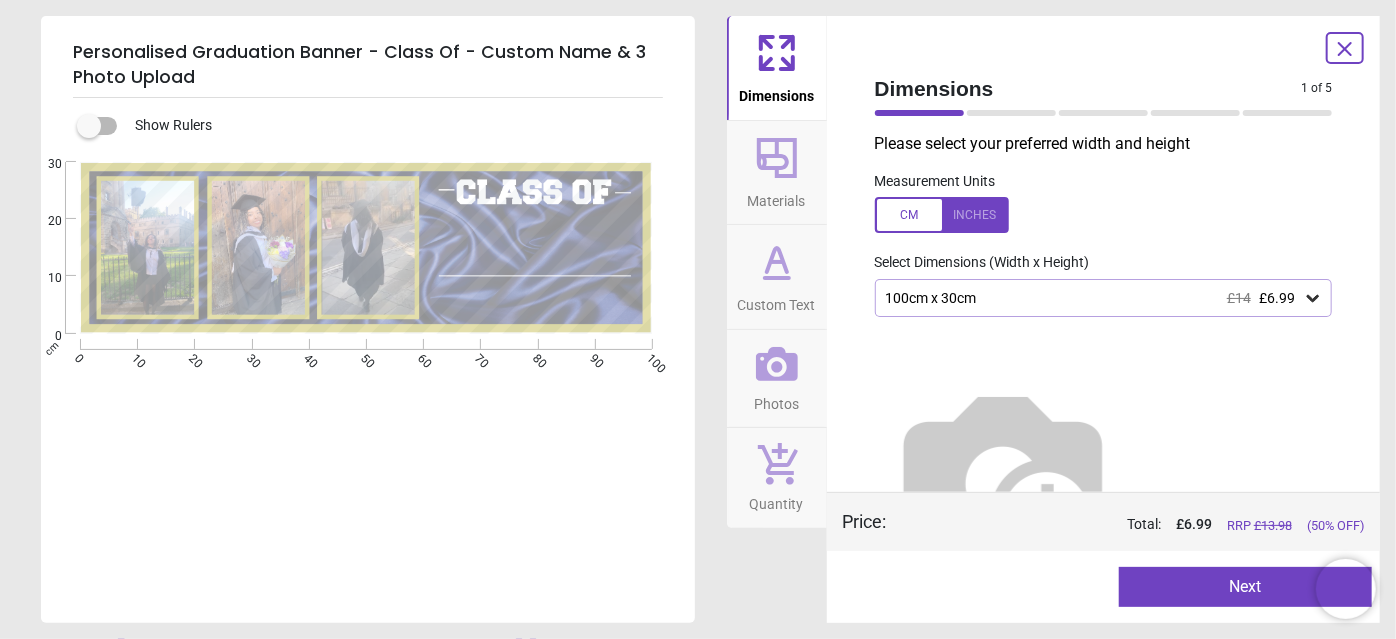 click 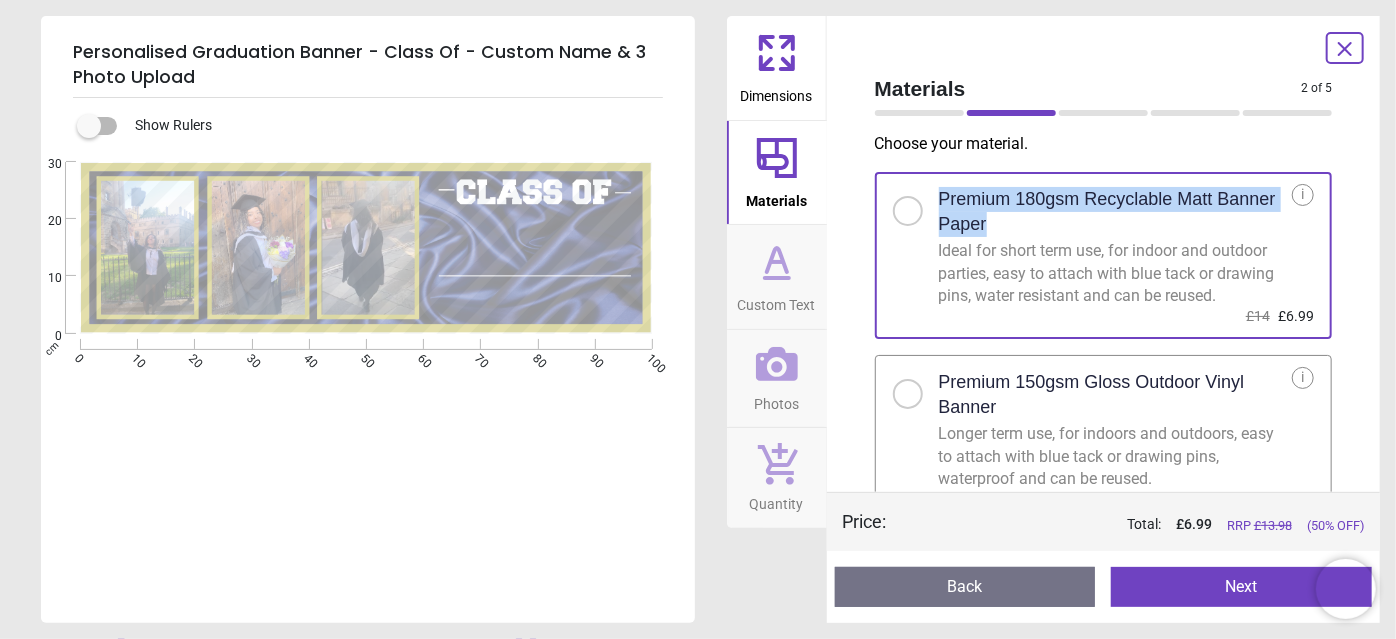 drag, startPoint x: 941, startPoint y: 195, endPoint x: 989, endPoint y: 226, distance: 57.14018 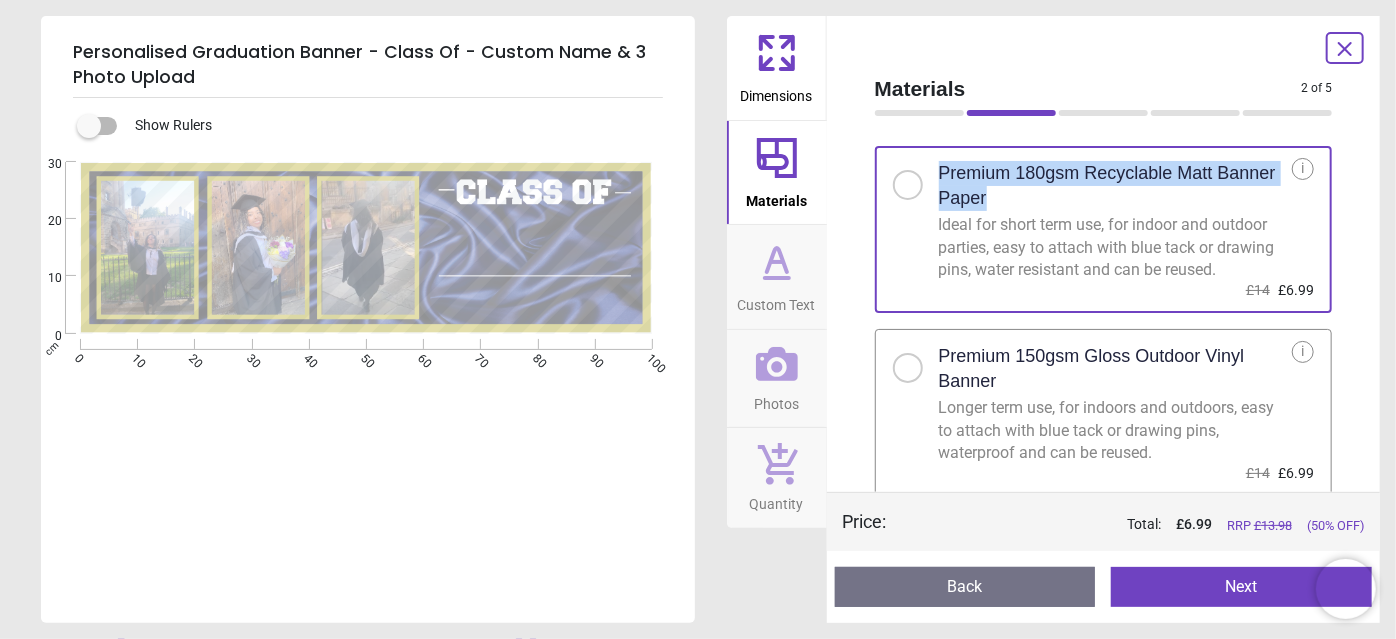 click on "Custom Text" at bounding box center [777, 301] 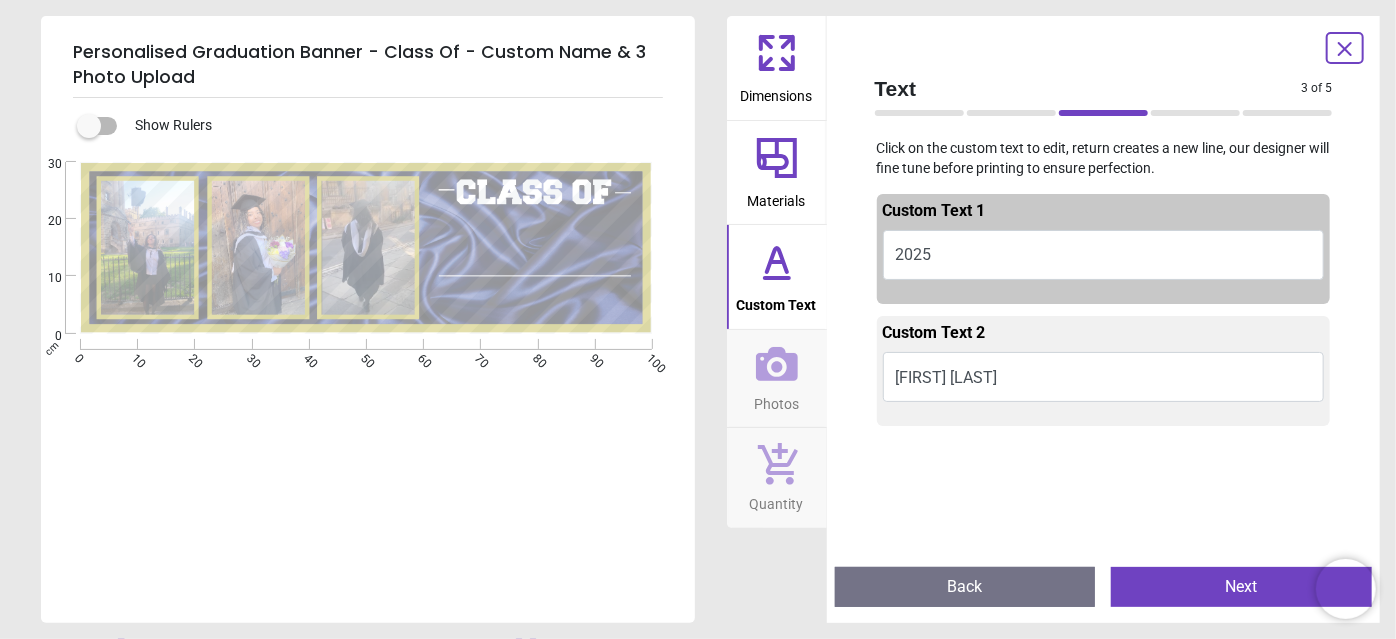 click on "Photos" at bounding box center (777, 379) 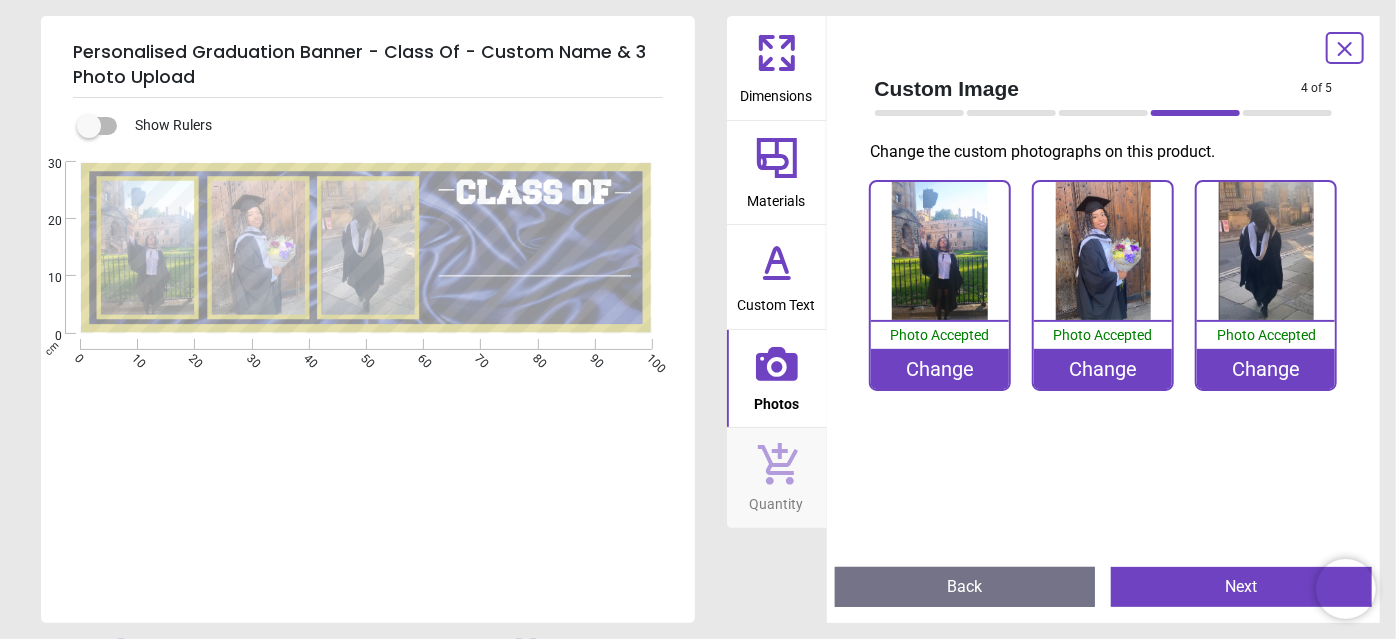 click 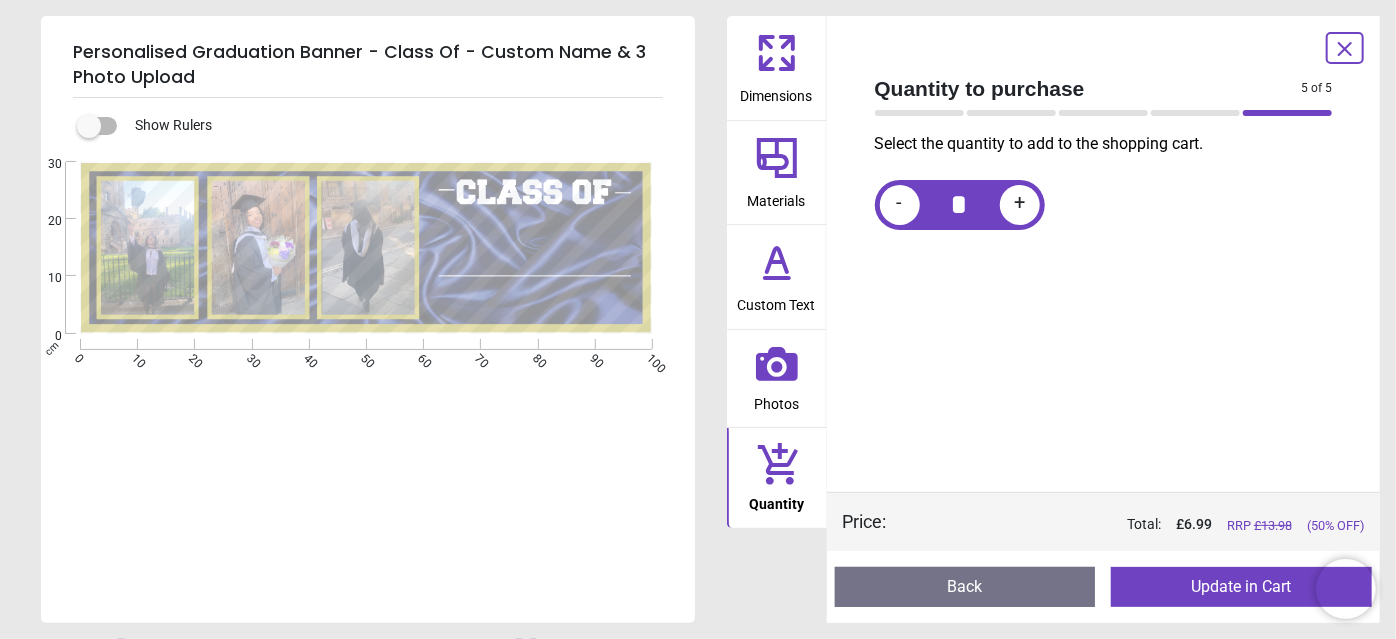 click on "Dimensions" at bounding box center [777, 92] 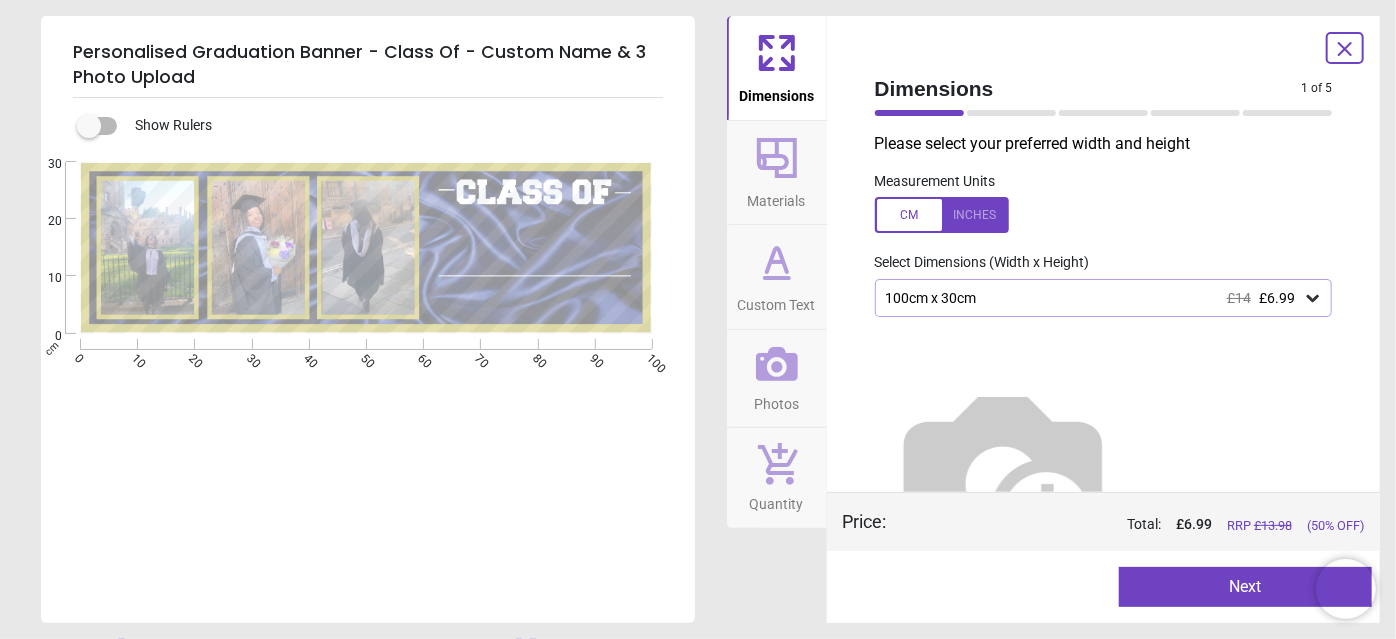 scroll, scrollTop: 58, scrollLeft: 0, axis: vertical 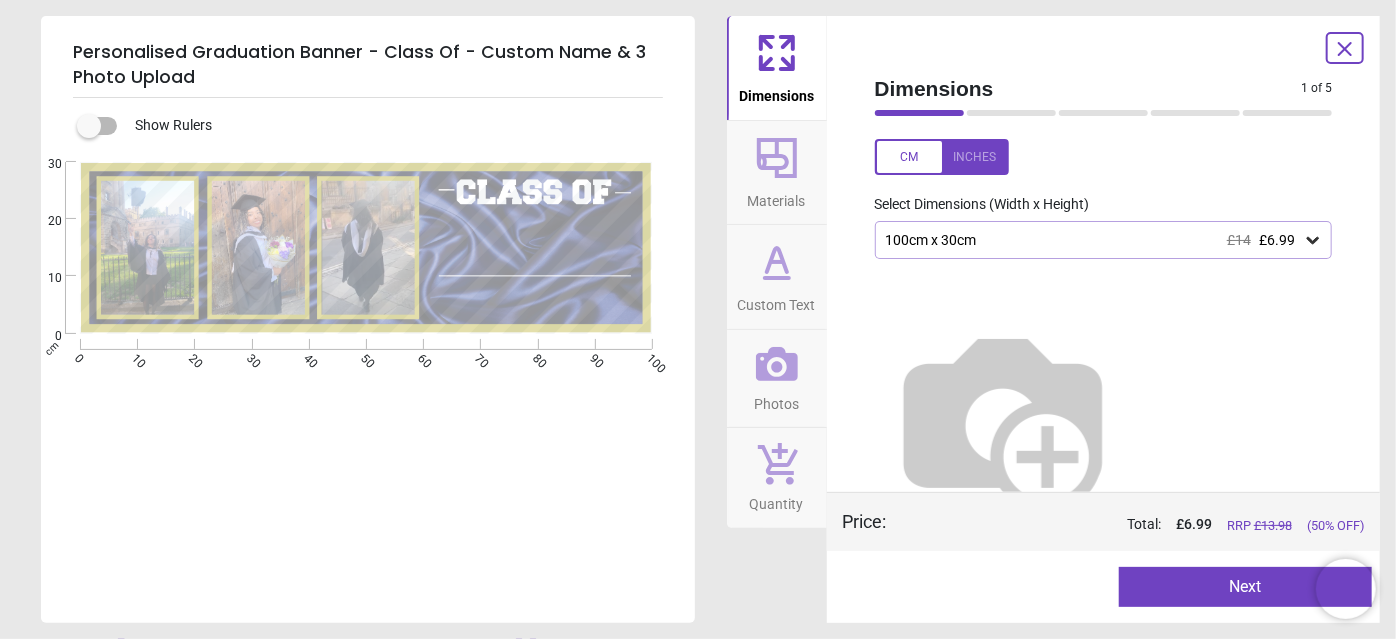 click 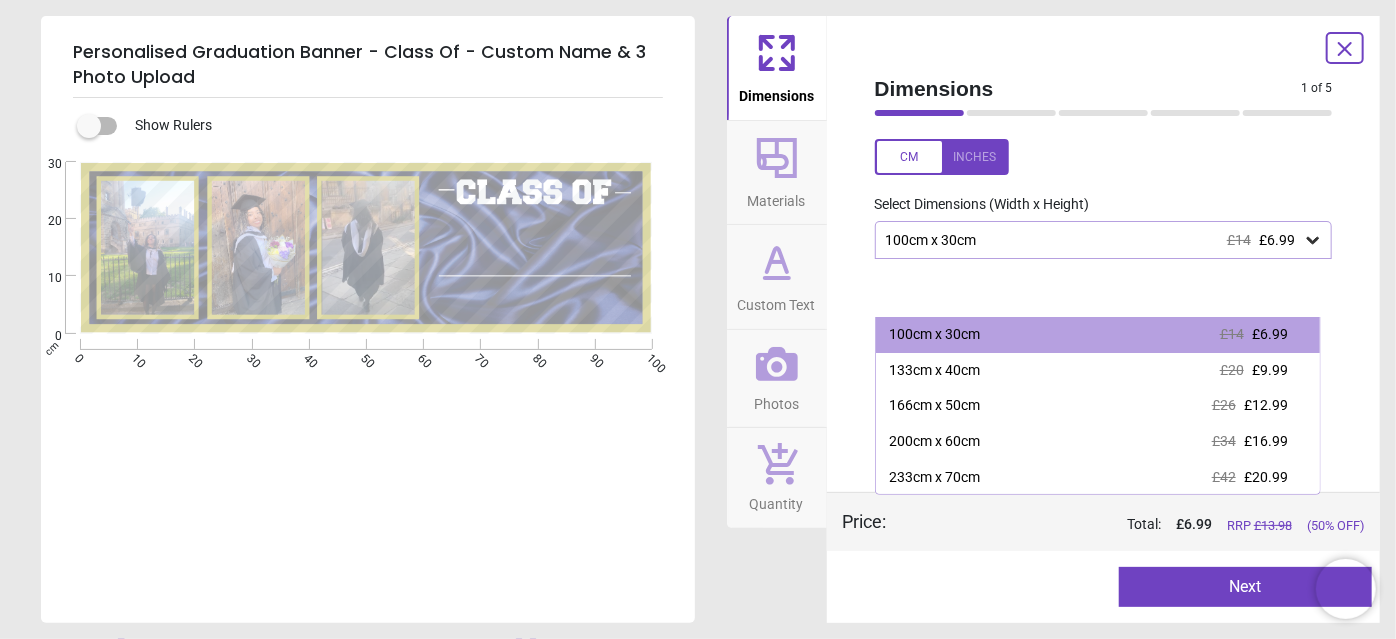 click on "Select Dimensions (Width x Height)" at bounding box center [1104, 205] 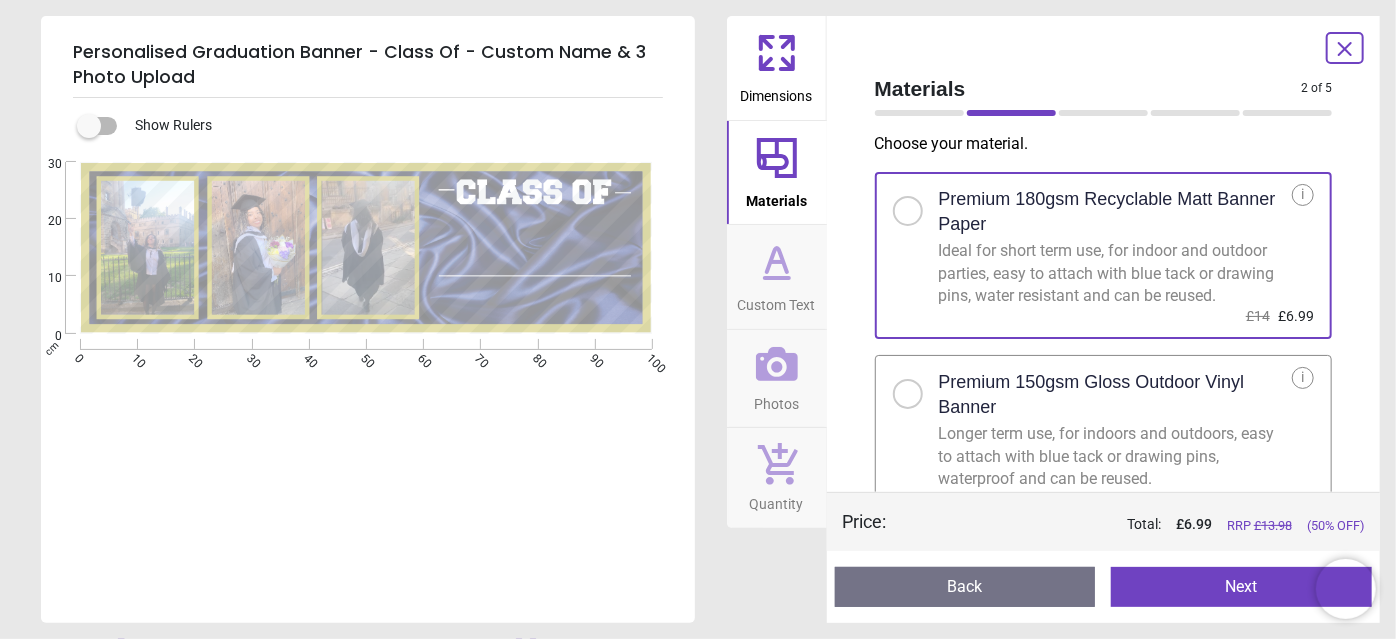click on "Next" at bounding box center [1241, 587] 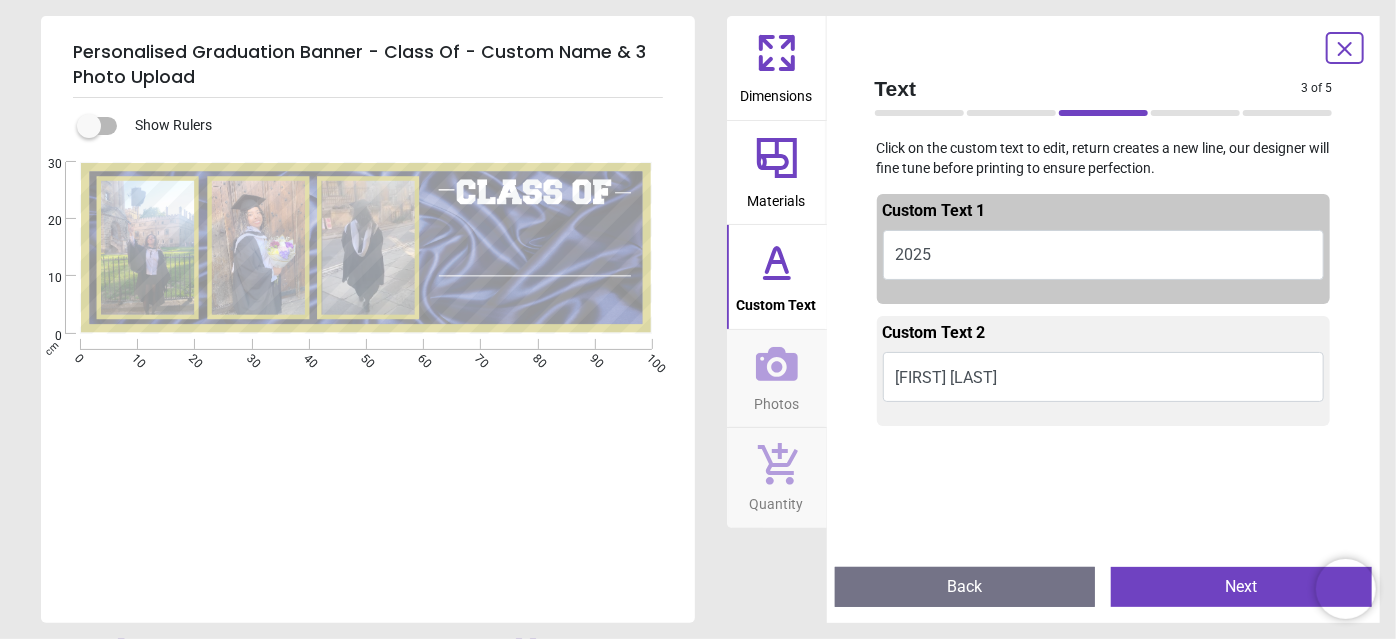 click on "Next" at bounding box center (1241, 587) 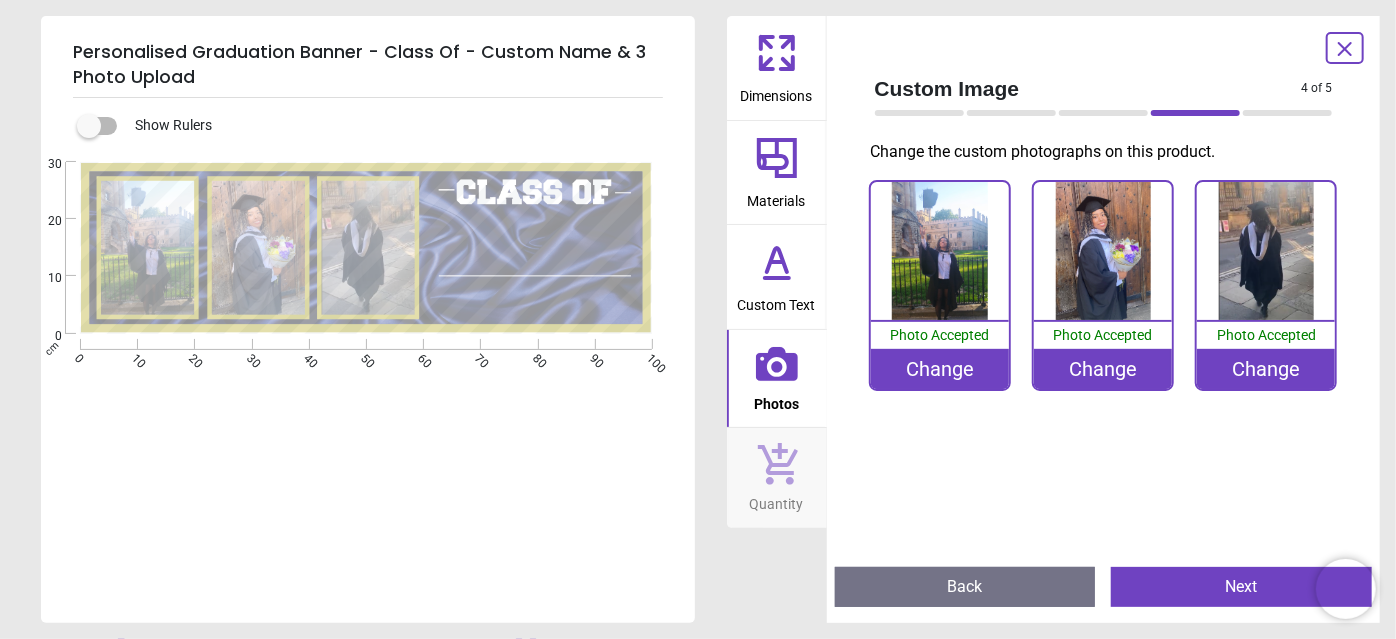 click on "Next" at bounding box center (1241, 587) 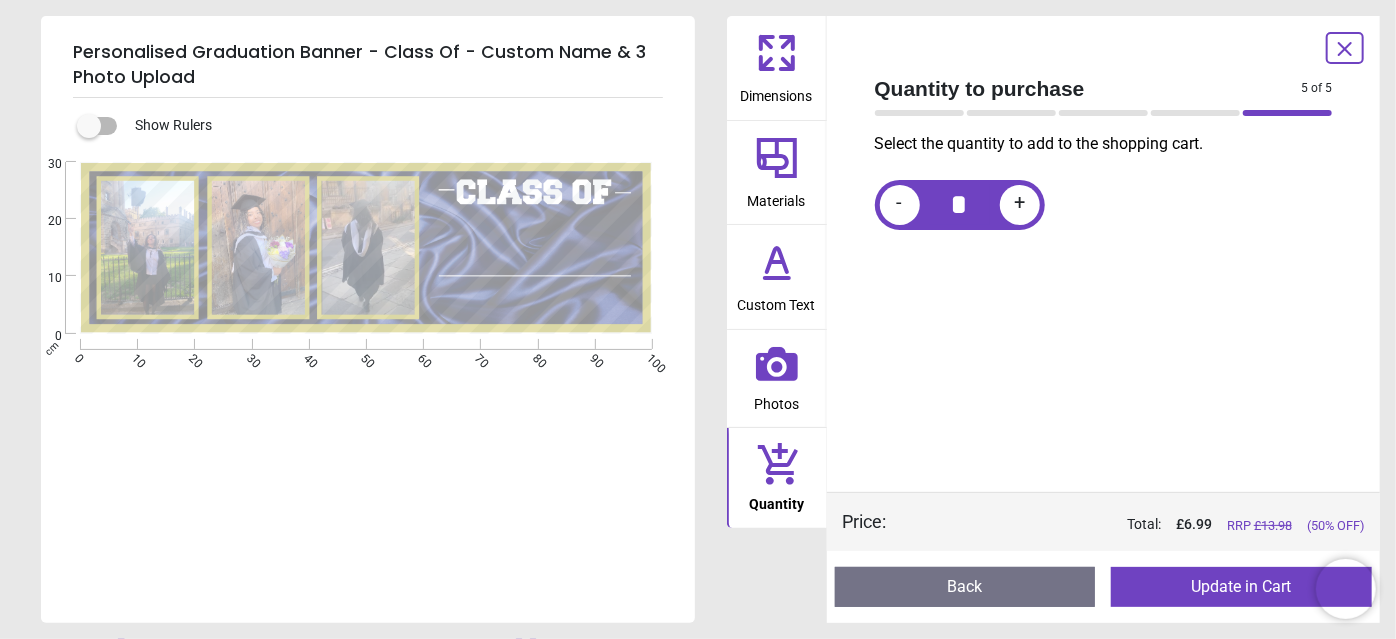 click on "Update in Cart" at bounding box center (1241, 587) 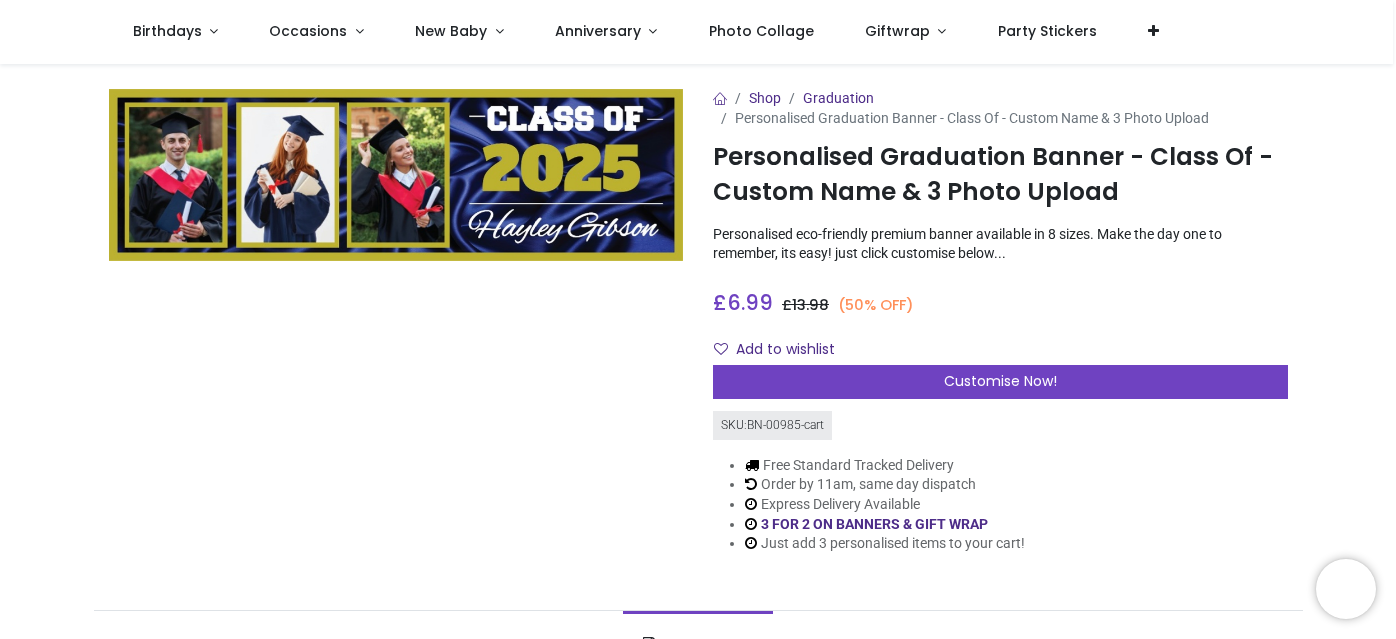 scroll, scrollTop: 0, scrollLeft: 0, axis: both 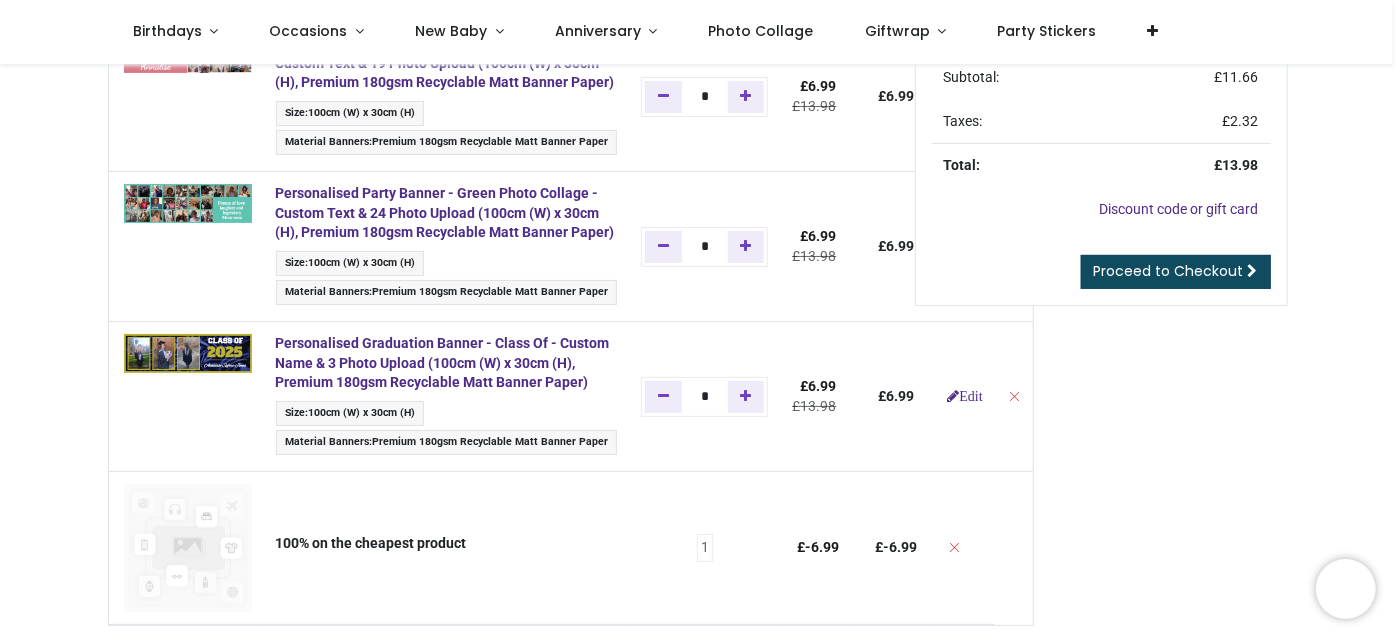 click on "100cm (W) x 30cm (H)" at bounding box center (361, 262) 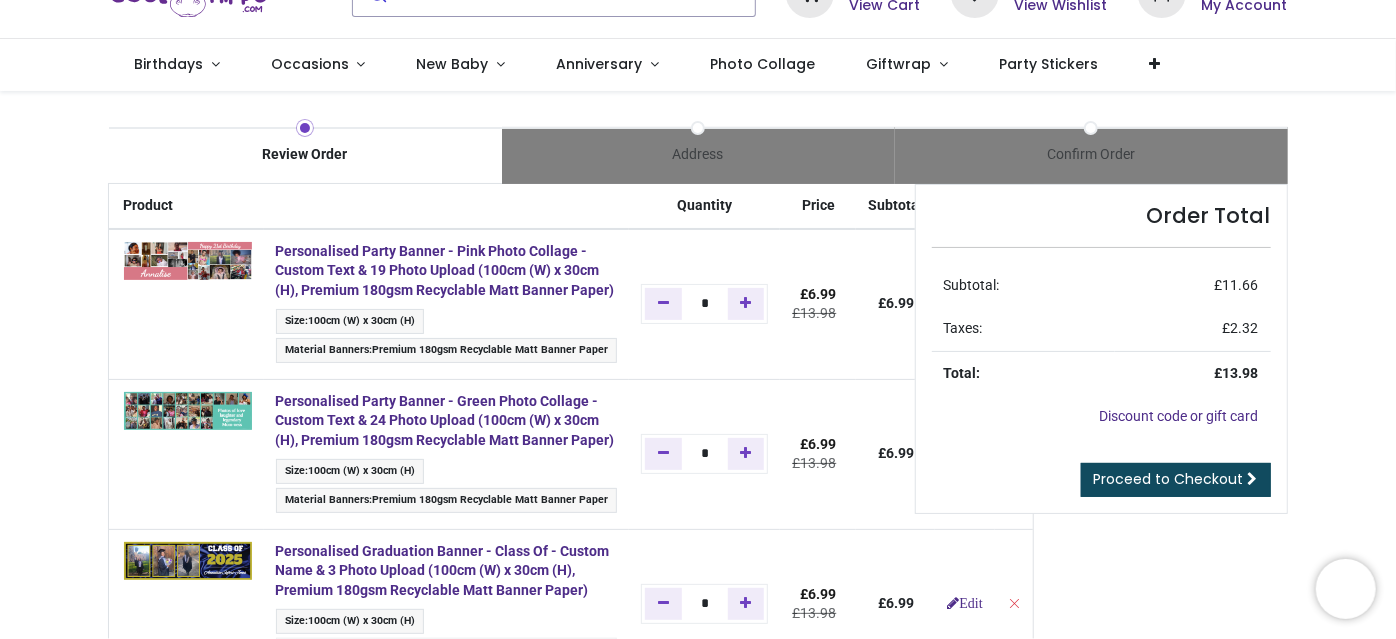 scroll, scrollTop: 0, scrollLeft: 0, axis: both 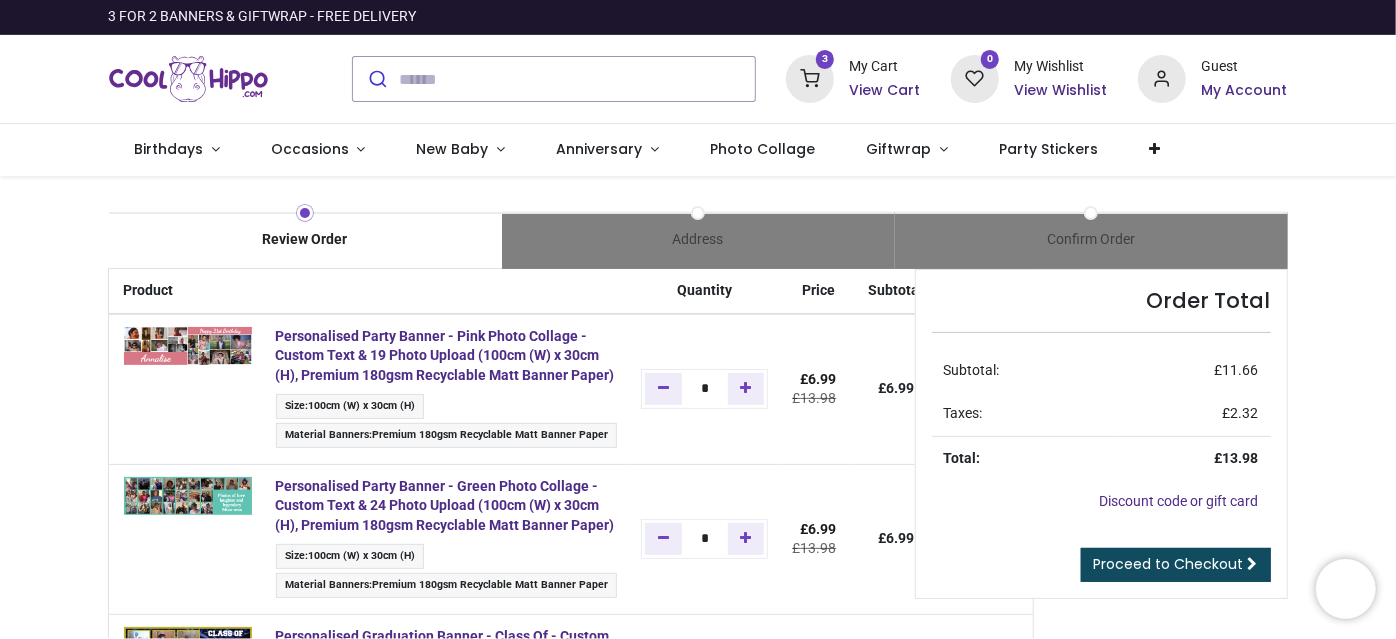 click on "View Cart" at bounding box center (885, 91) 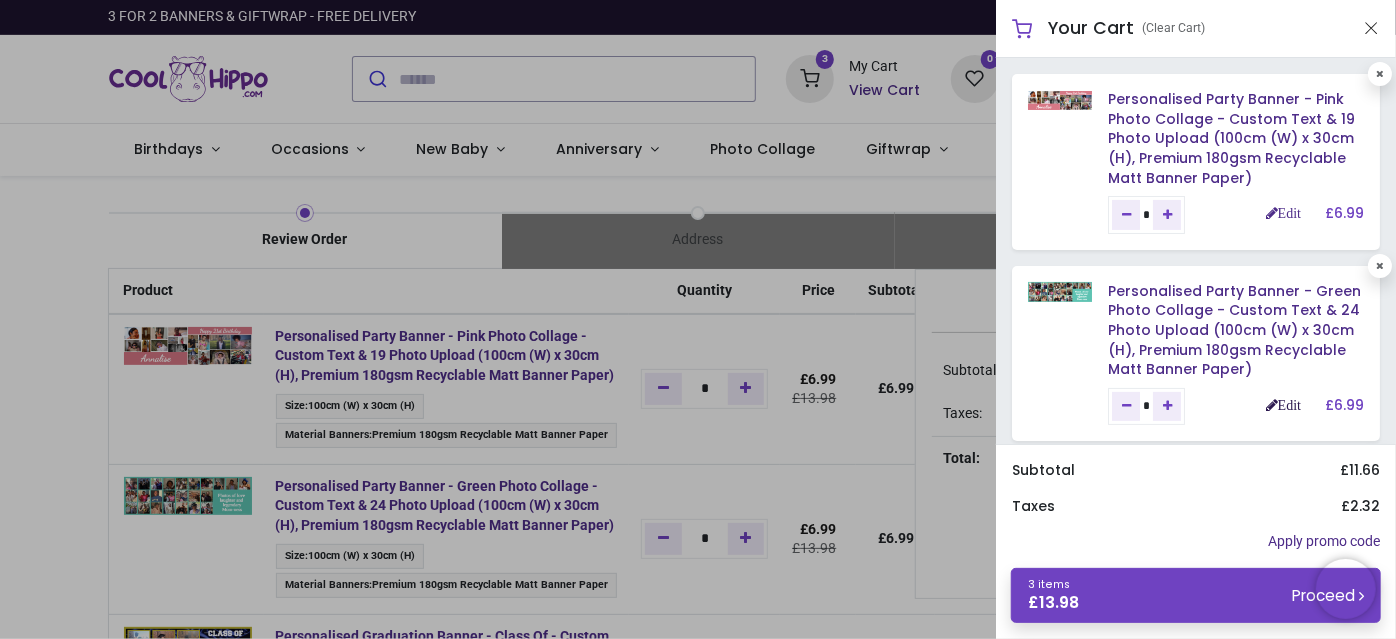 click on "Edit" at bounding box center (1283, 405) 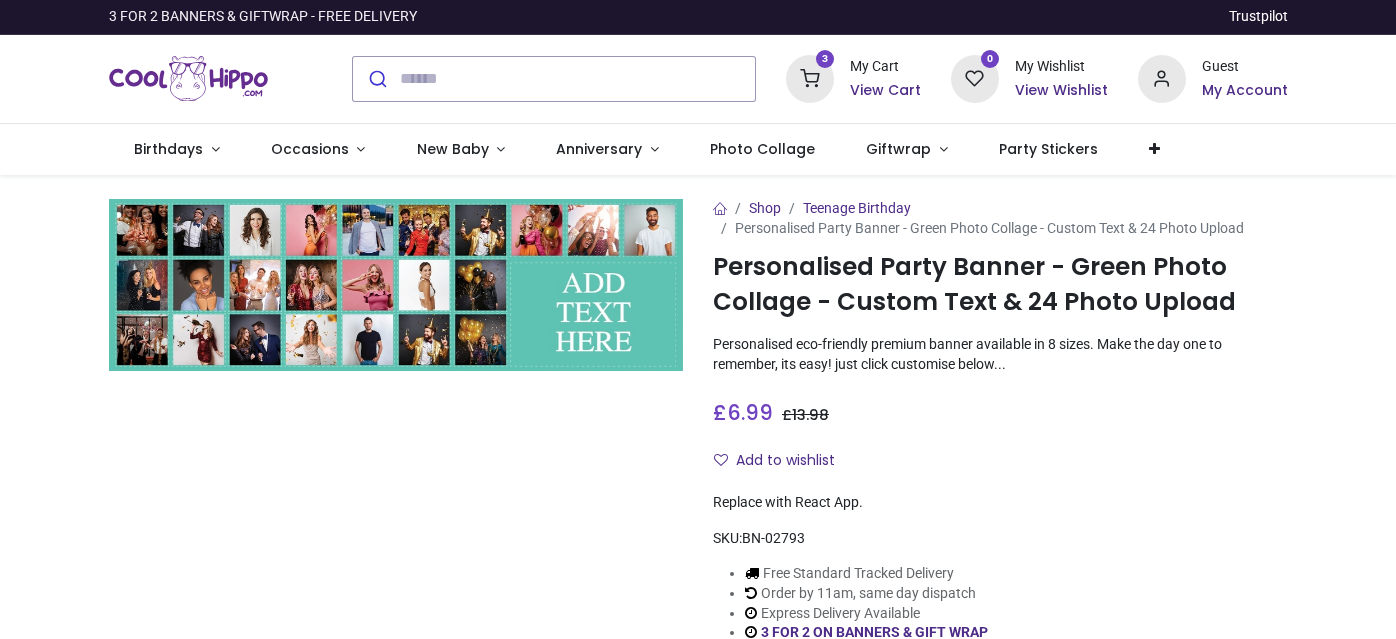 scroll, scrollTop: 0, scrollLeft: 0, axis: both 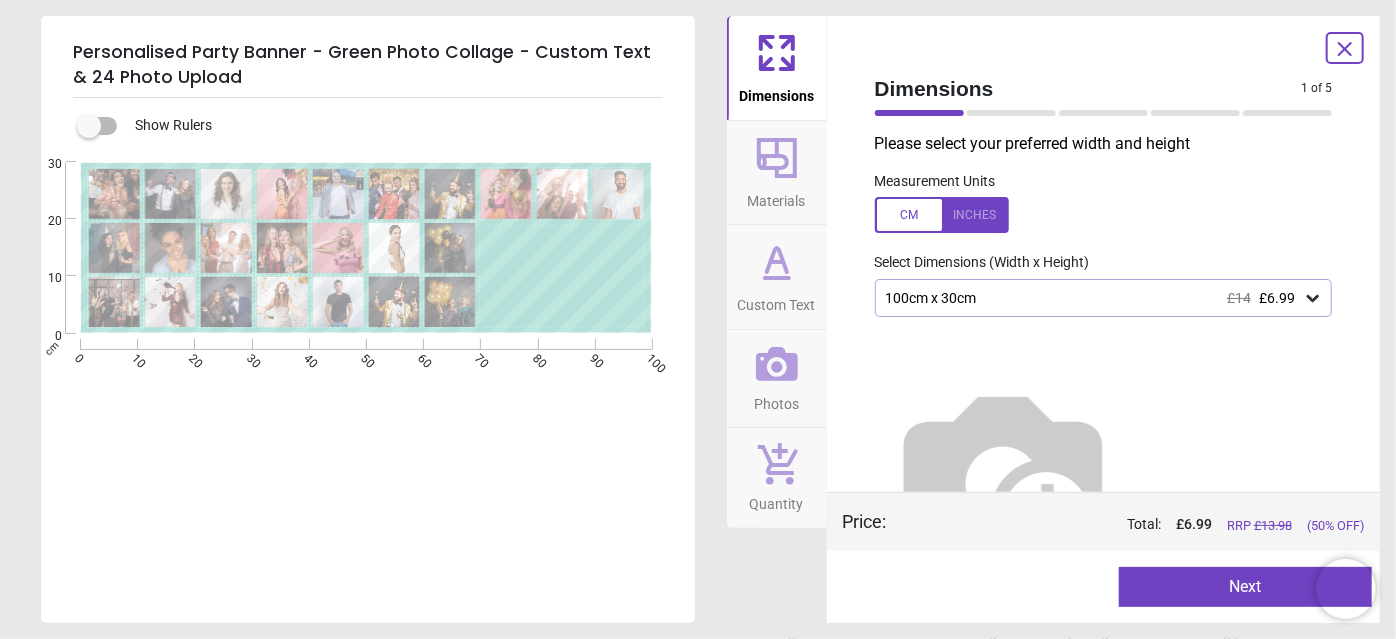 type on "**********" 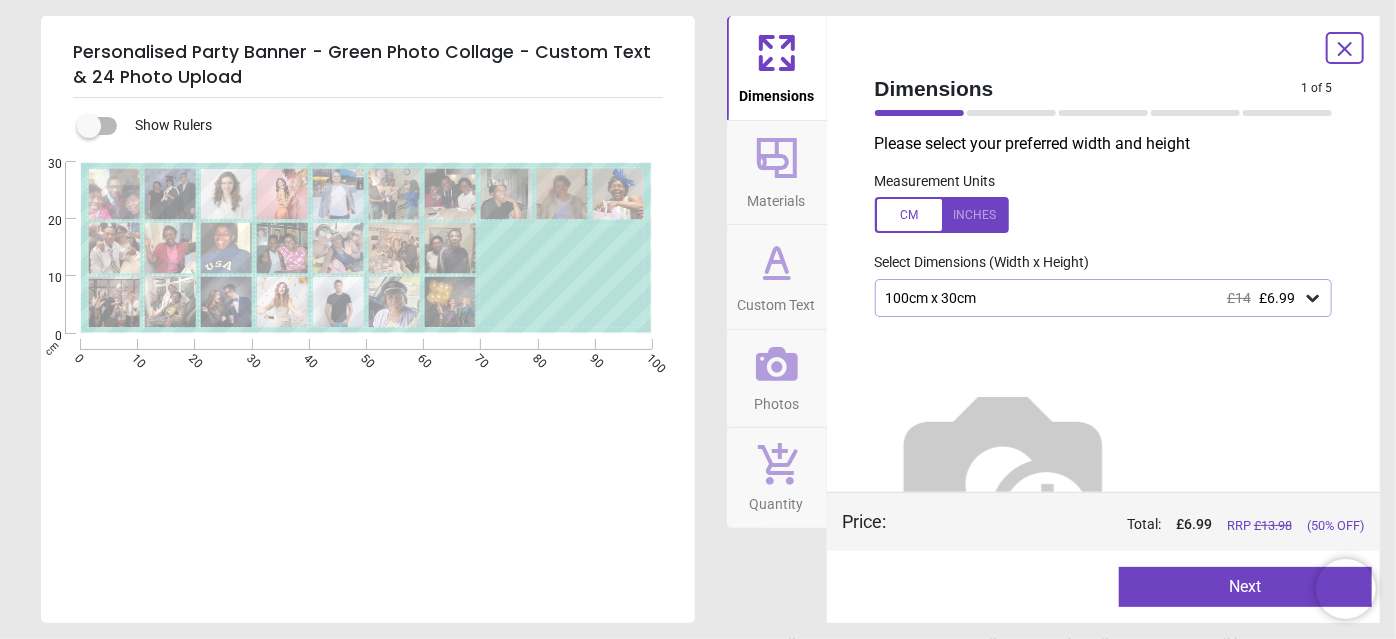 click on "£14" at bounding box center [1239, 298] 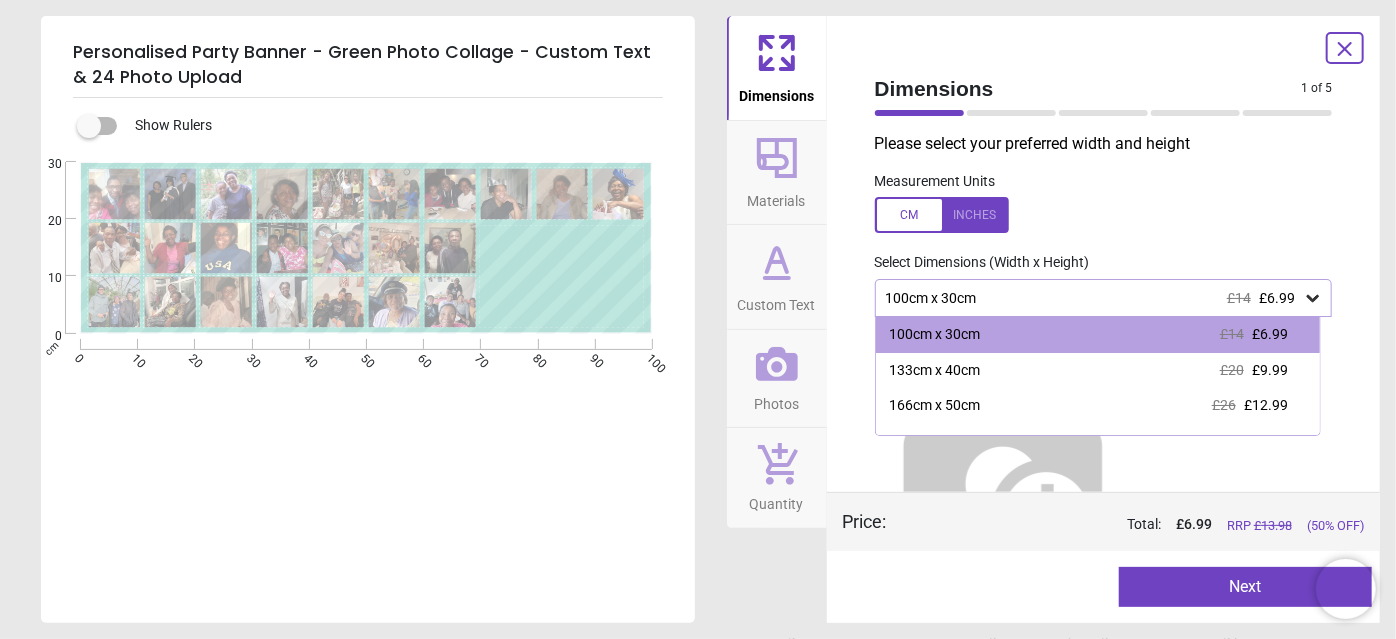 click on "133cm  x  40cm       £20 £9.99" at bounding box center [1098, 371] 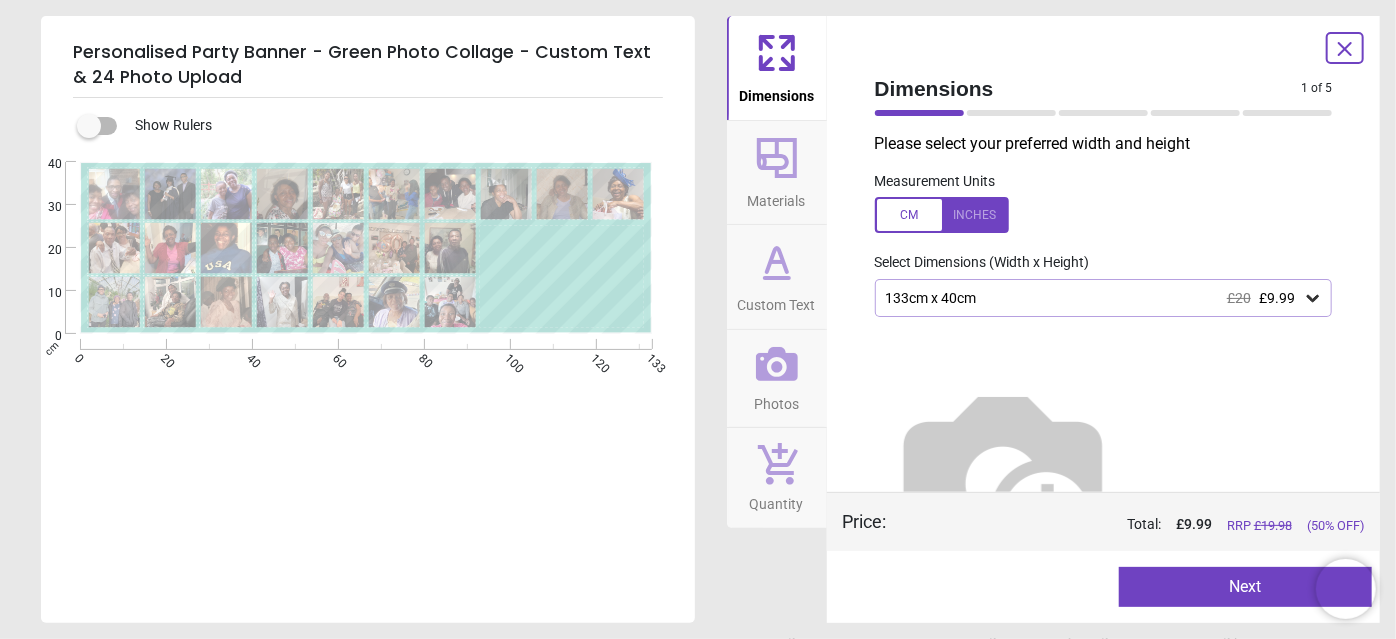 click on "Next" at bounding box center (1245, 587) 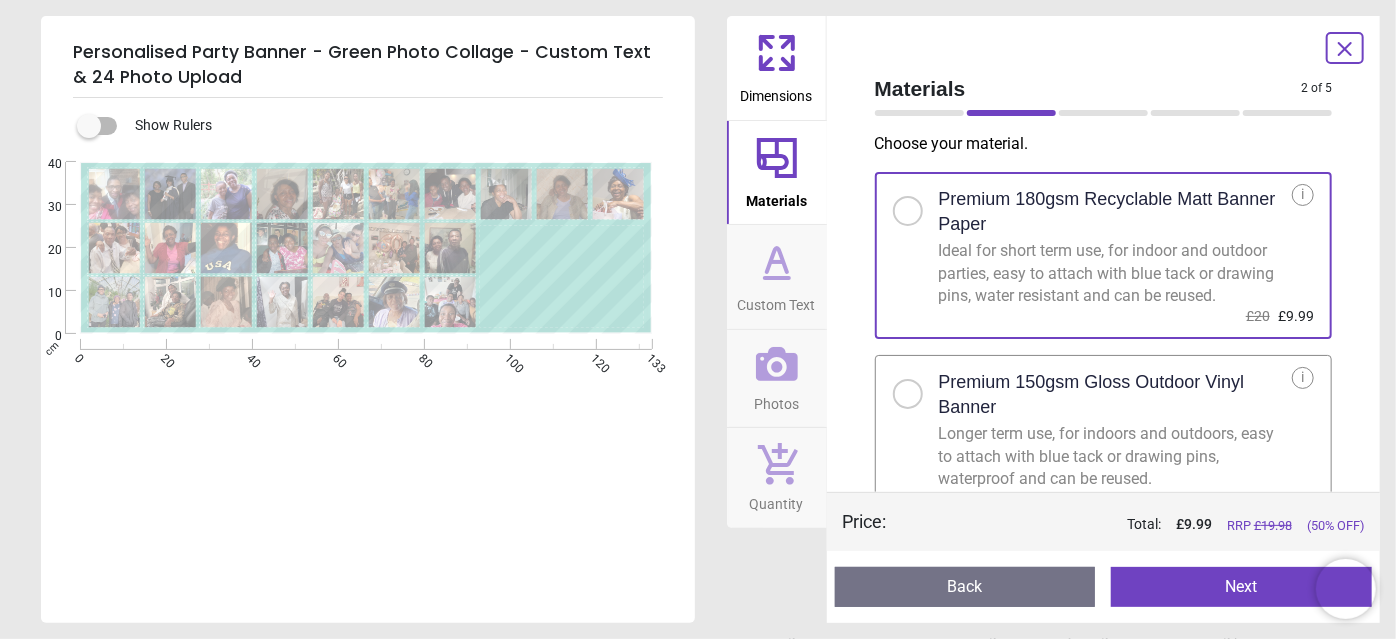 click on "Next" at bounding box center (1241, 587) 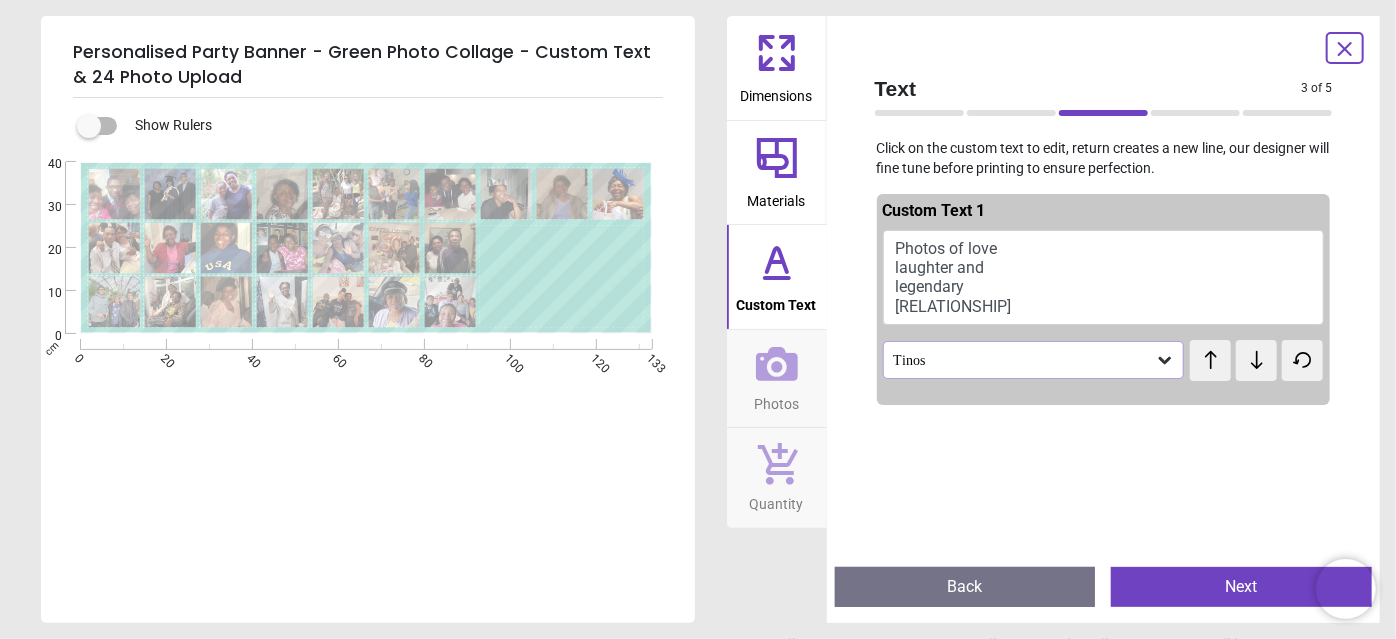 click on "Next" at bounding box center [1241, 587] 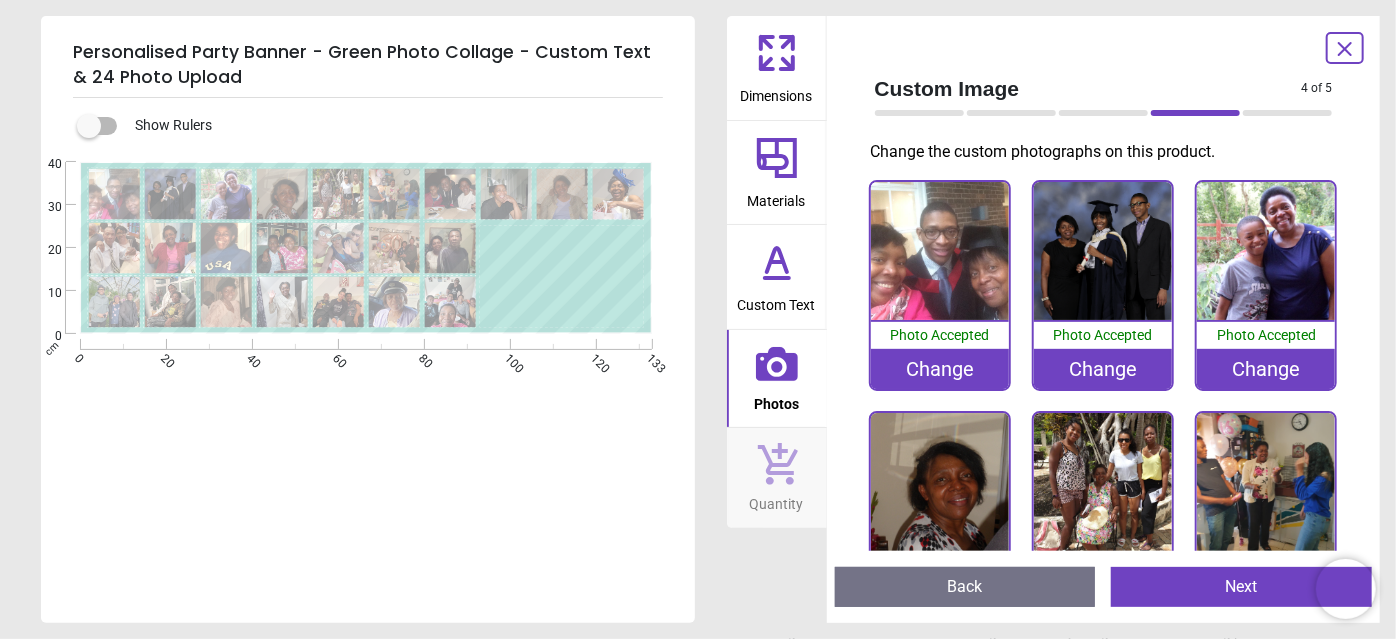 click on "Next" at bounding box center [1241, 587] 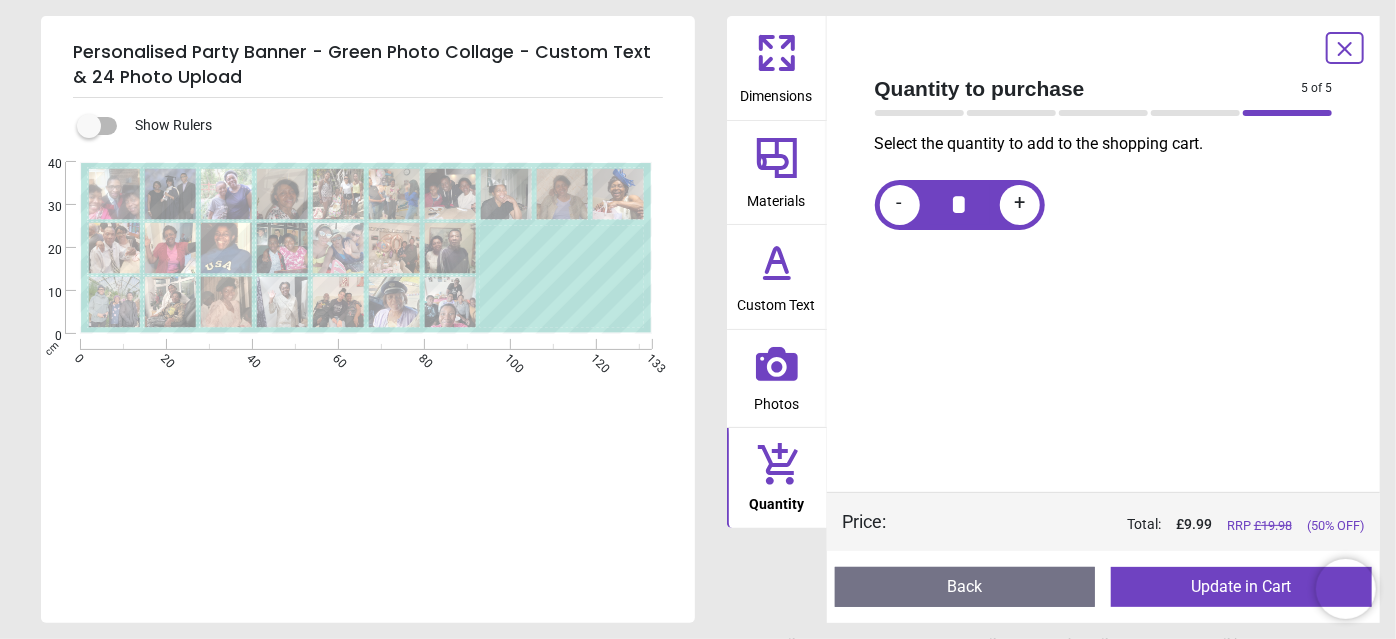 click on "Update in Cart" at bounding box center [1241, 587] 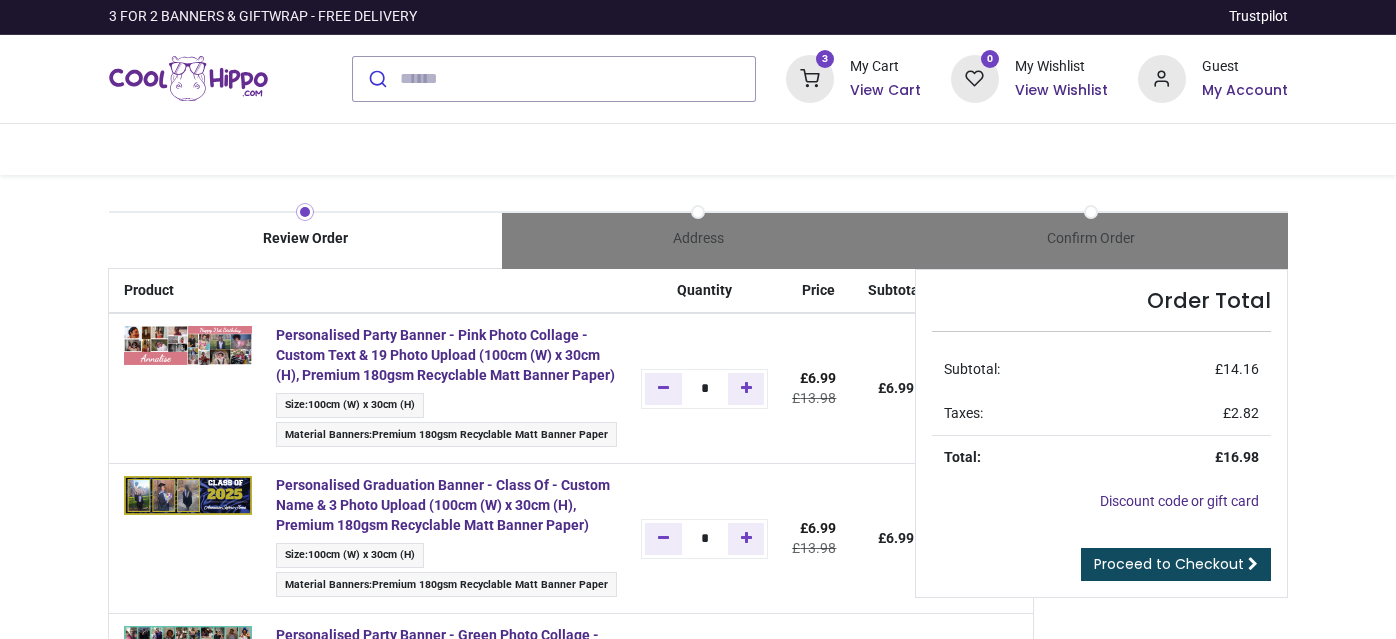 scroll, scrollTop: 0, scrollLeft: 0, axis: both 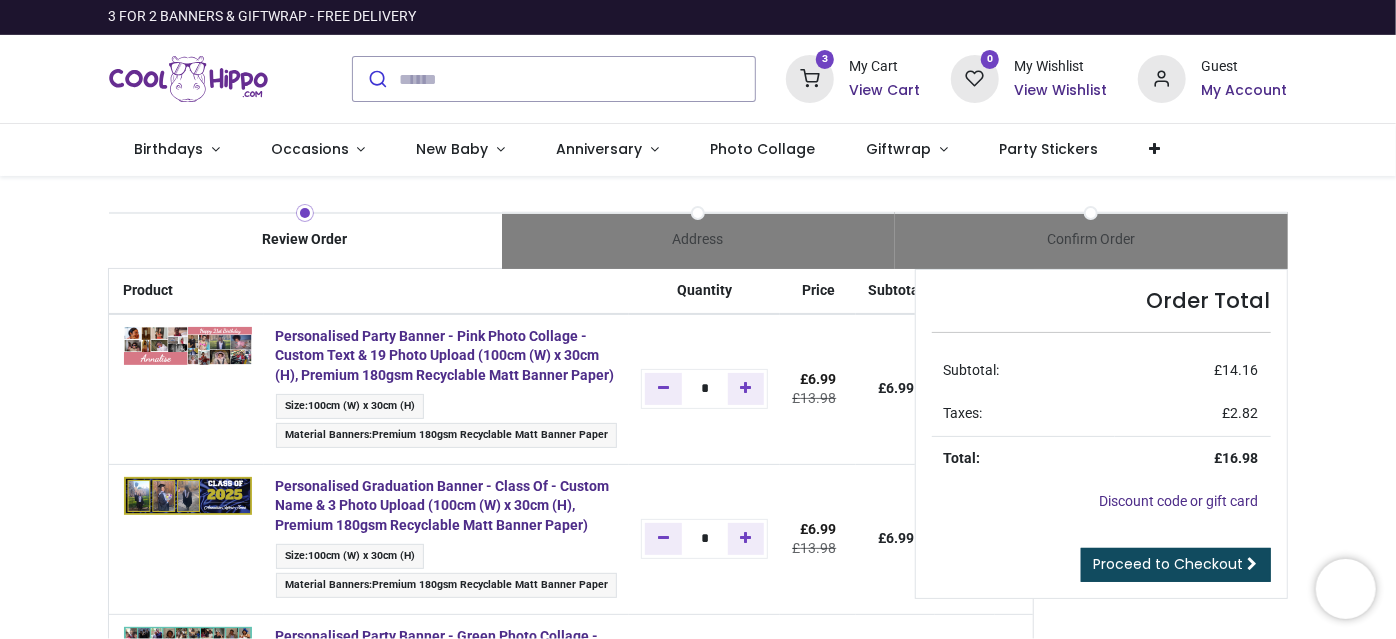 click on "View Cart" at bounding box center [885, 91] 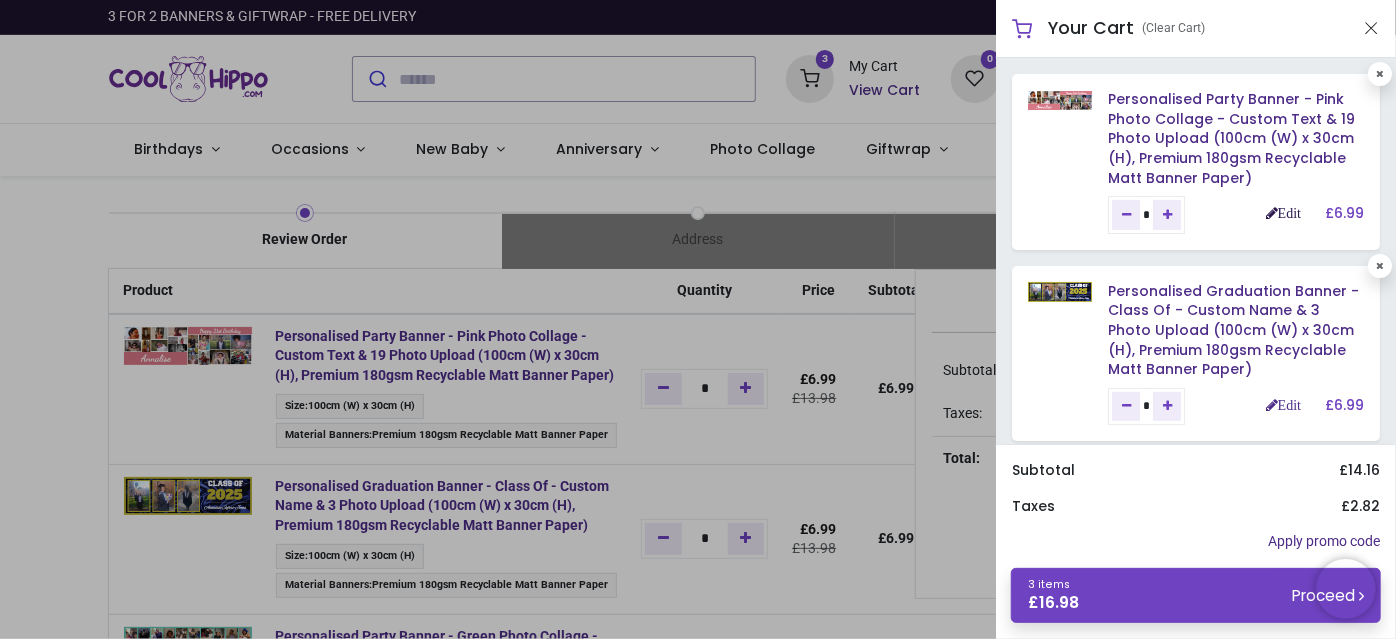 click on "Edit" at bounding box center (1283, 213) 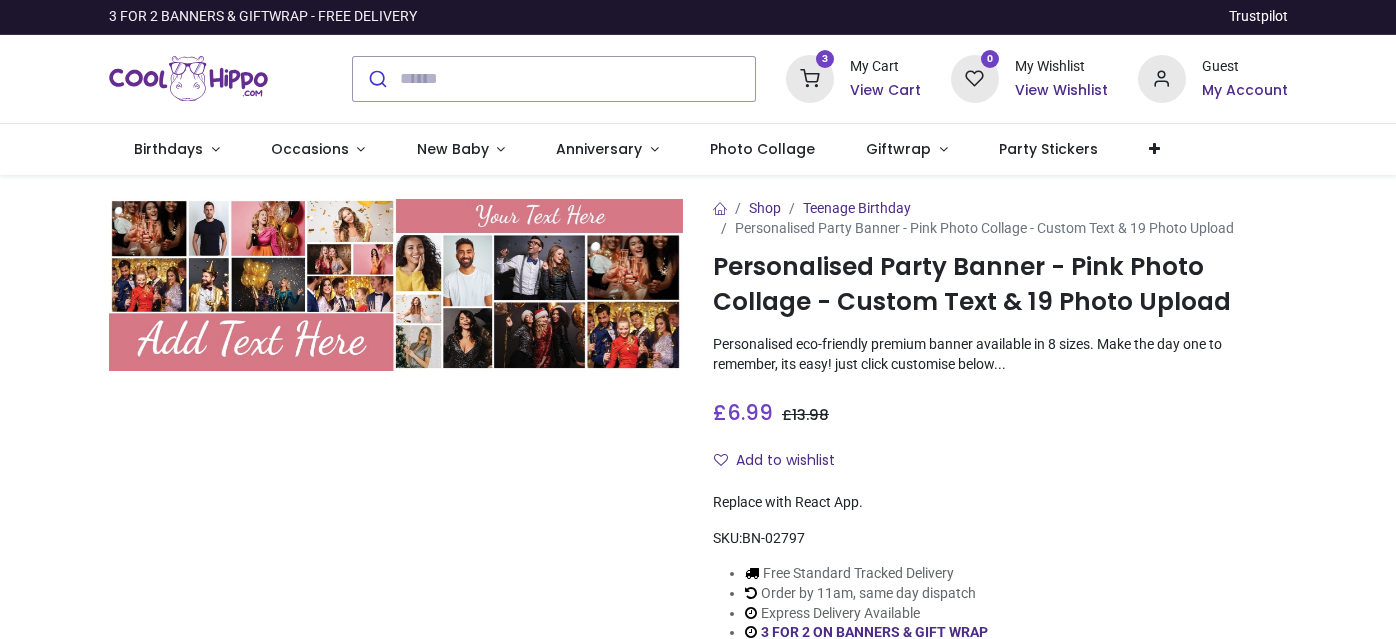 scroll, scrollTop: 0, scrollLeft: 0, axis: both 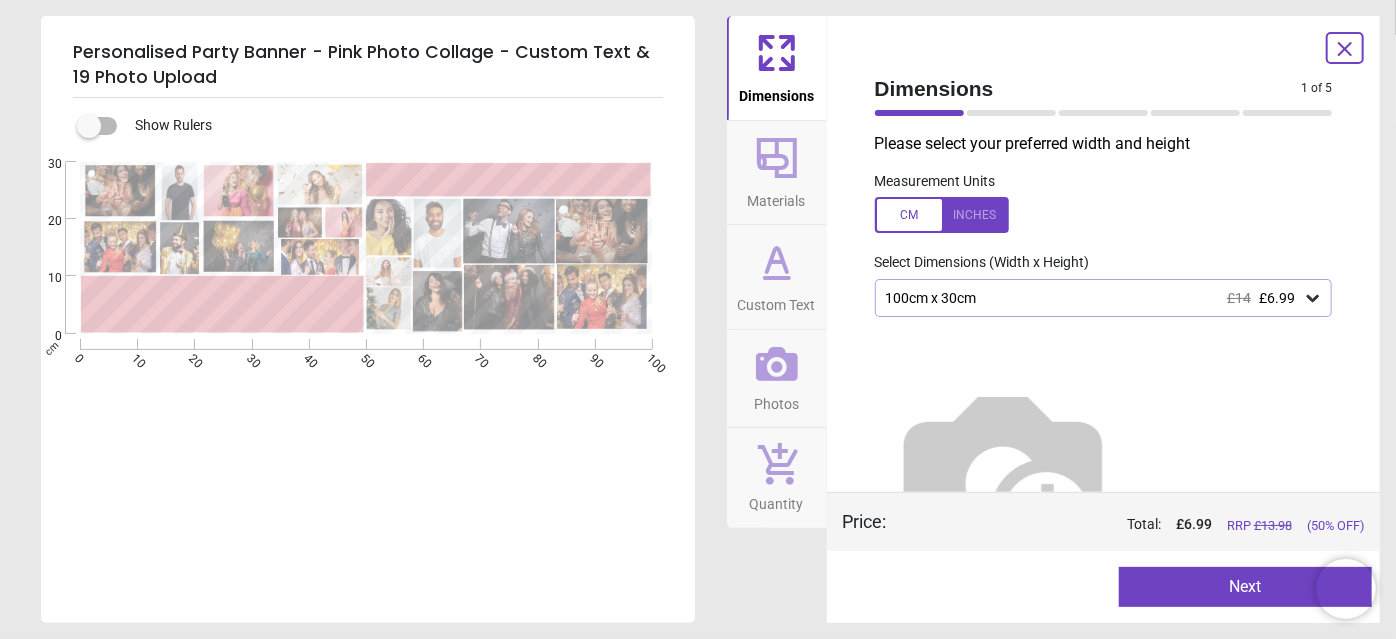 type on "**********" 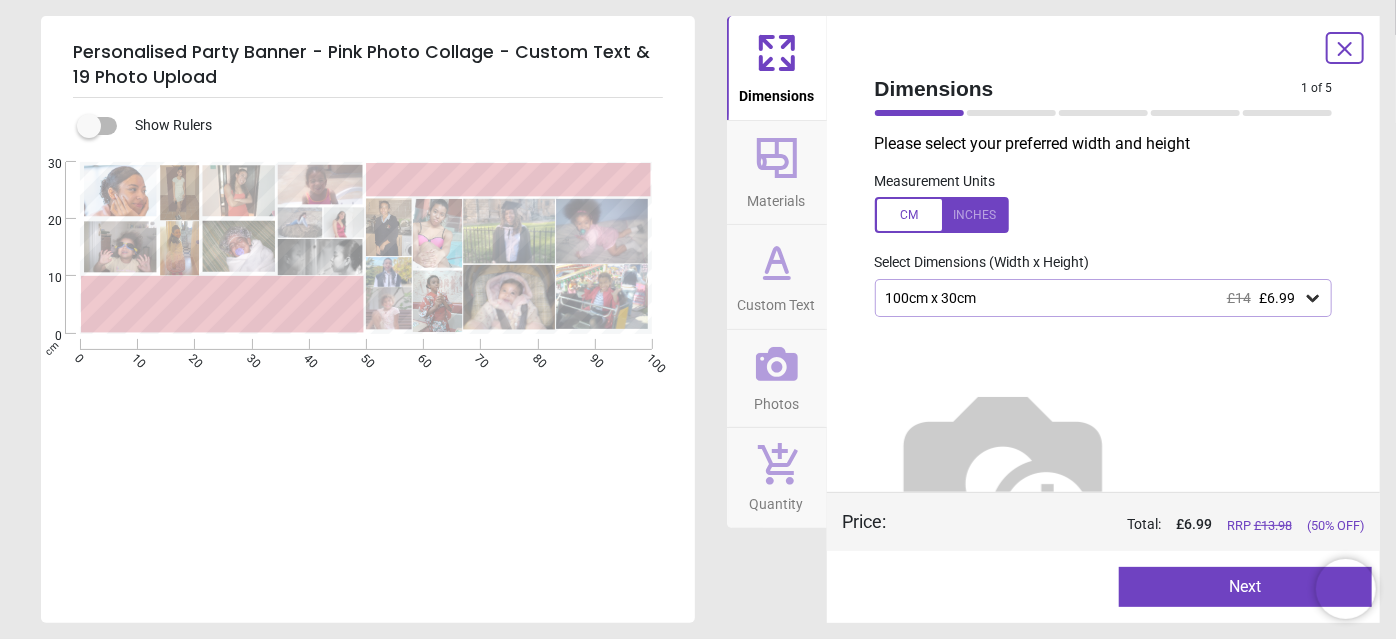 click on "Photos" at bounding box center (777, 379) 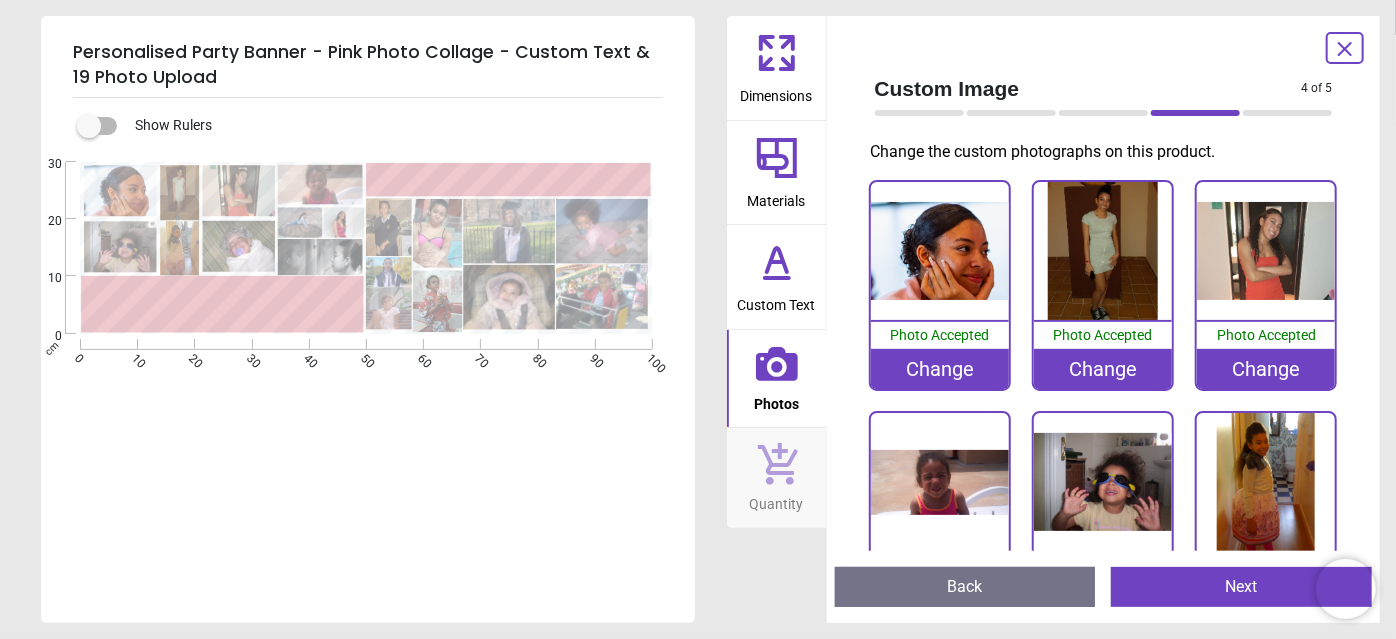 drag, startPoint x: 1350, startPoint y: 218, endPoint x: 1348, endPoint y: 231, distance: 13.152946 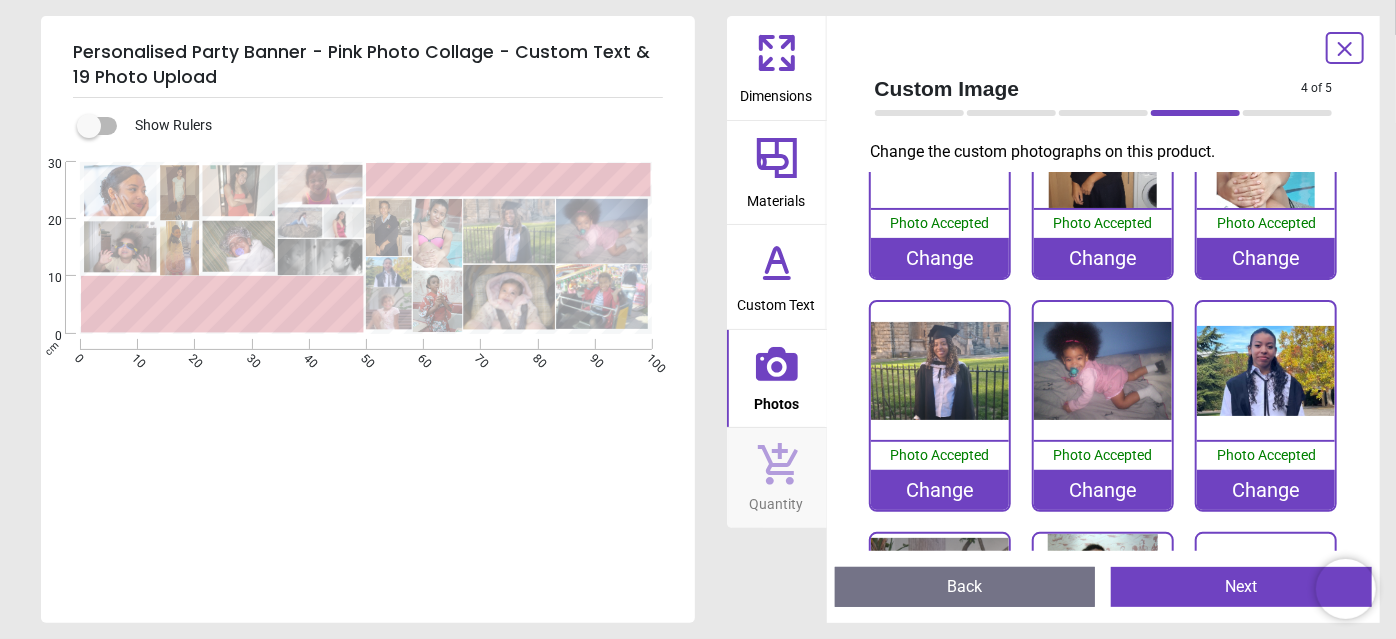 scroll, scrollTop: 826, scrollLeft: 0, axis: vertical 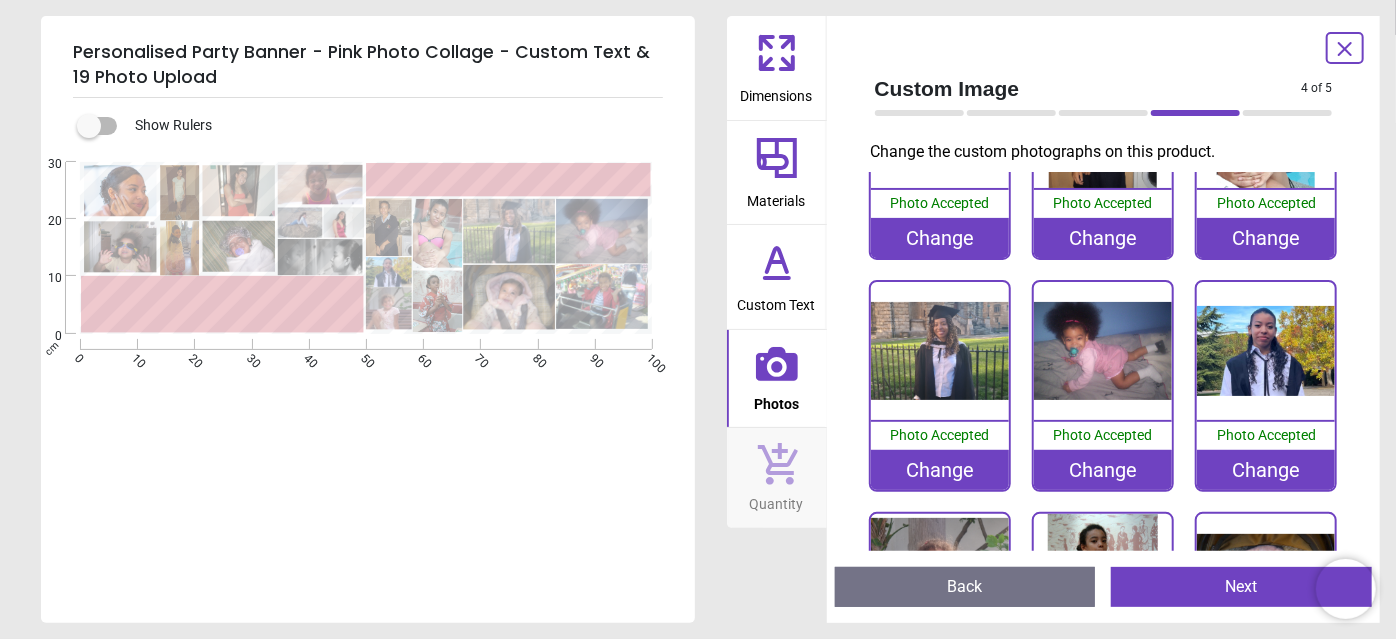 click on "Change" at bounding box center (940, 470) 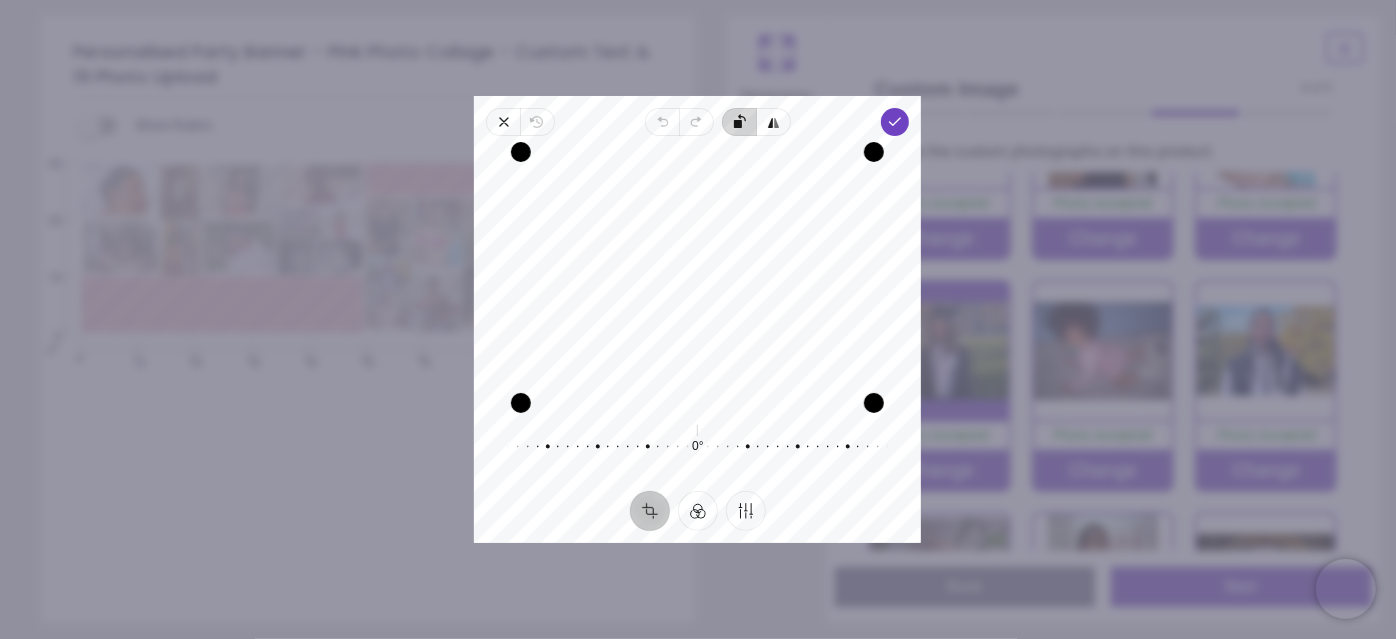 click on "Rotate left" at bounding box center (739, 122) 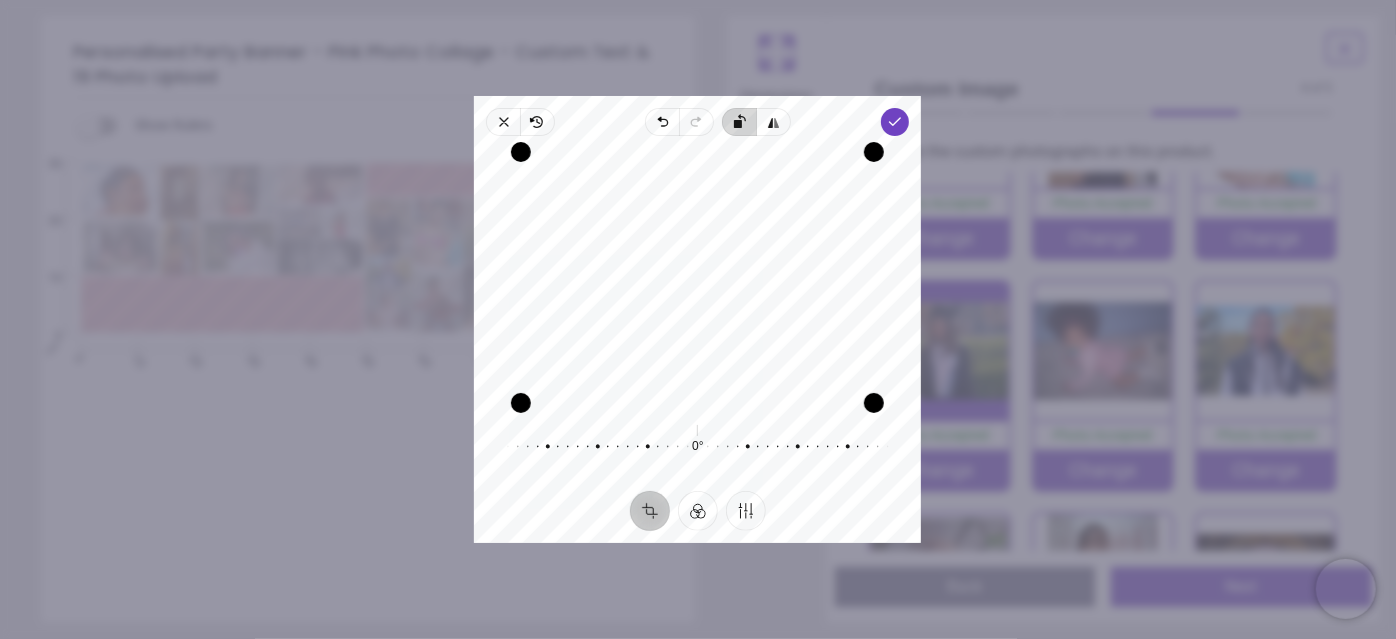 click on "Rotate left" at bounding box center [739, 122] 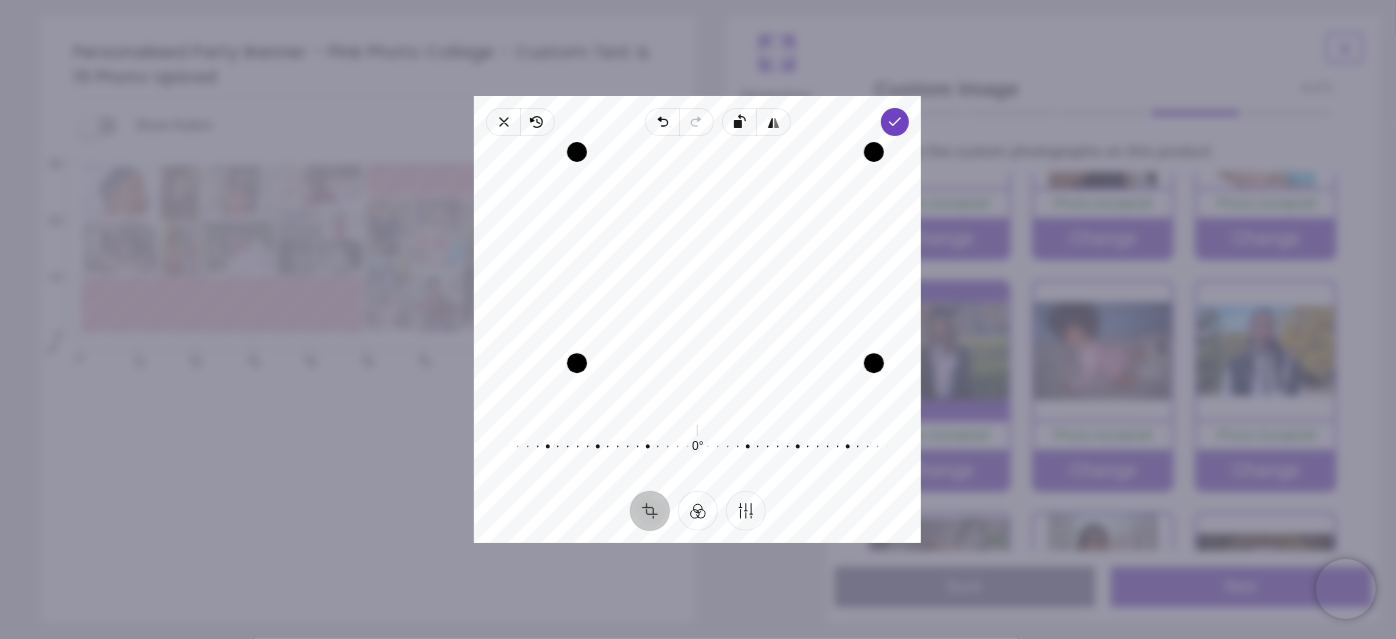 drag, startPoint x: 525, startPoint y: 400, endPoint x: 581, endPoint y: 360, distance: 68.8186 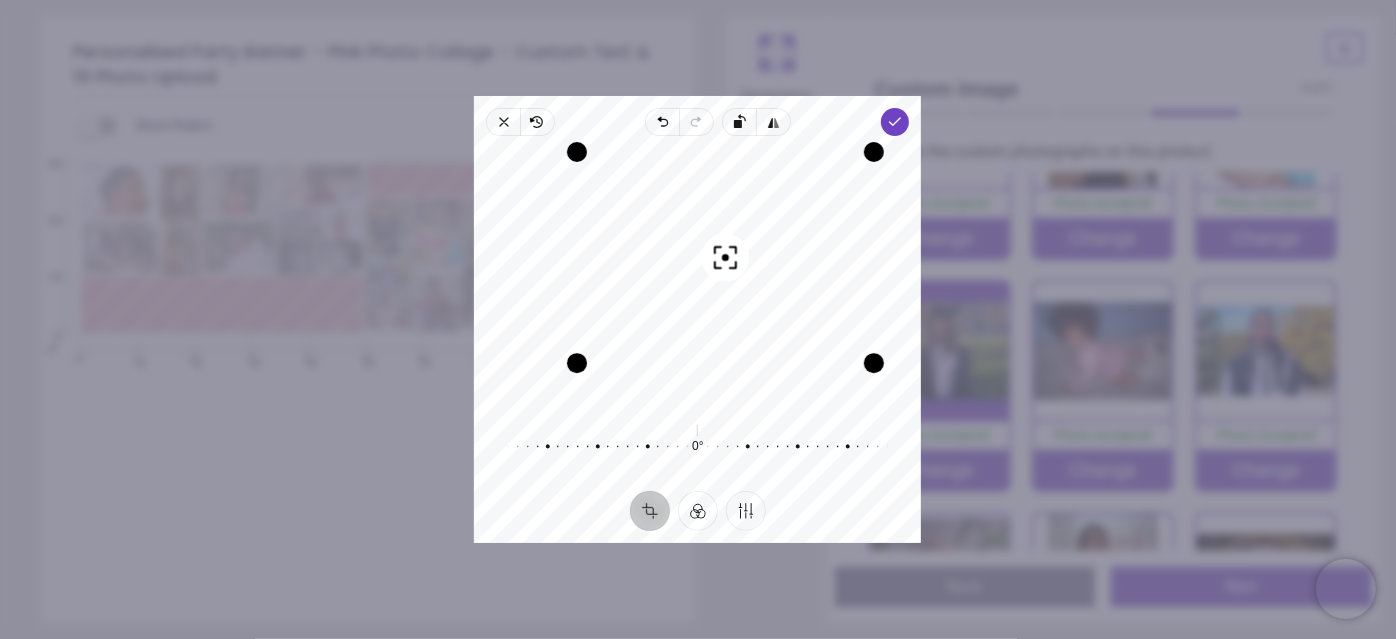 drag, startPoint x: 733, startPoint y: 258, endPoint x: 692, endPoint y: 287, distance: 50.219517 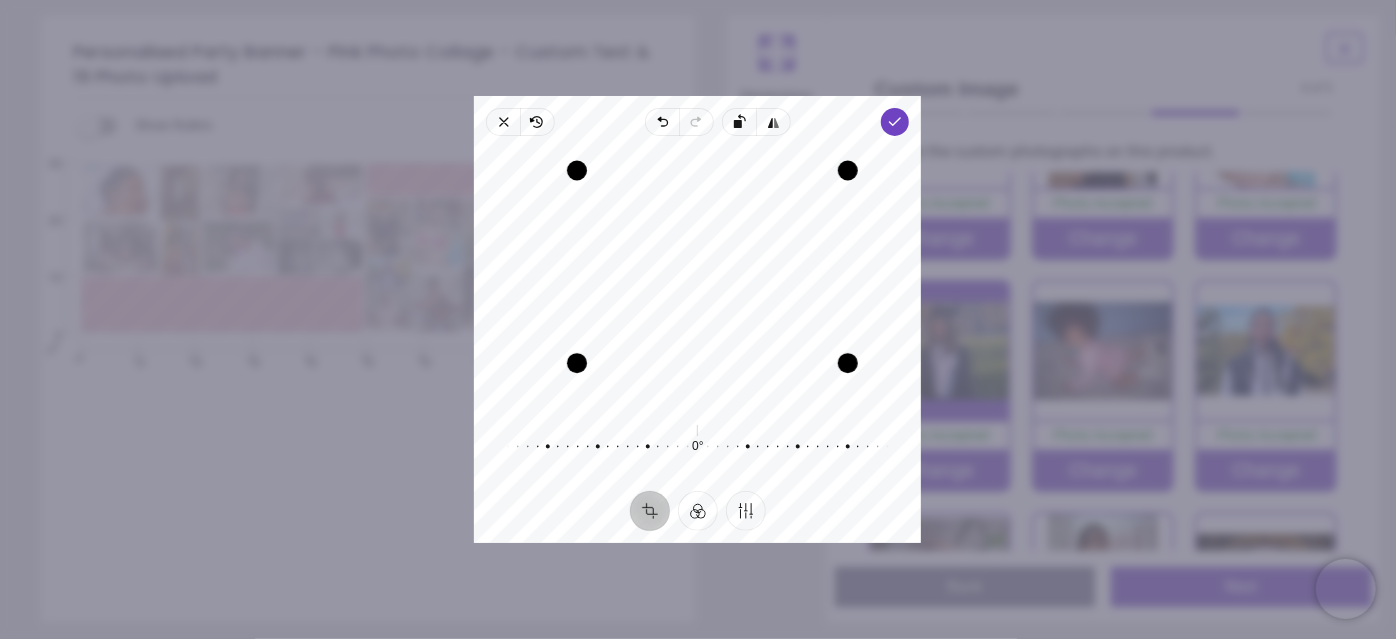 drag, startPoint x: 867, startPoint y: 149, endPoint x: 844, endPoint y: 172, distance: 32.526913 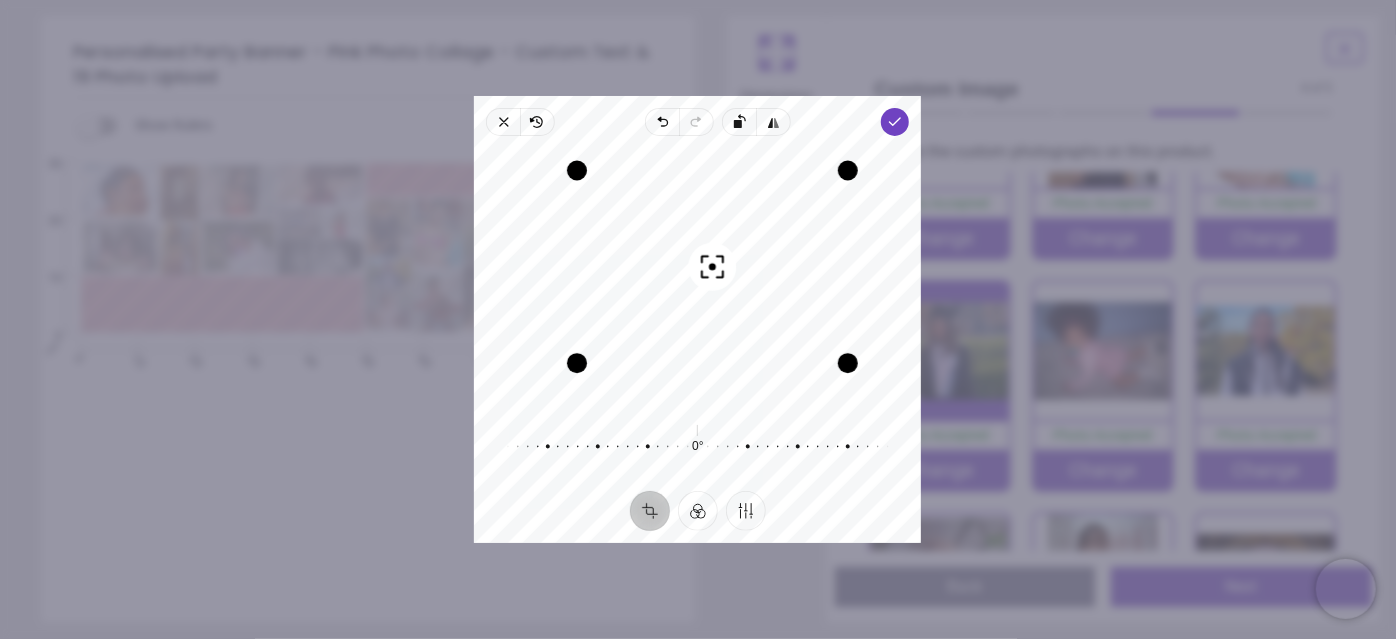 drag, startPoint x: 797, startPoint y: 212, endPoint x: 809, endPoint y: 199, distance: 17.691807 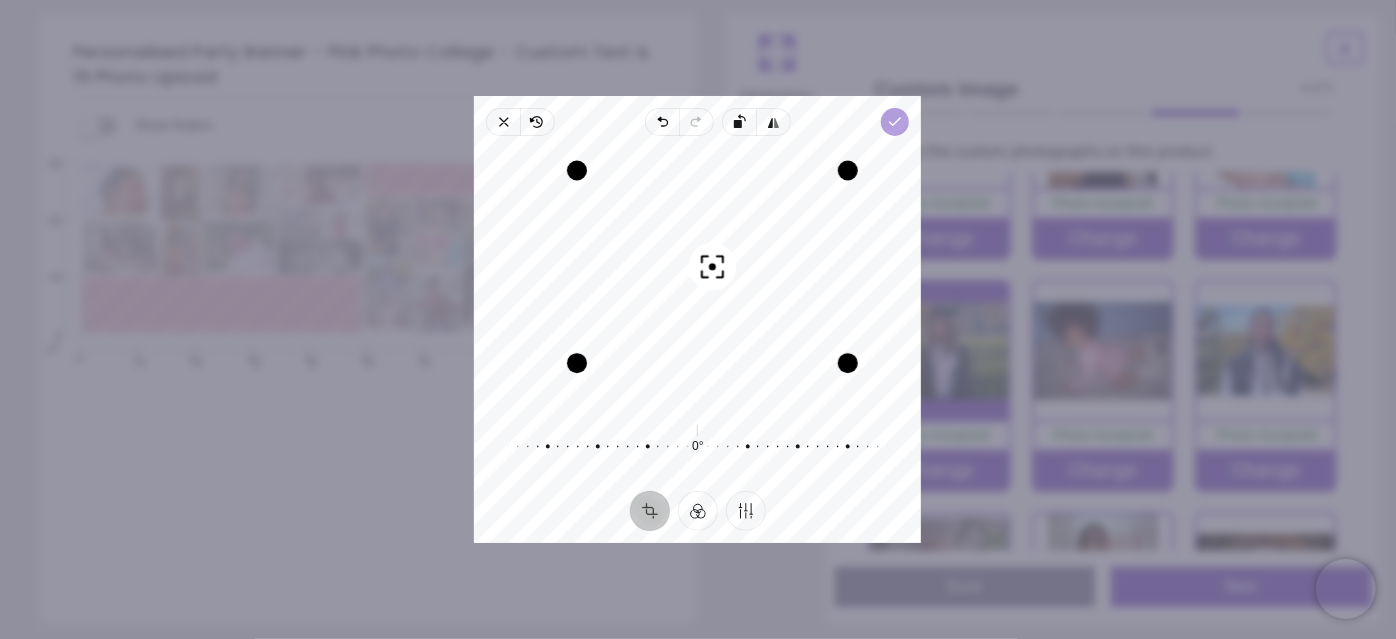 click 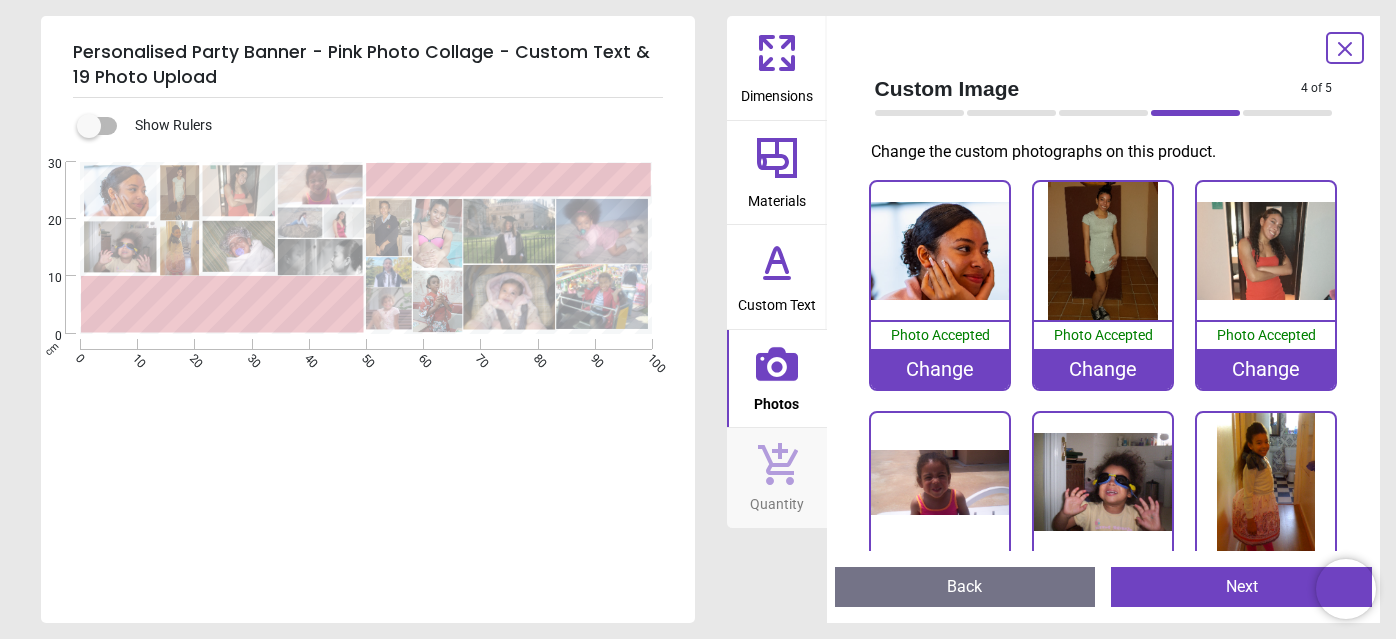 scroll, scrollTop: 0, scrollLeft: 0, axis: both 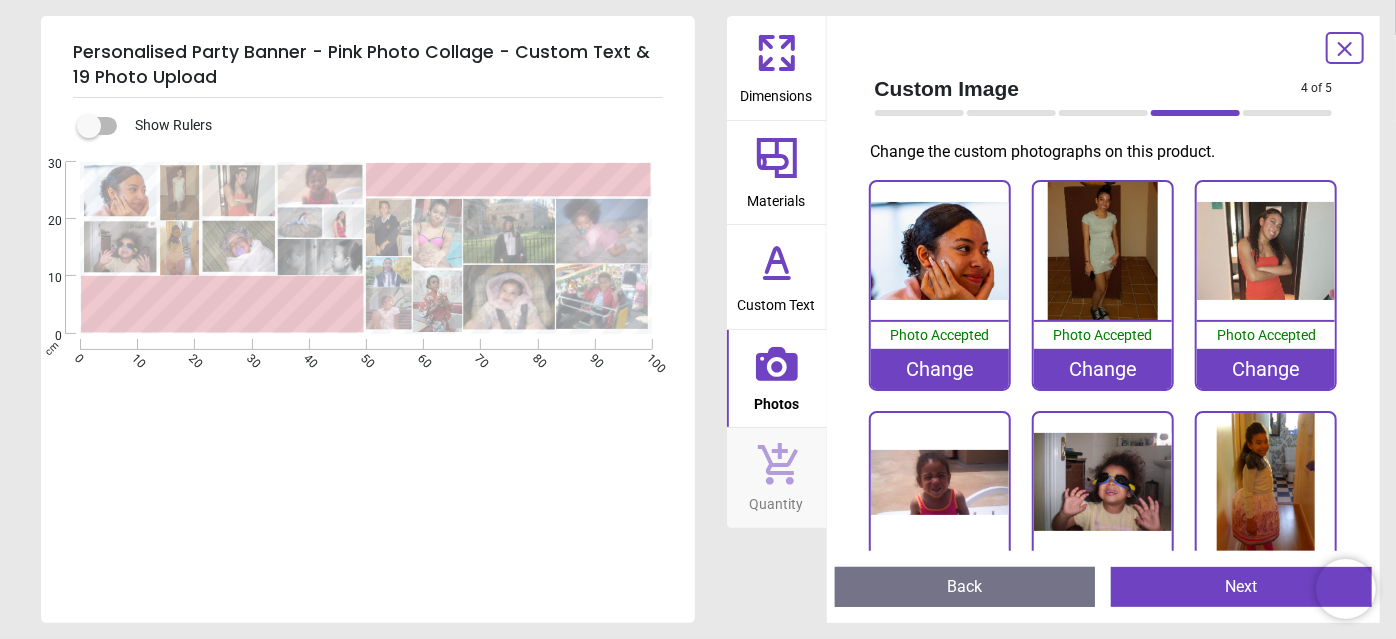 click at bounding box center (940, 251) 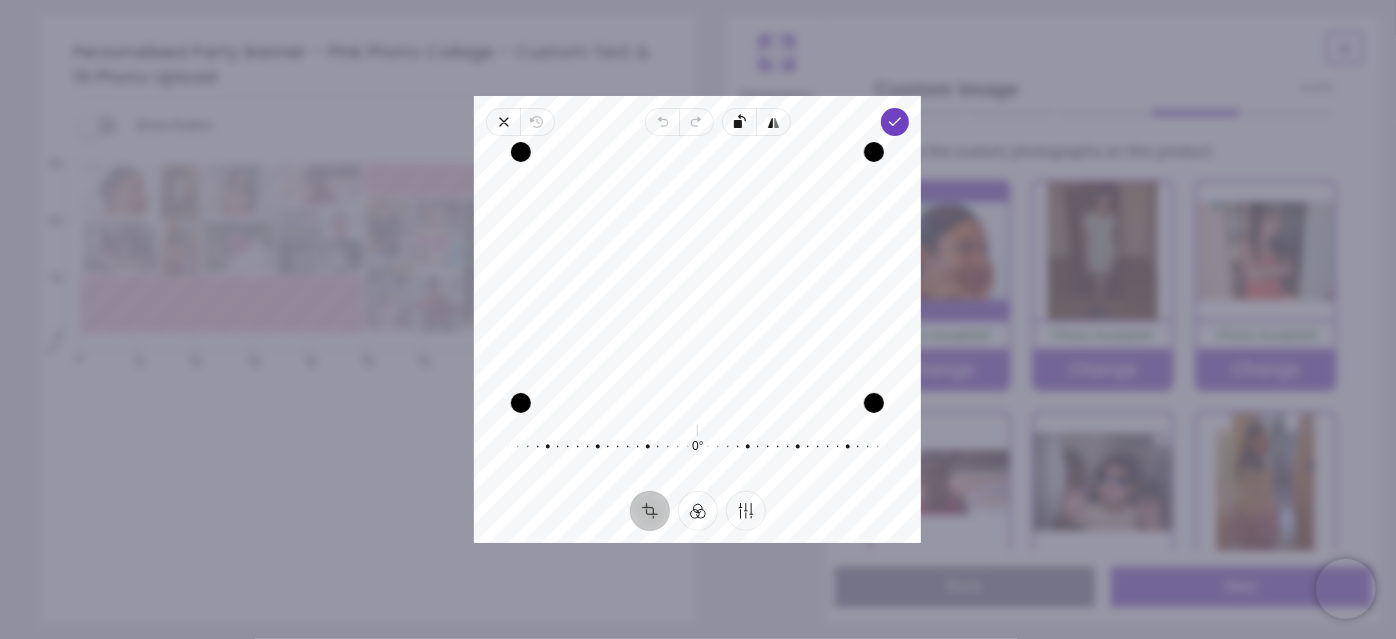 drag, startPoint x: 747, startPoint y: 251, endPoint x: 600, endPoint y: 398, distance: 207.88939 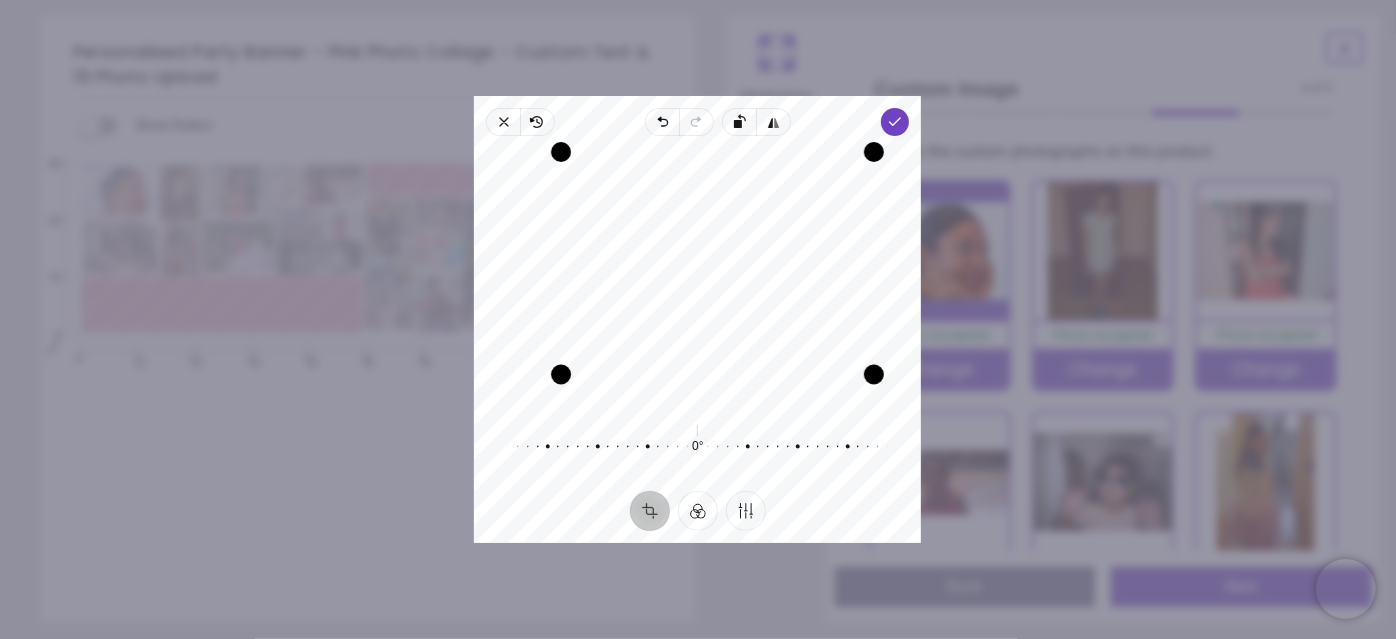 drag, startPoint x: 522, startPoint y: 404, endPoint x: 567, endPoint y: 378, distance: 51.971146 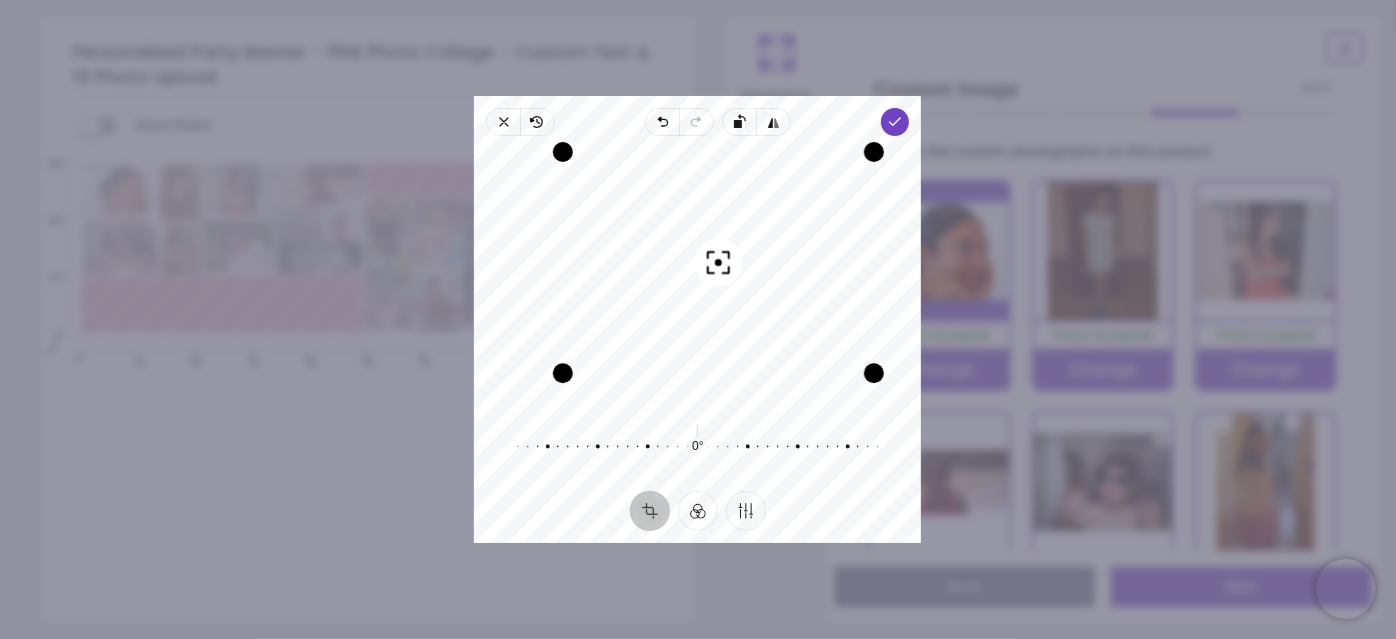 drag, startPoint x: 642, startPoint y: 351, endPoint x: 642, endPoint y: 312, distance: 39 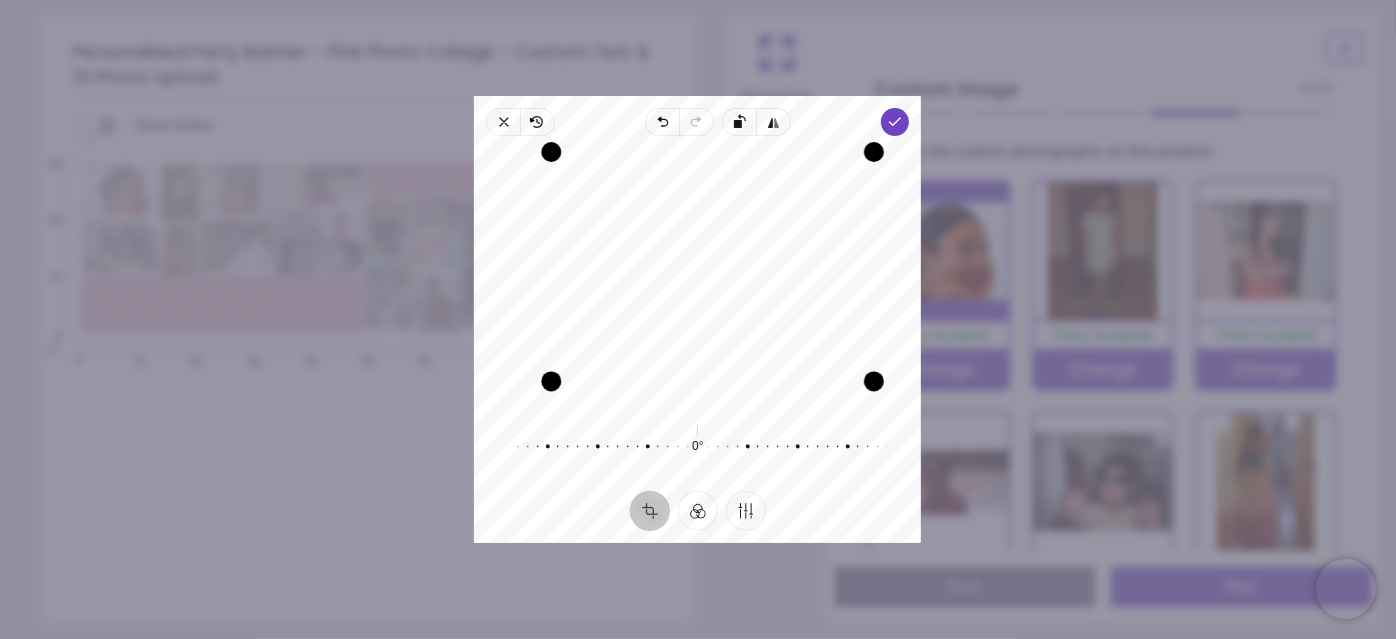 drag, startPoint x: 561, startPoint y: 375, endPoint x: 553, endPoint y: 388, distance: 15.264338 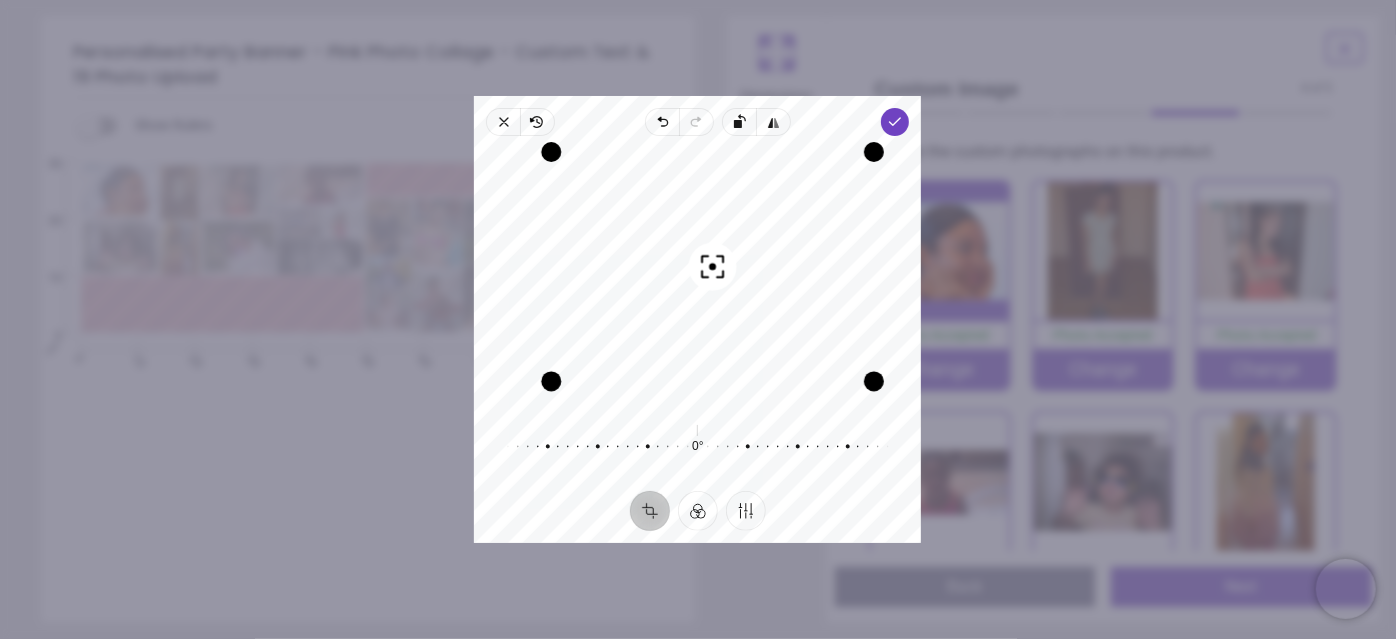 drag, startPoint x: 652, startPoint y: 321, endPoint x: 625, endPoint y: 331, distance: 28.79236 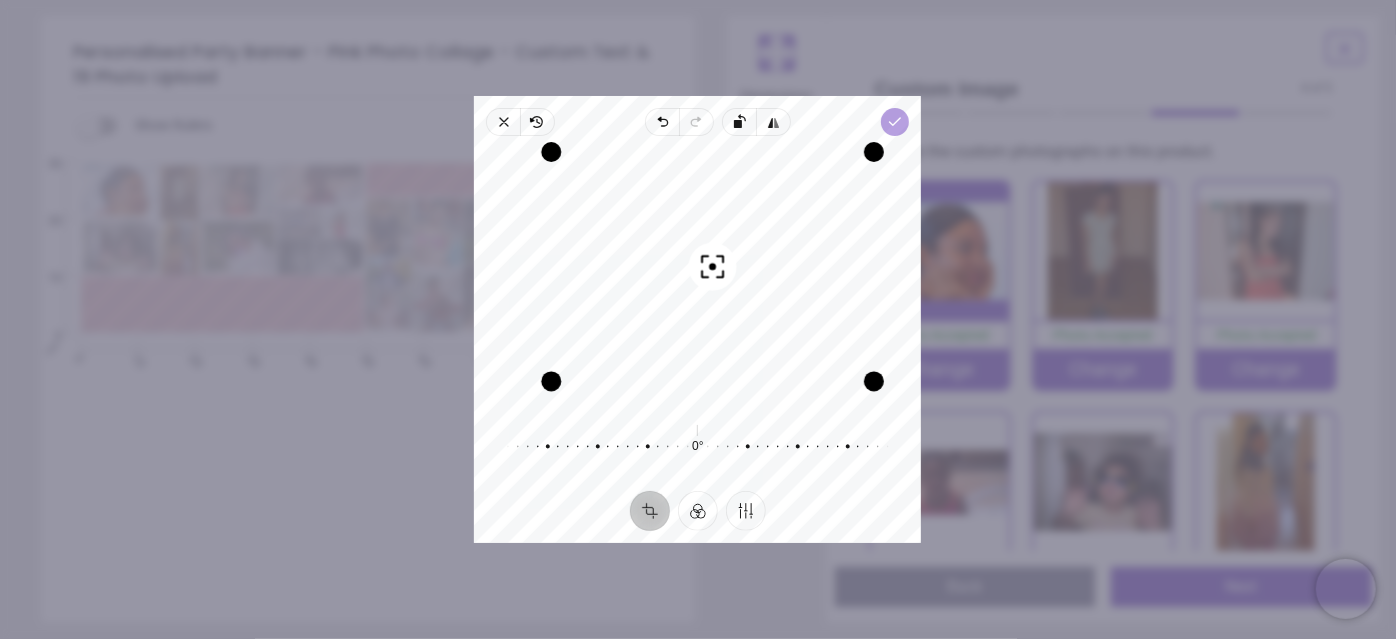 click 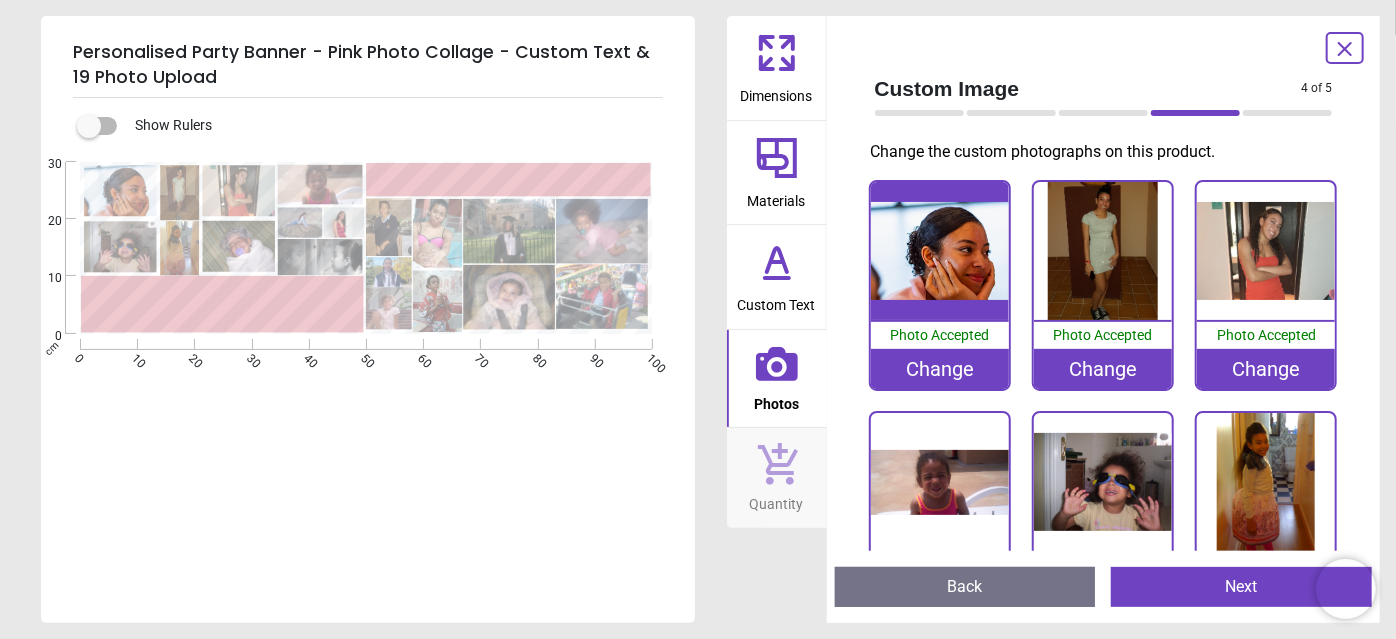 click 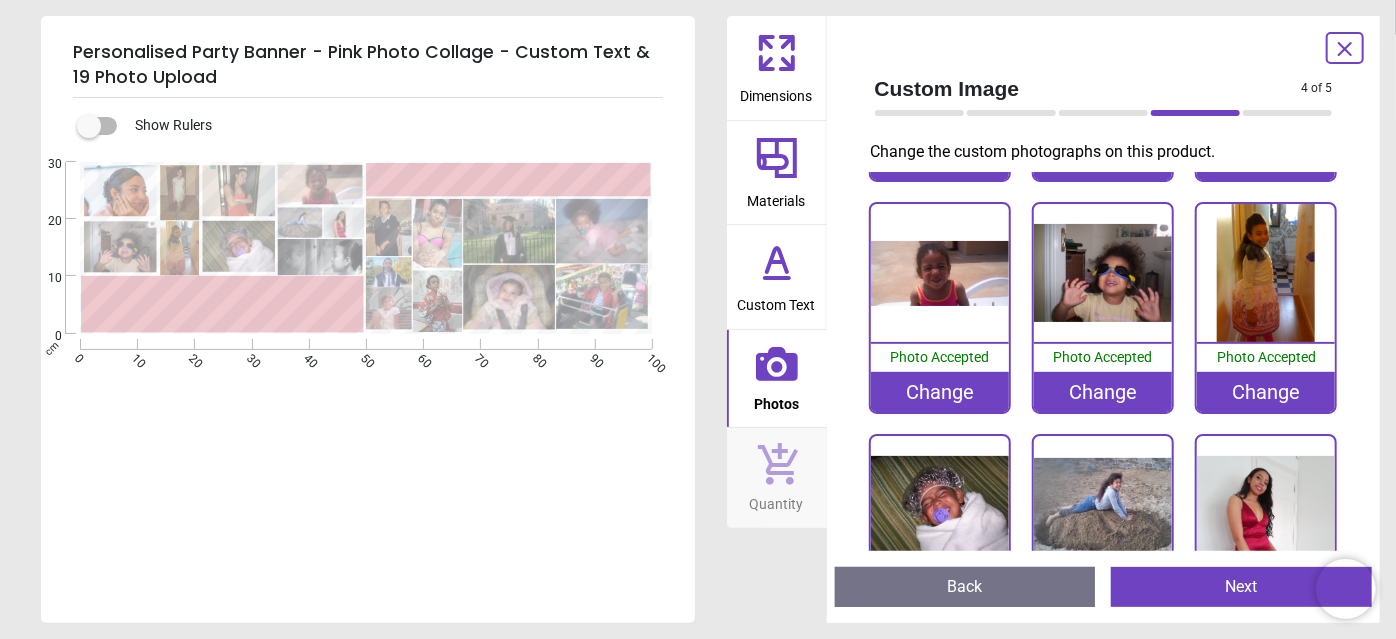 scroll, scrollTop: 237, scrollLeft: 0, axis: vertical 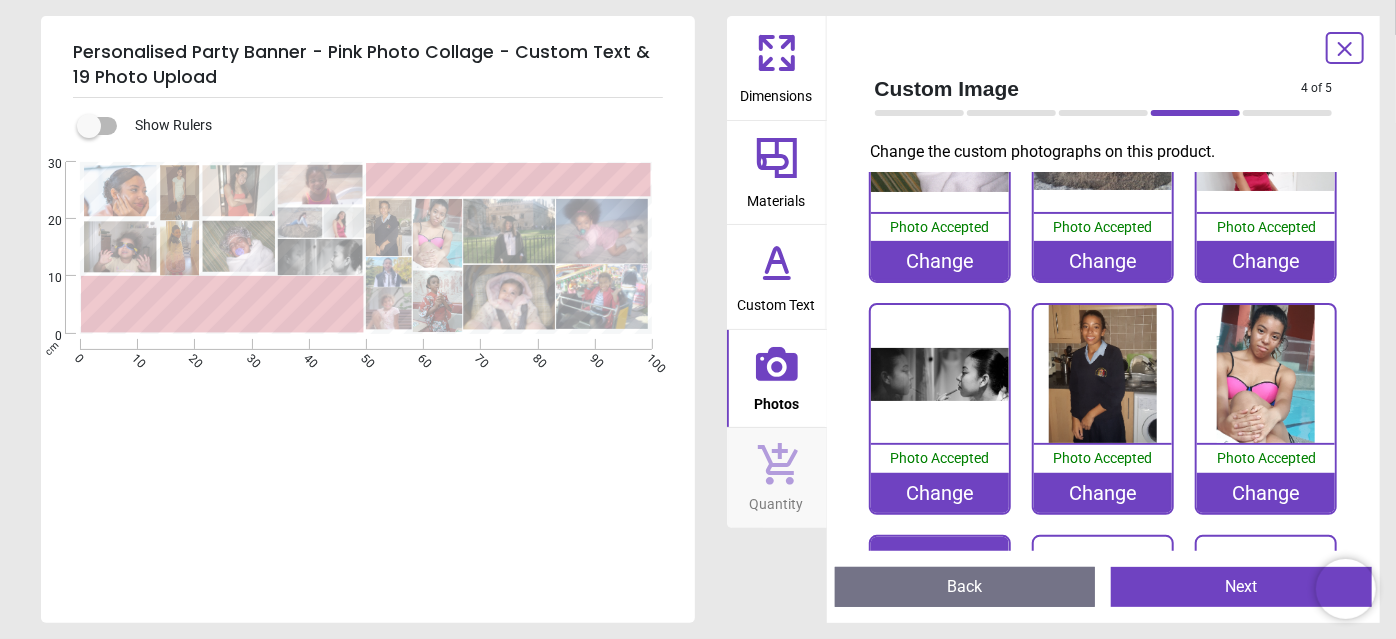 click on "Change" at bounding box center (940, 493) 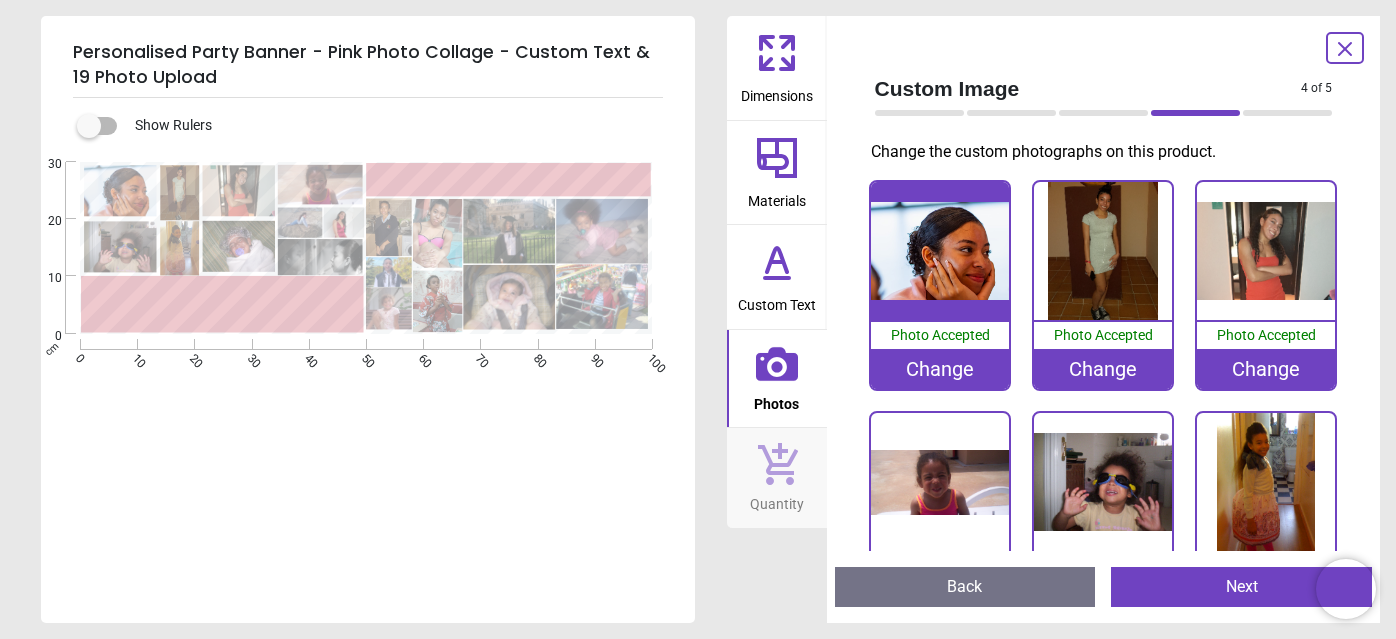 scroll, scrollTop: 0, scrollLeft: 0, axis: both 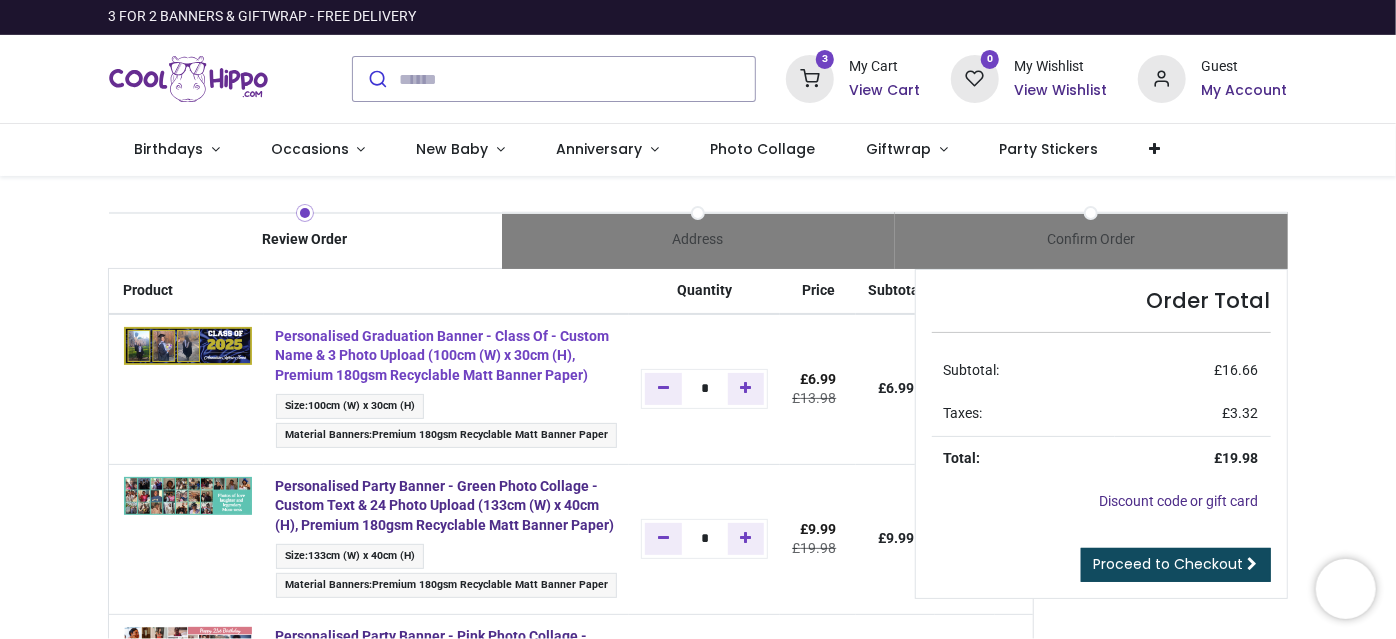 click on "Personalised Graduation Banner - Class Of - Custom Name & 3 Photo Upload (100cm (W) x 30cm (H), Premium 180gsm Recyclable Matt Banner Paper)" at bounding box center (443, 355) 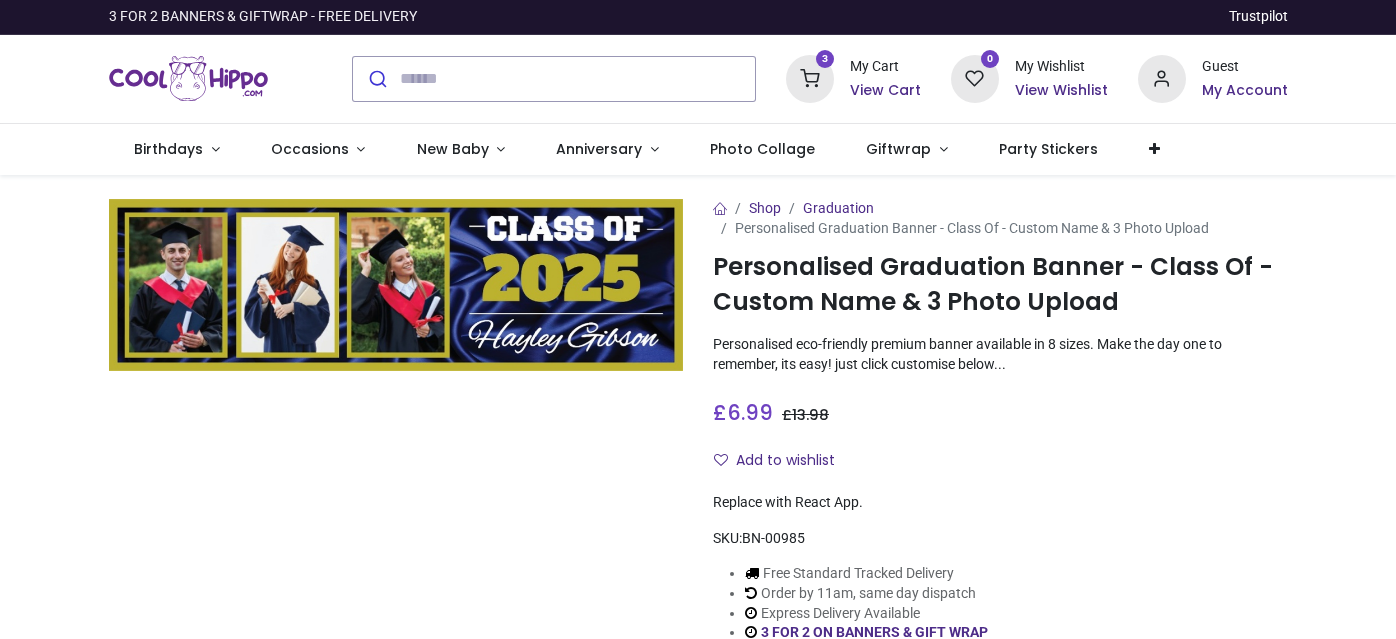 scroll, scrollTop: 0, scrollLeft: 0, axis: both 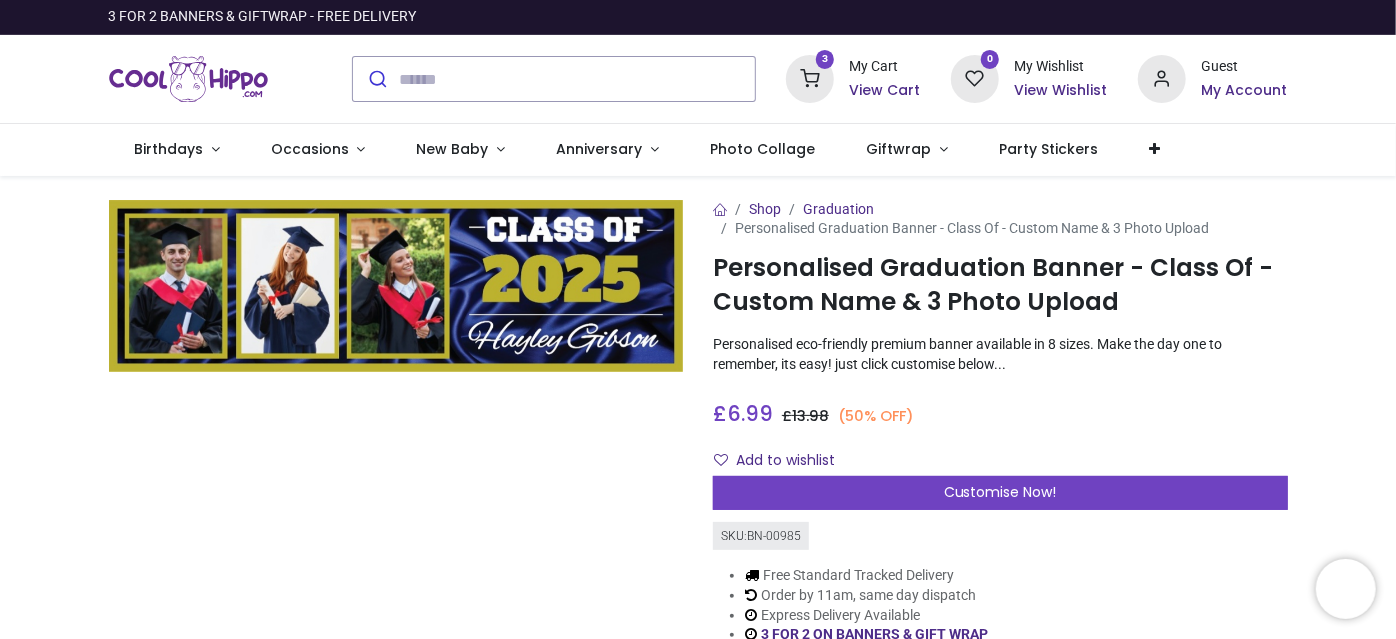 click on "My Cart
View Cart" at bounding box center (885, 78) 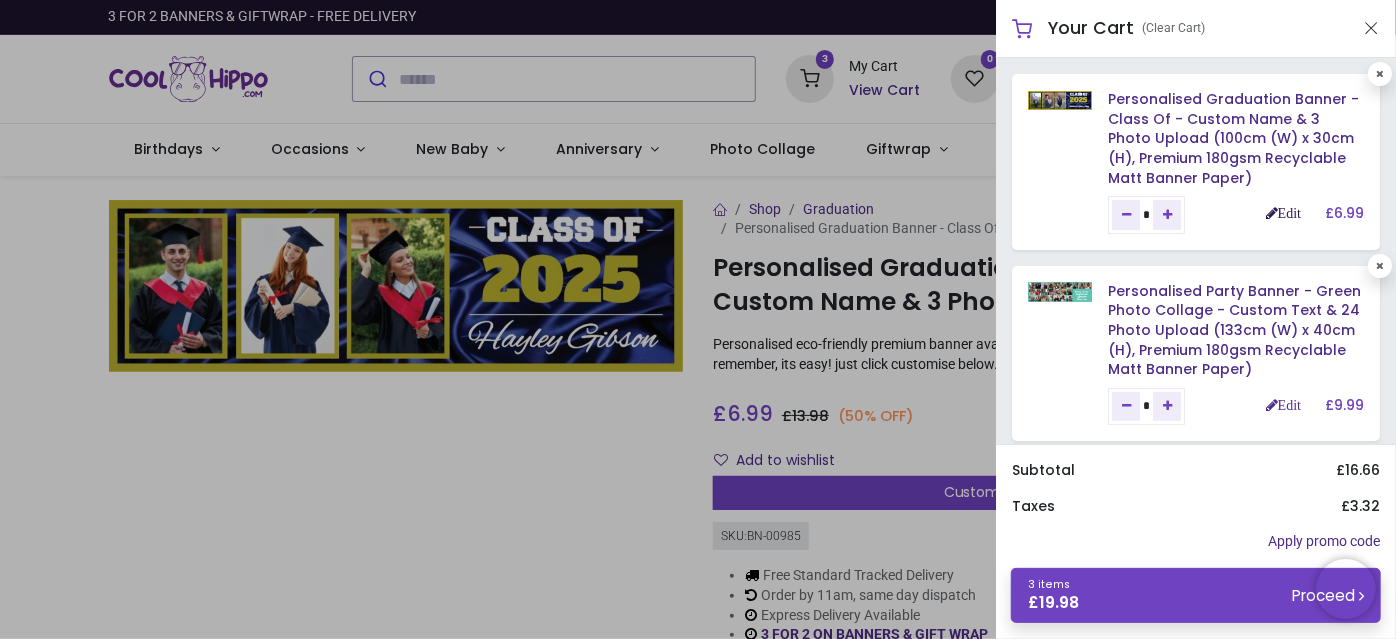 click on "Edit" at bounding box center [1283, 213] 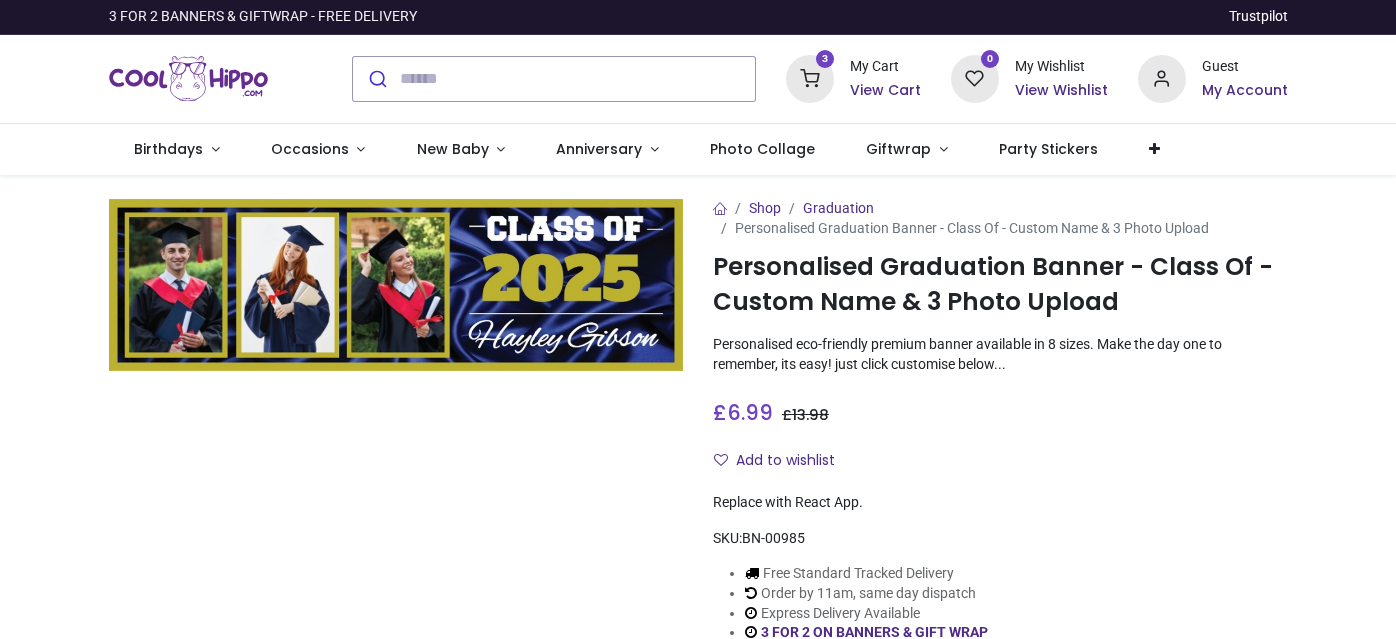 scroll, scrollTop: 0, scrollLeft: 0, axis: both 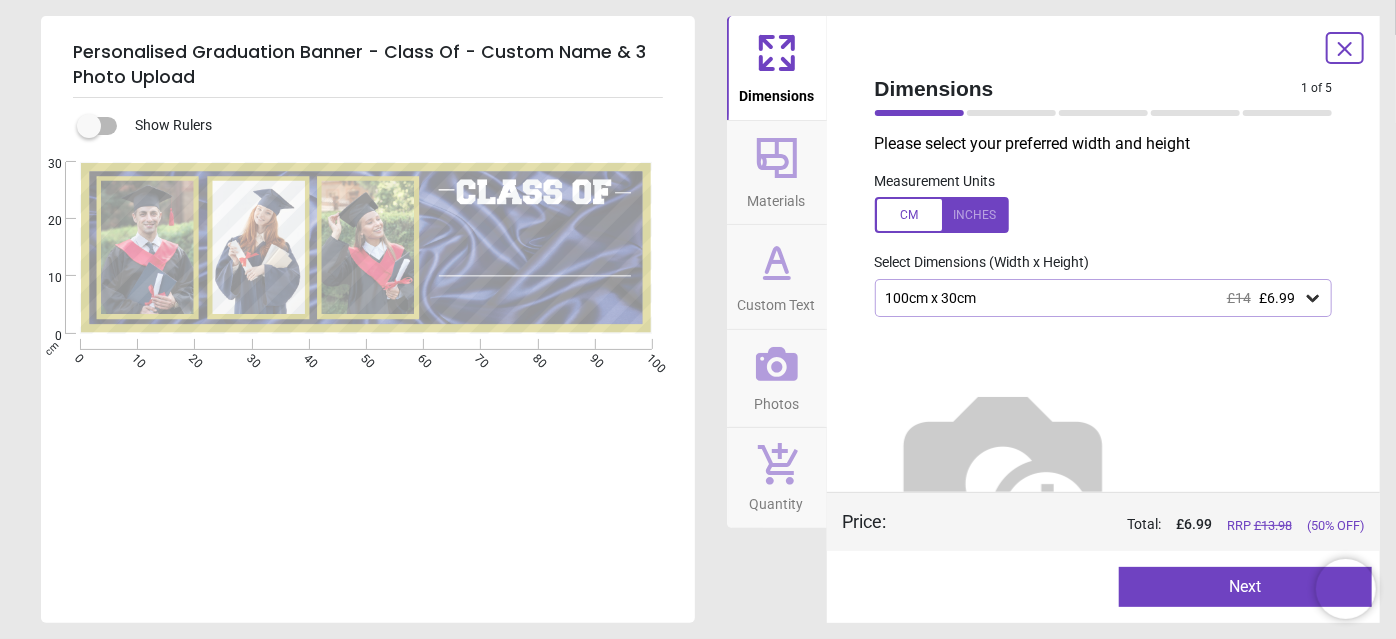 type on "****" 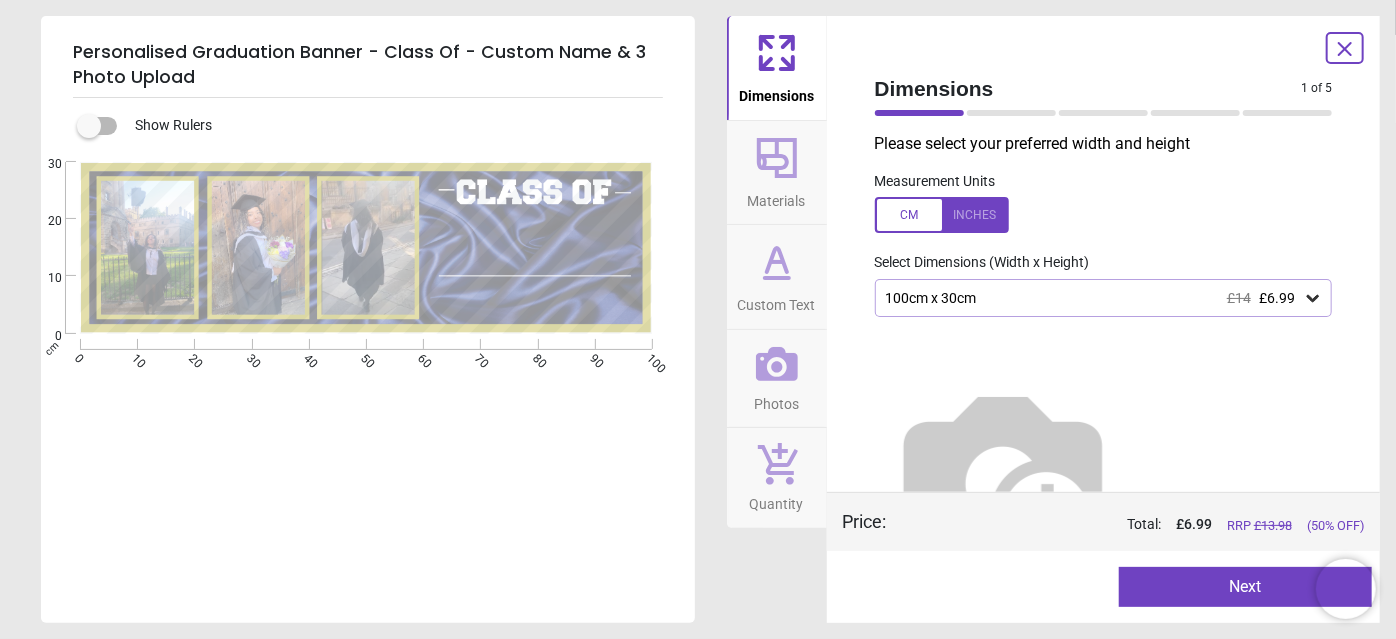 click on "100cm  x  30cm       £14 £6.99" at bounding box center (1104, 298) 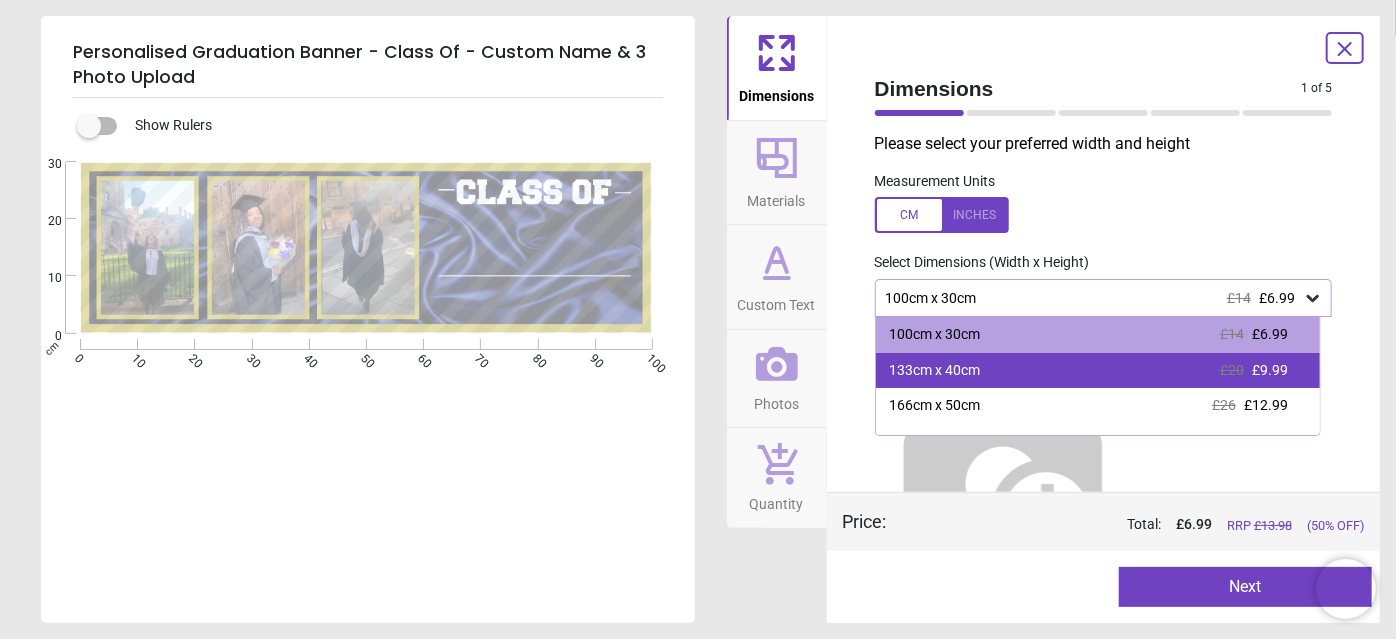 click on "133cm  x  40cm       £20 £9.99" at bounding box center (1098, 371) 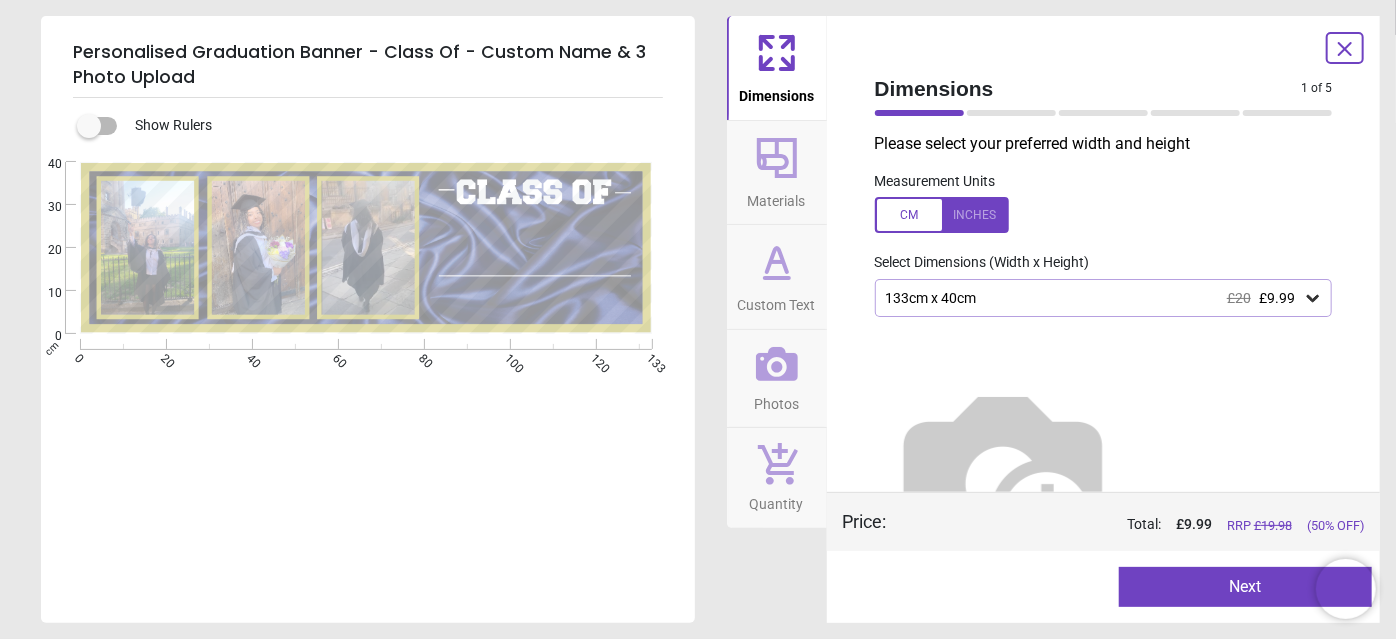 click on "Next" at bounding box center [1245, 587] 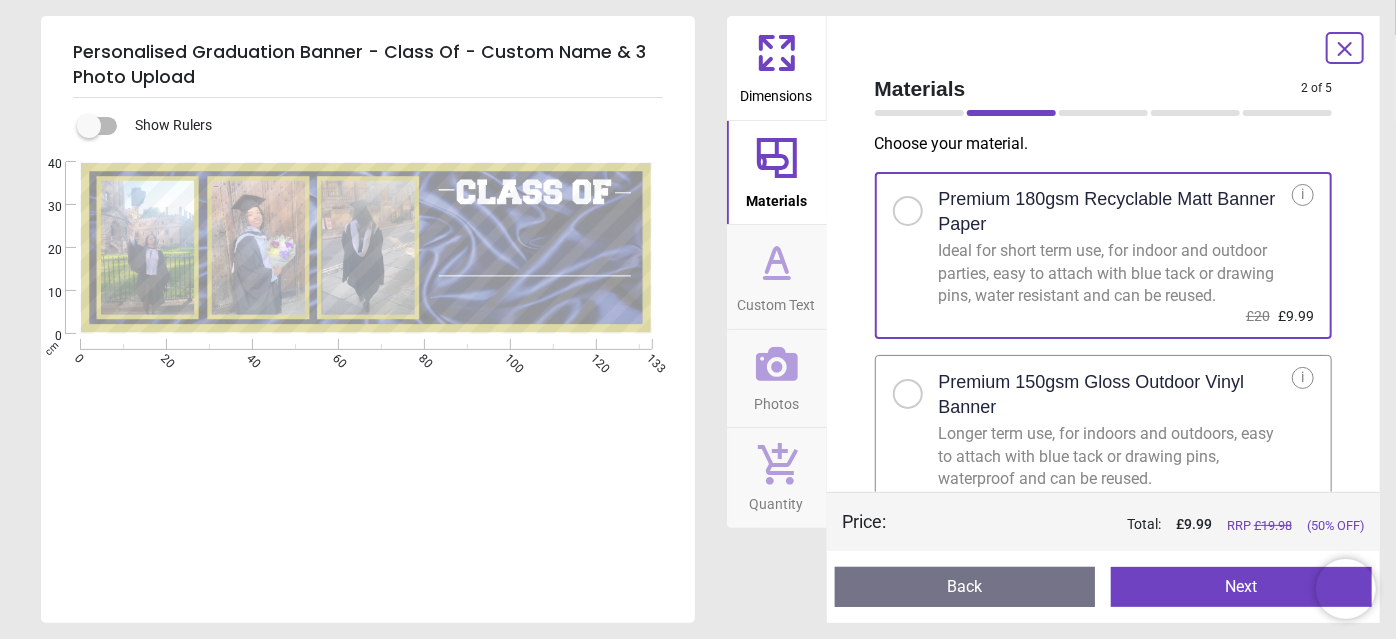 click on "Next" at bounding box center [1241, 587] 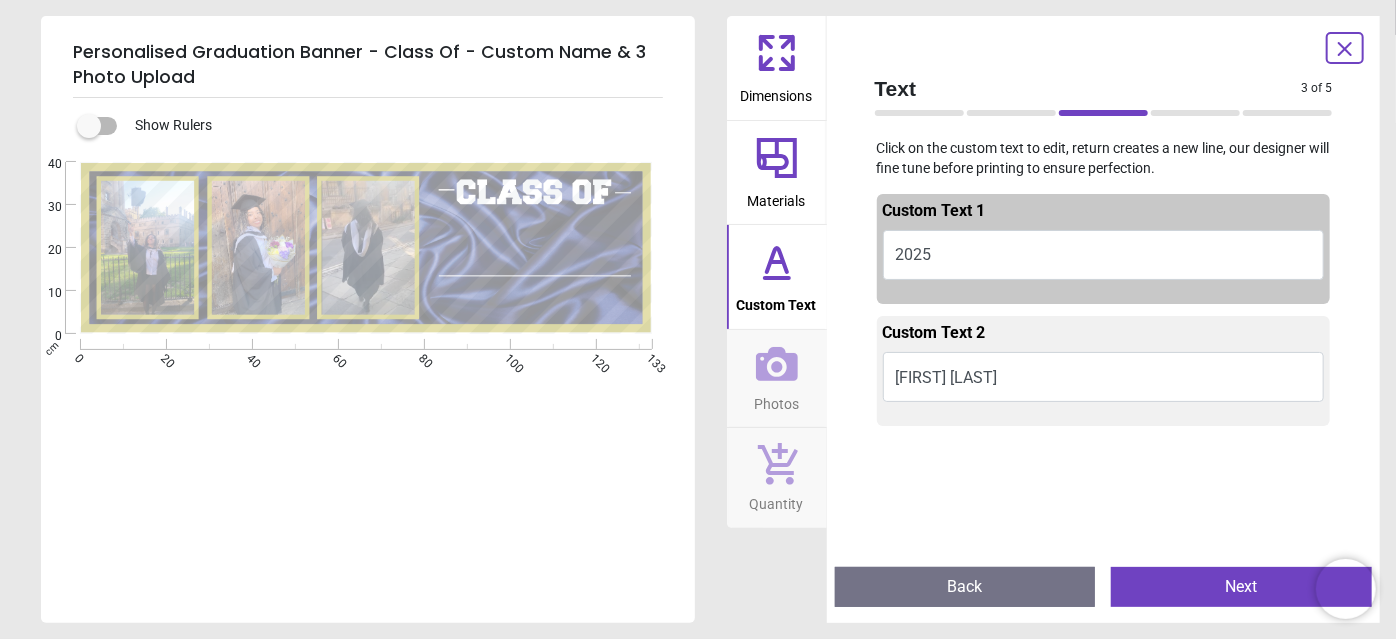 click on "Next" at bounding box center [1241, 587] 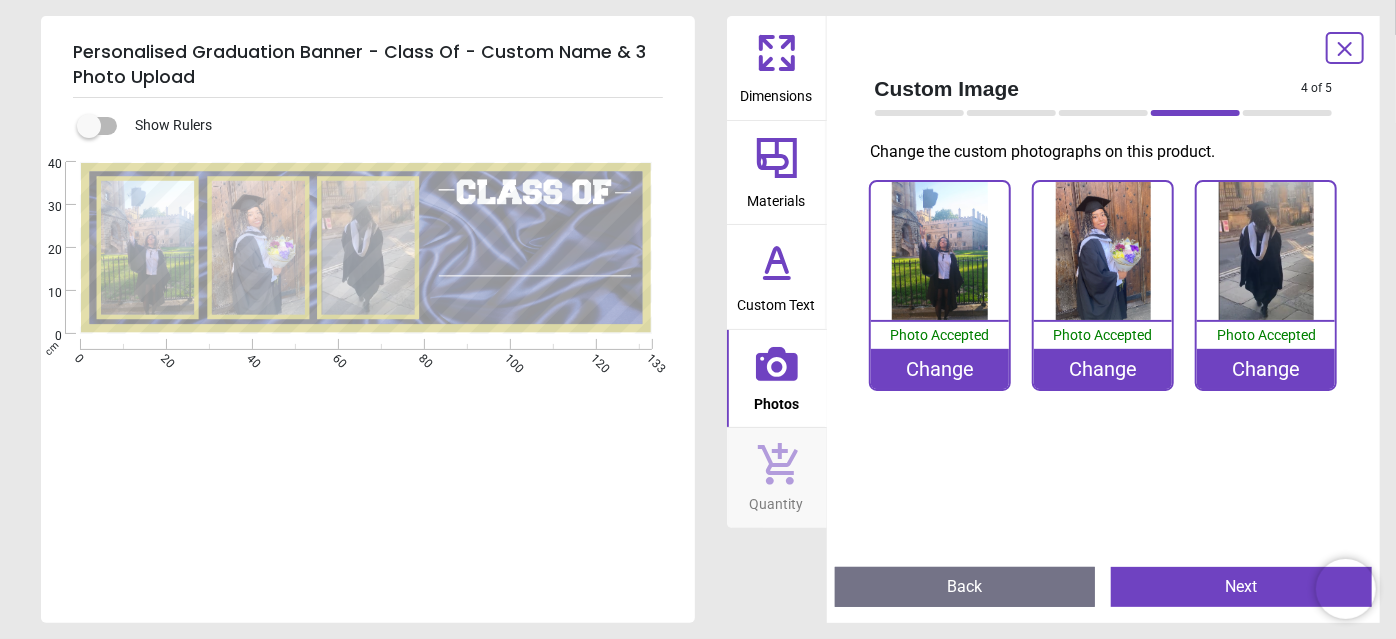 click on "Next" at bounding box center (1241, 587) 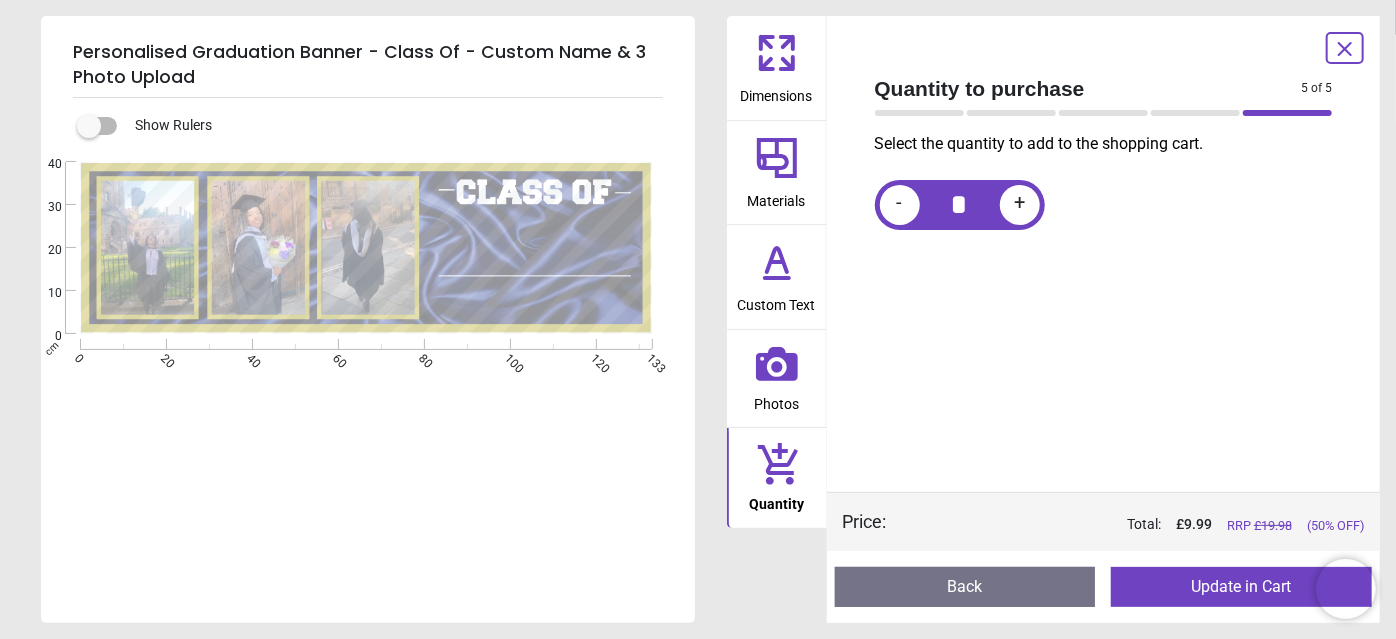 click on "Update in Cart" at bounding box center (1241, 587) 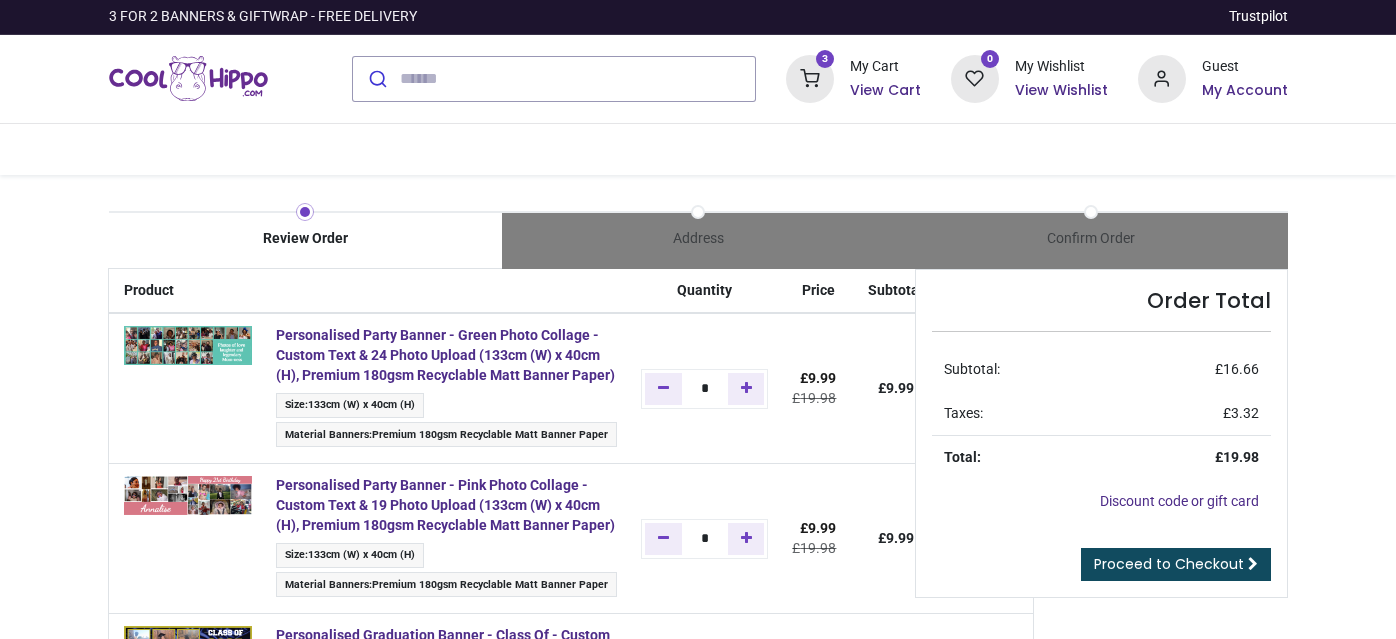scroll, scrollTop: 0, scrollLeft: 0, axis: both 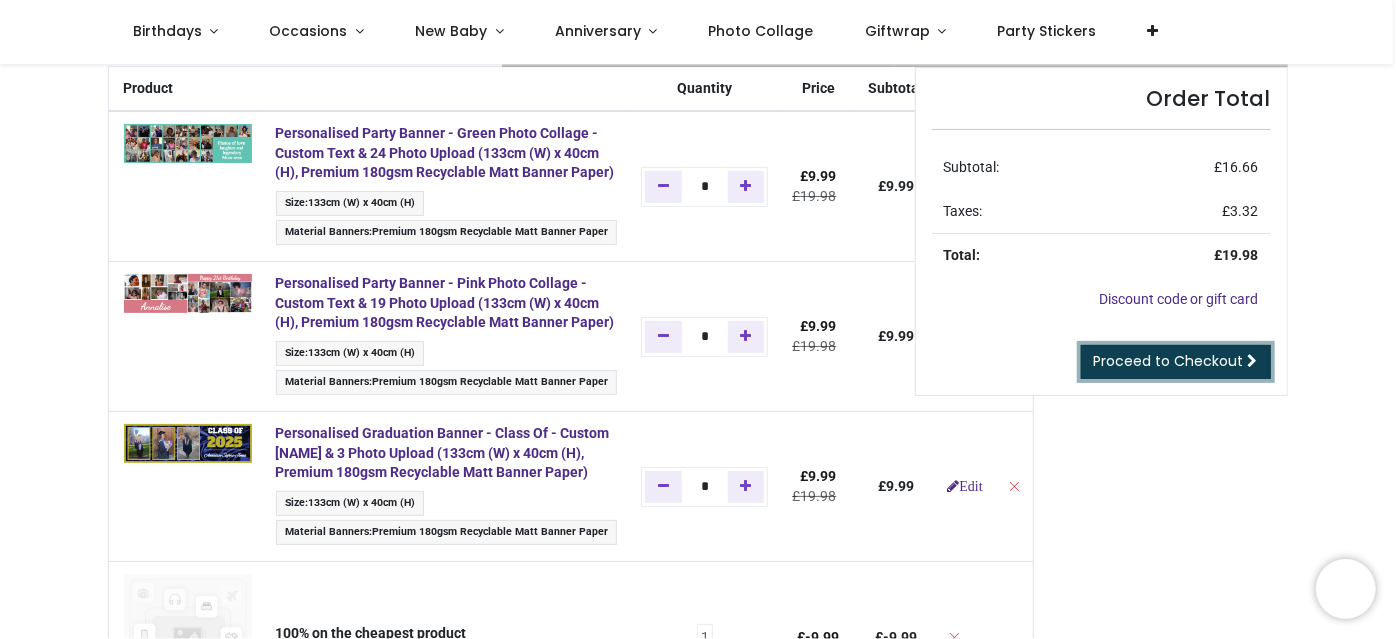 click on "Proceed to Checkout" at bounding box center (1169, 361) 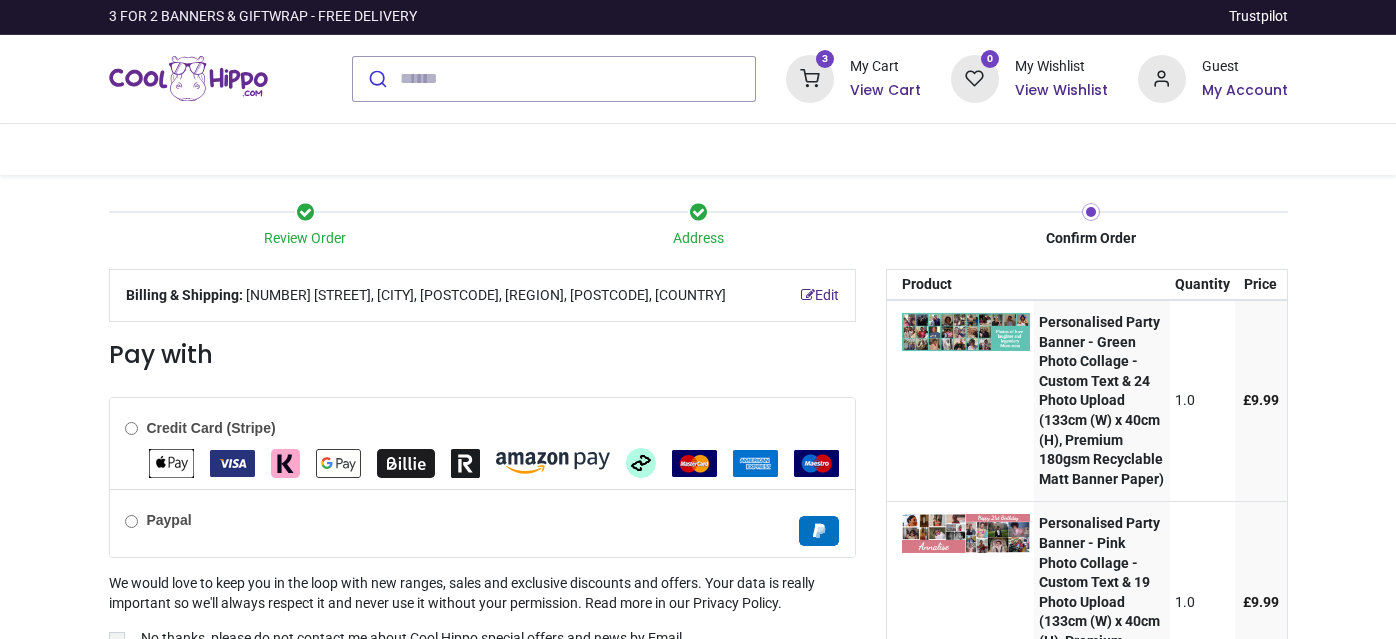 scroll, scrollTop: 0, scrollLeft: 0, axis: both 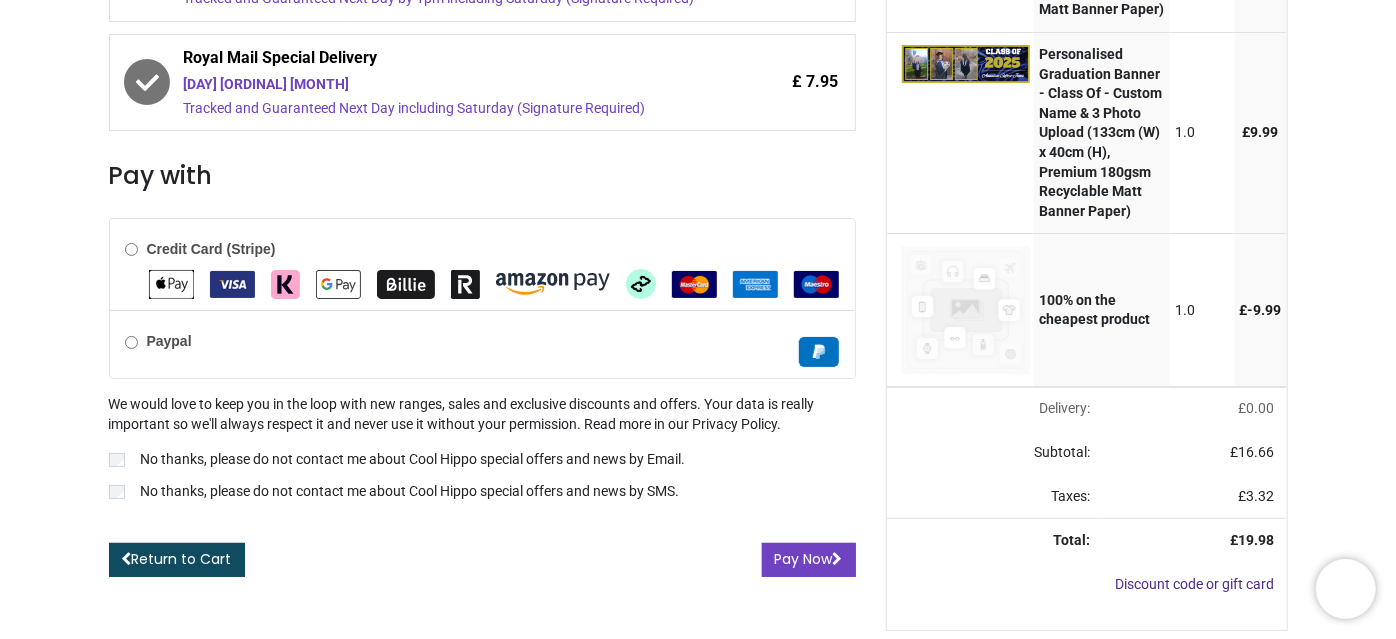 click on "Credit Card (Stripe)" at bounding box center [200, 250] 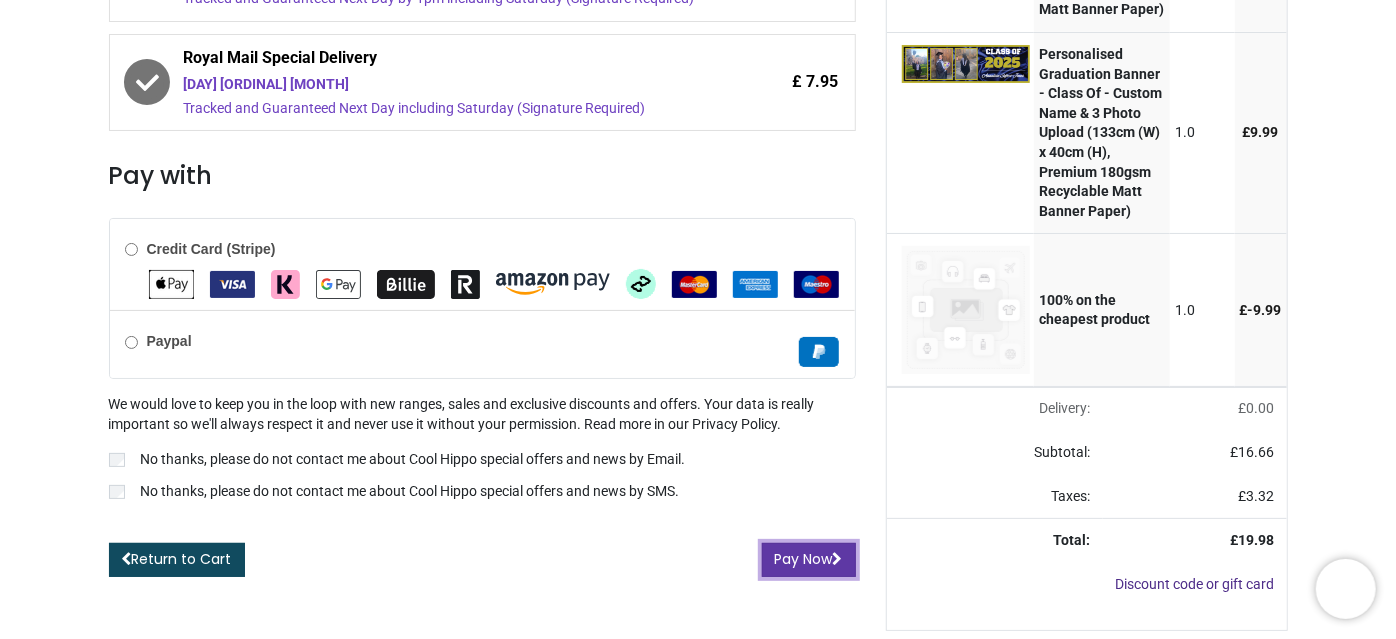 click on "Pay Now" at bounding box center [809, 560] 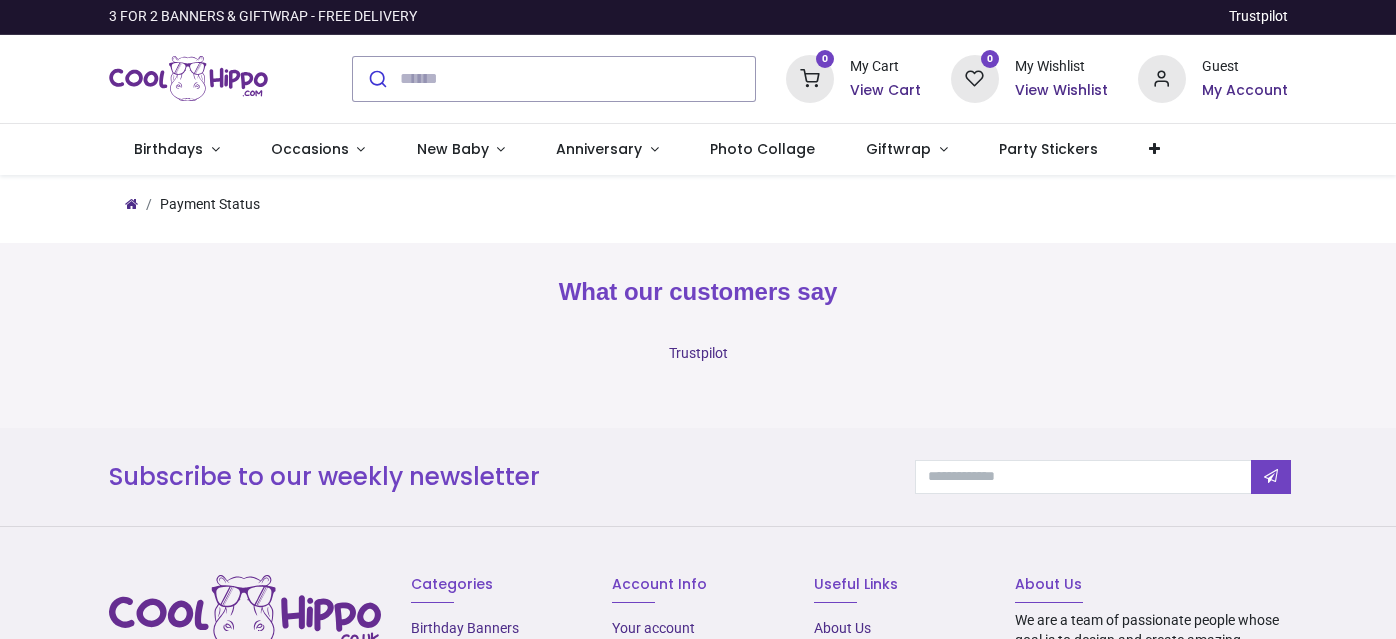 scroll, scrollTop: 0, scrollLeft: 0, axis: both 